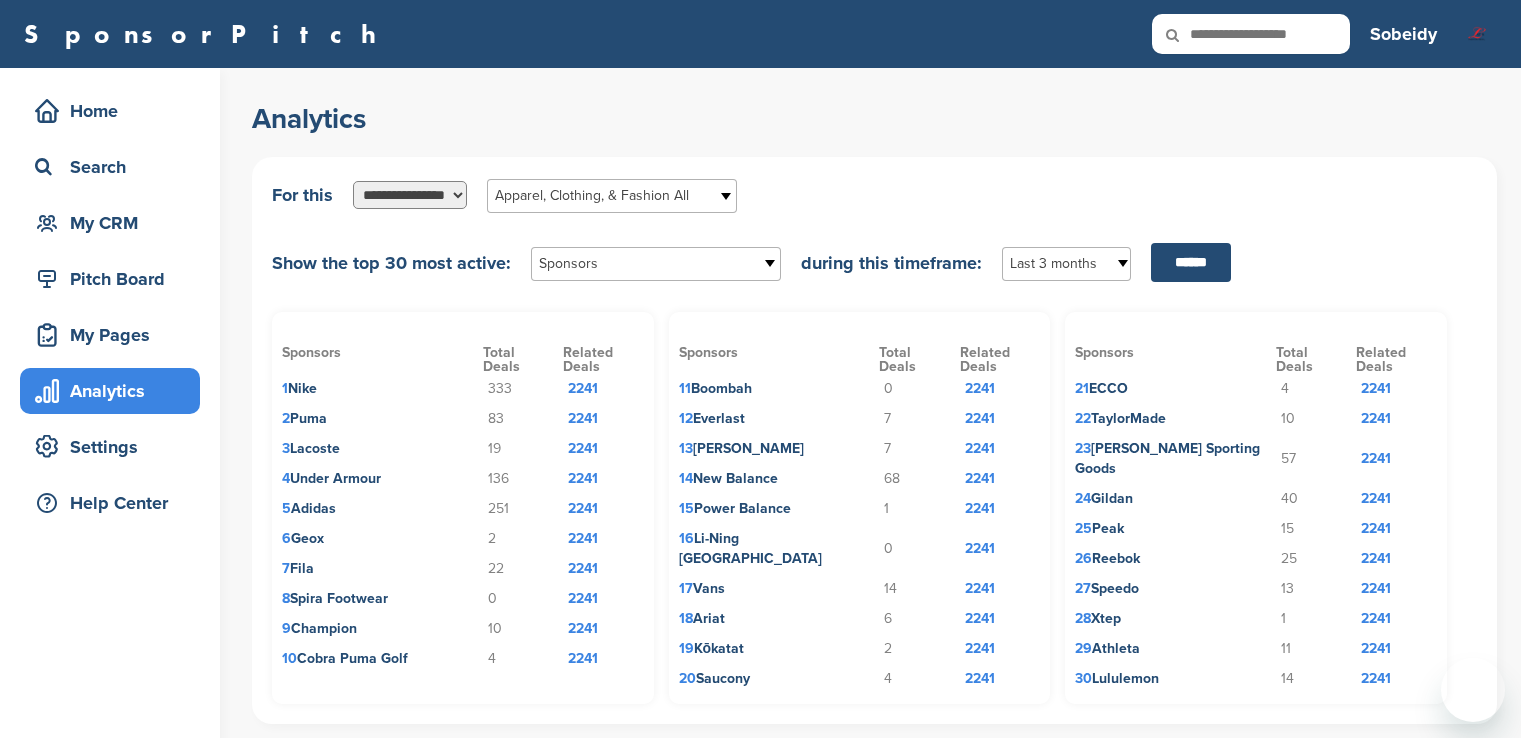 select on "**********" 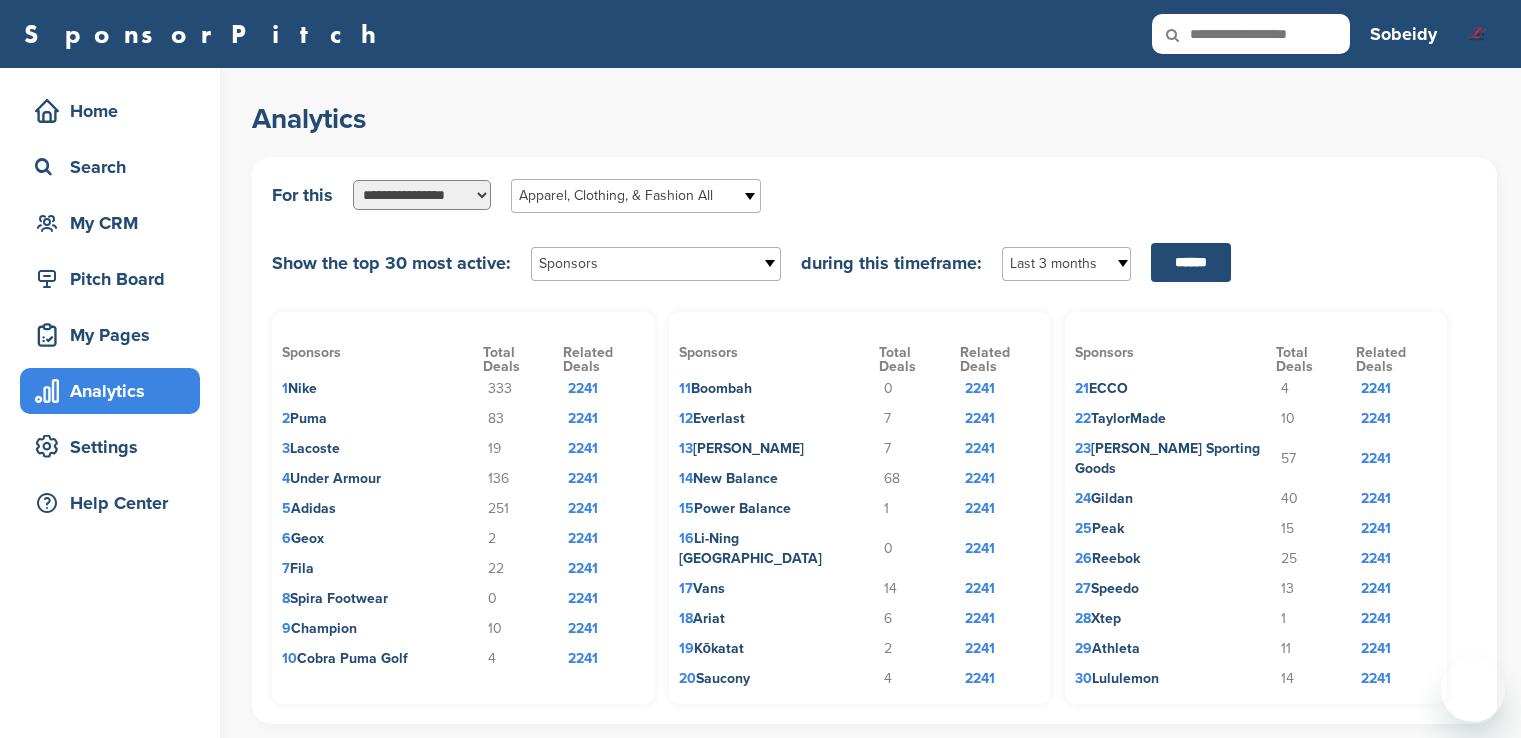 scroll, scrollTop: 0, scrollLeft: 0, axis: both 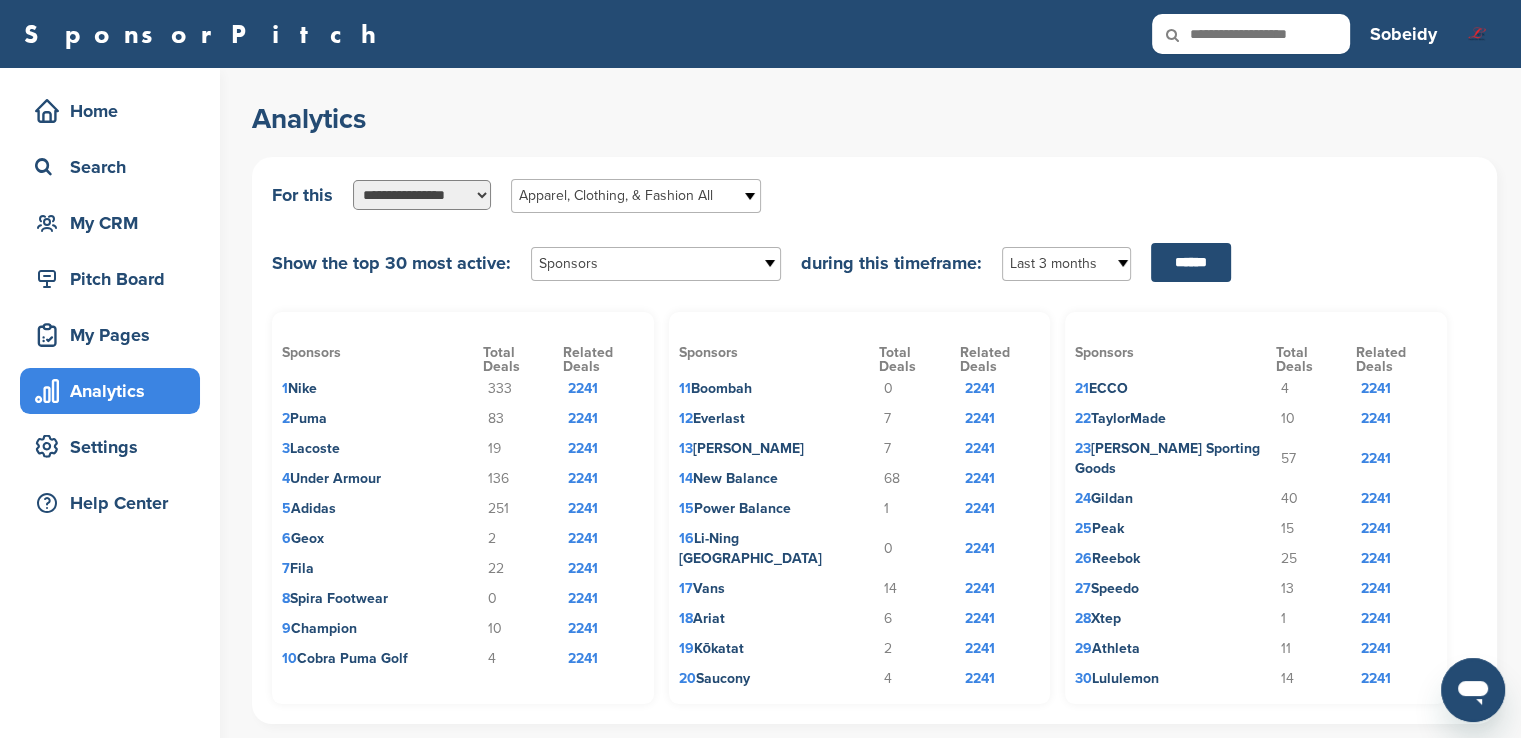click on "2241" at bounding box center [1396, 389] 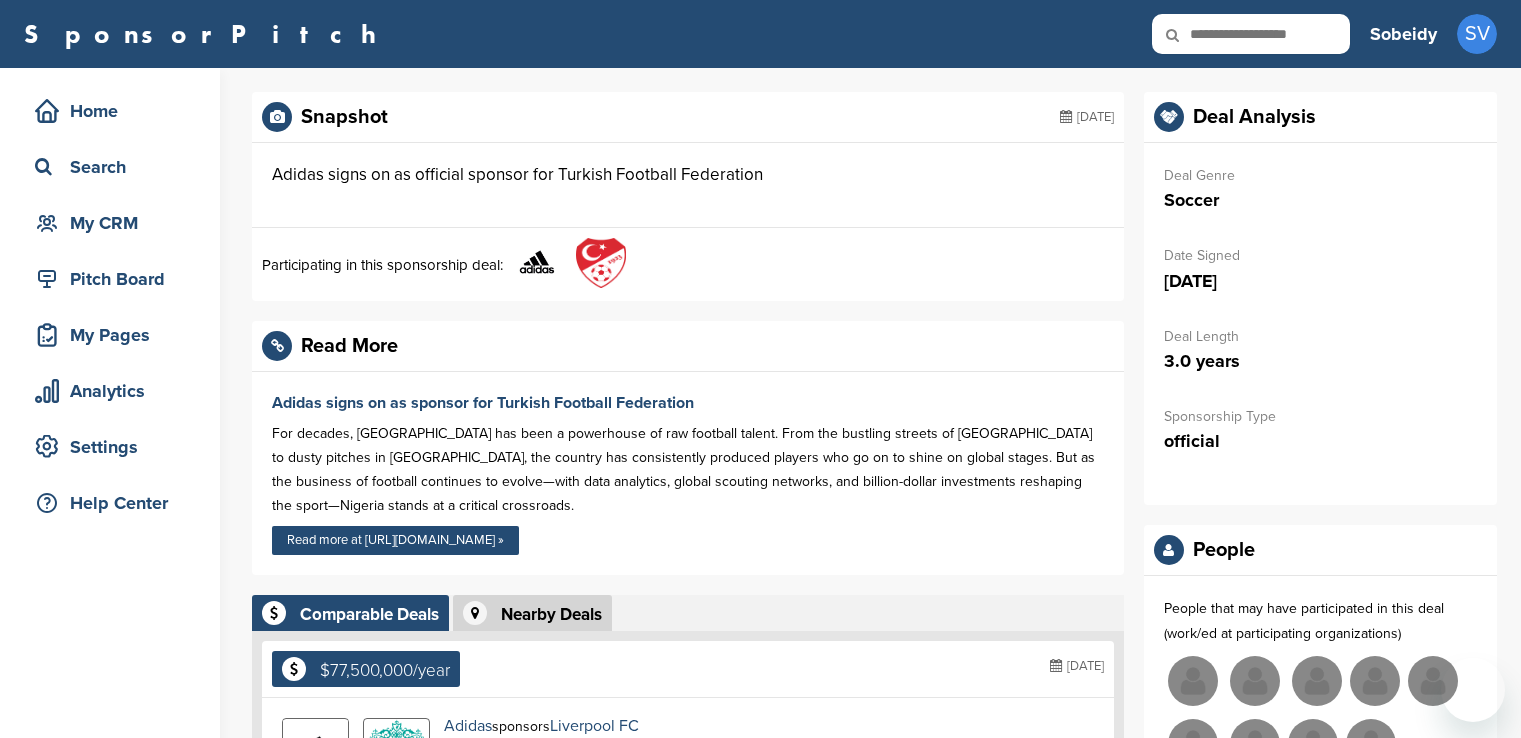 scroll, scrollTop: 0, scrollLeft: 0, axis: both 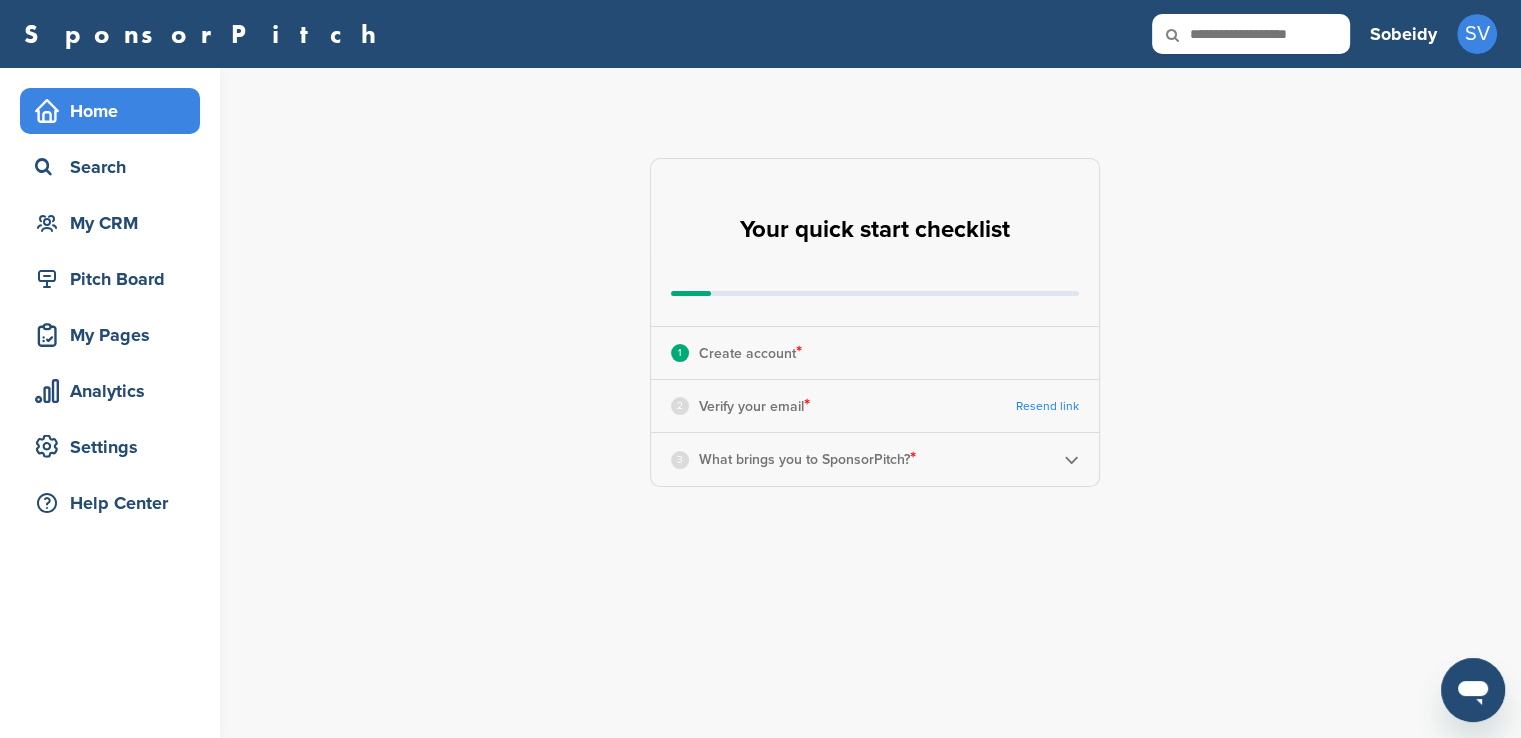 click on "**********" at bounding box center [886, 322] 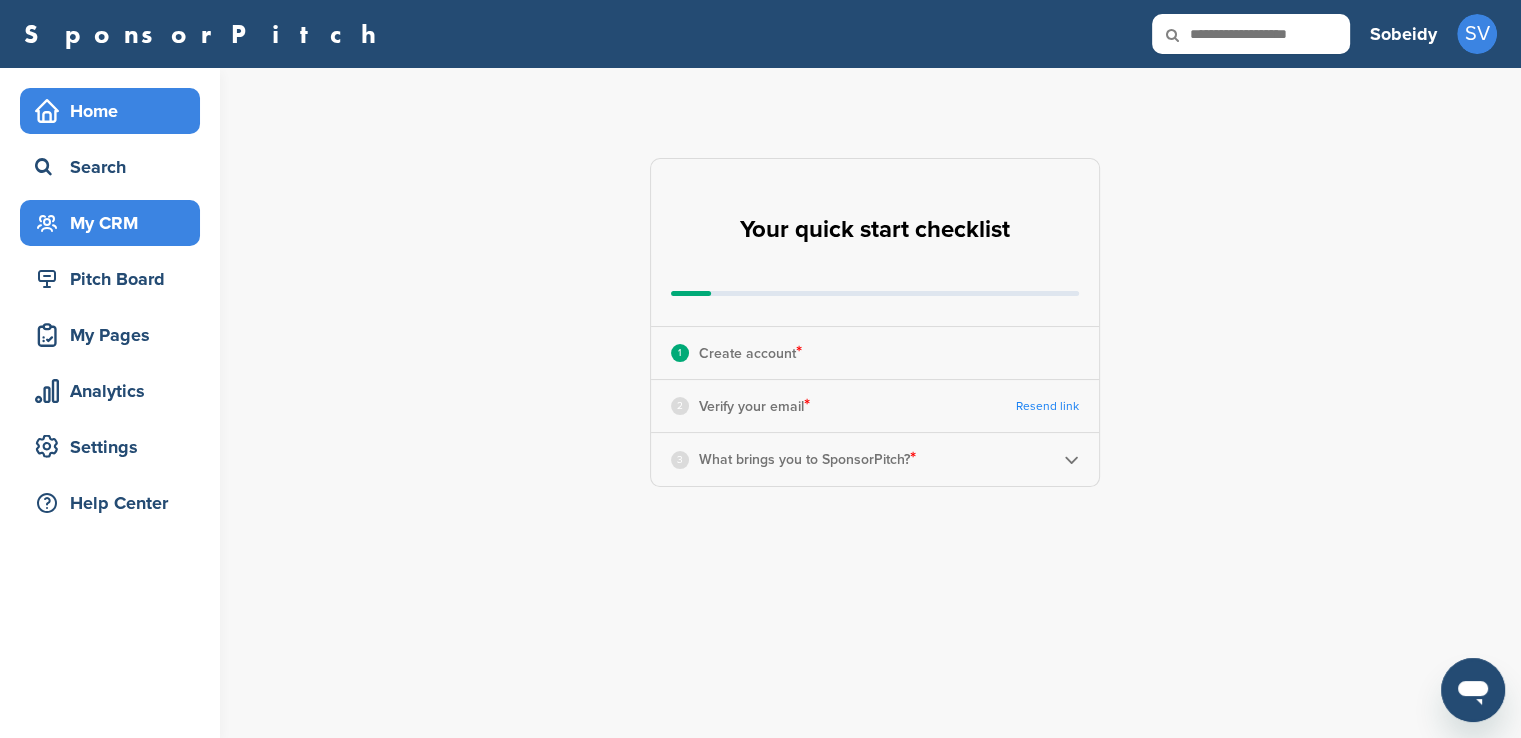 click on "My CRM" at bounding box center [115, 223] 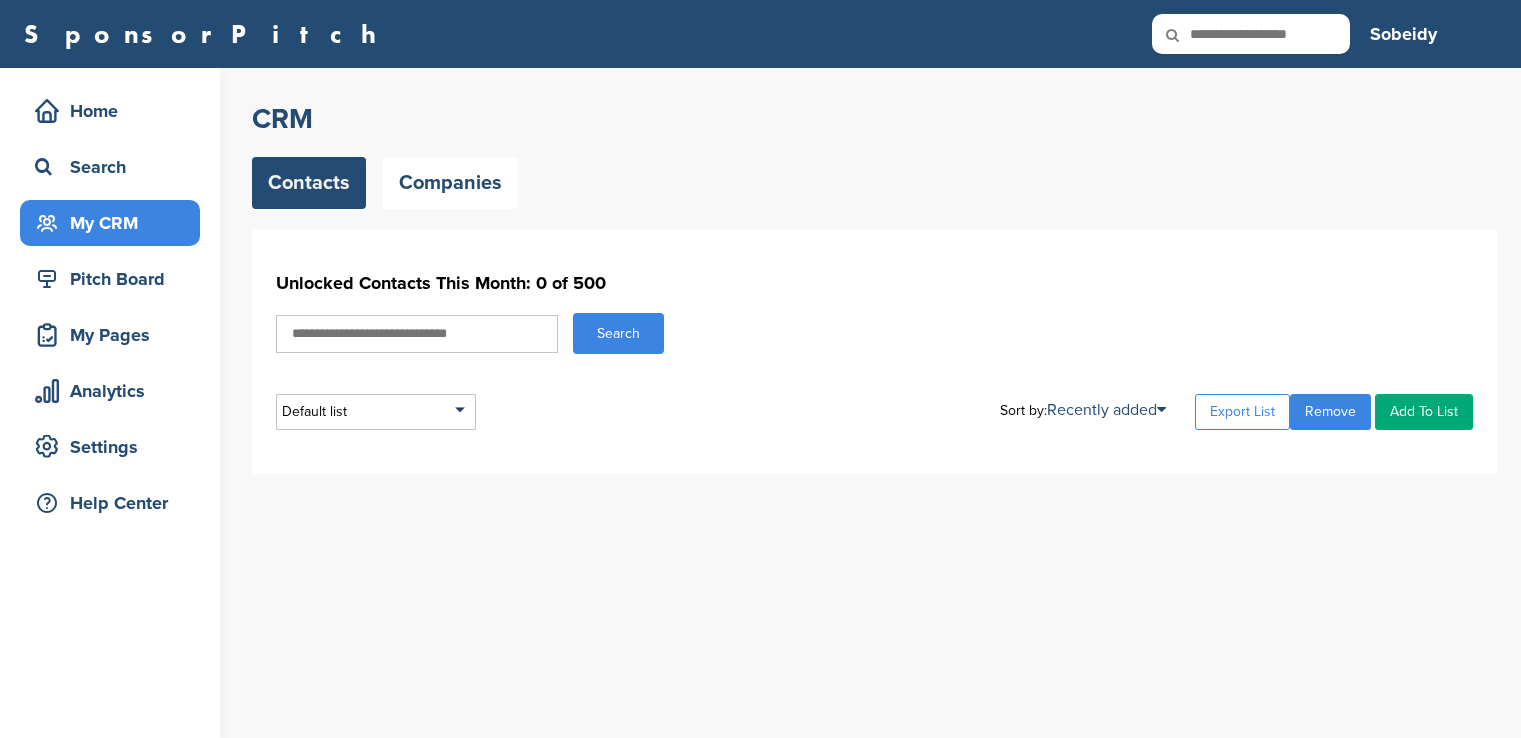 scroll, scrollTop: 0, scrollLeft: 0, axis: both 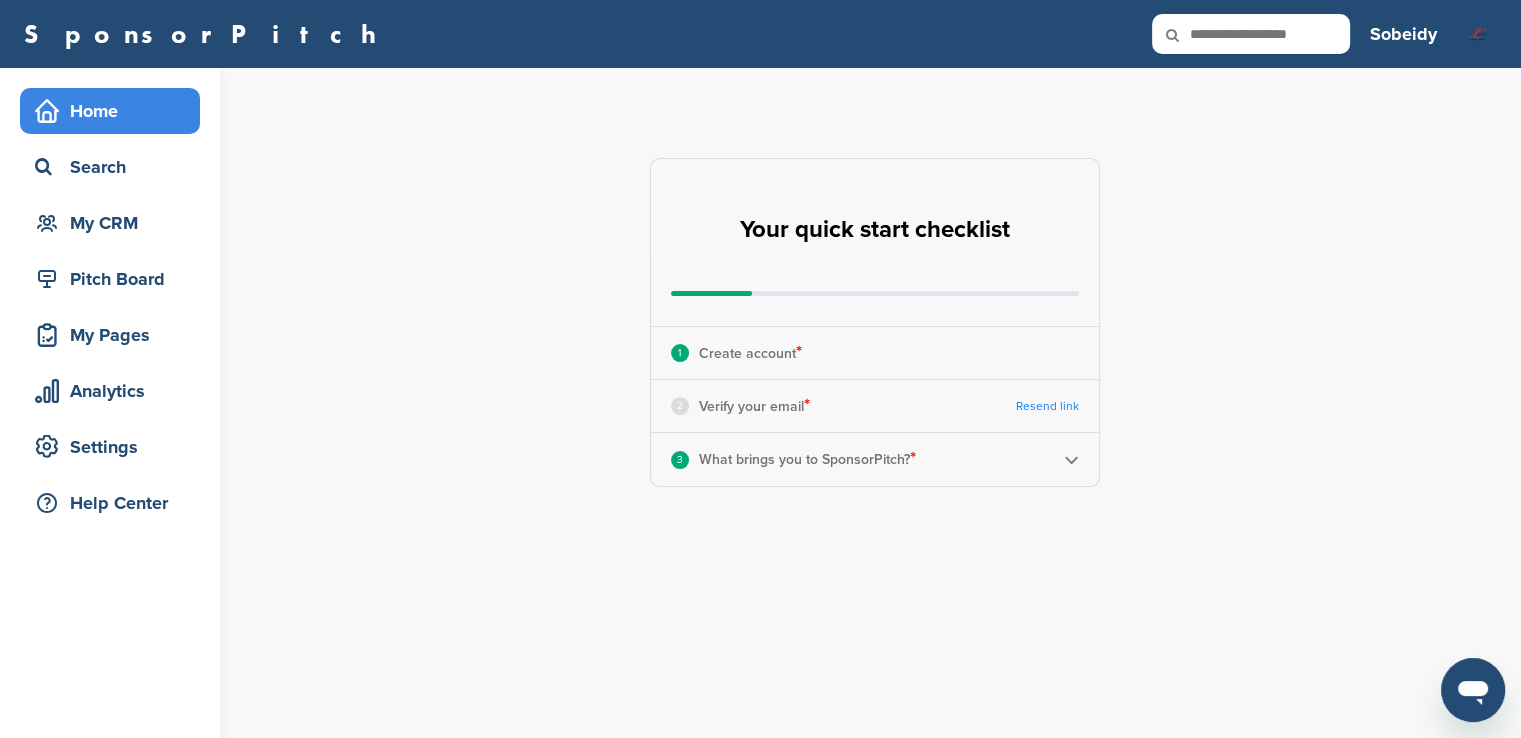 click on "Verify your email
*" at bounding box center (754, 406) 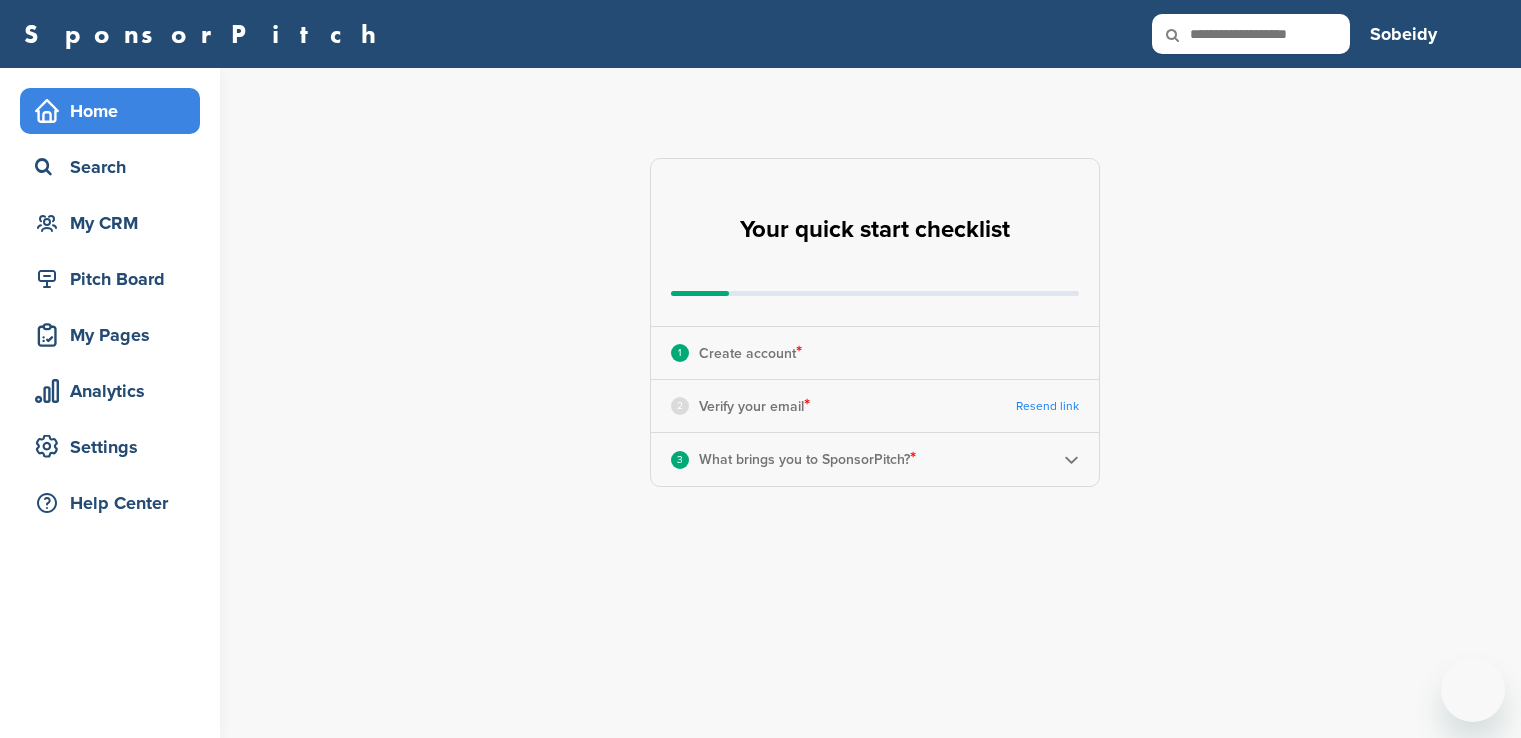 scroll, scrollTop: 0, scrollLeft: 0, axis: both 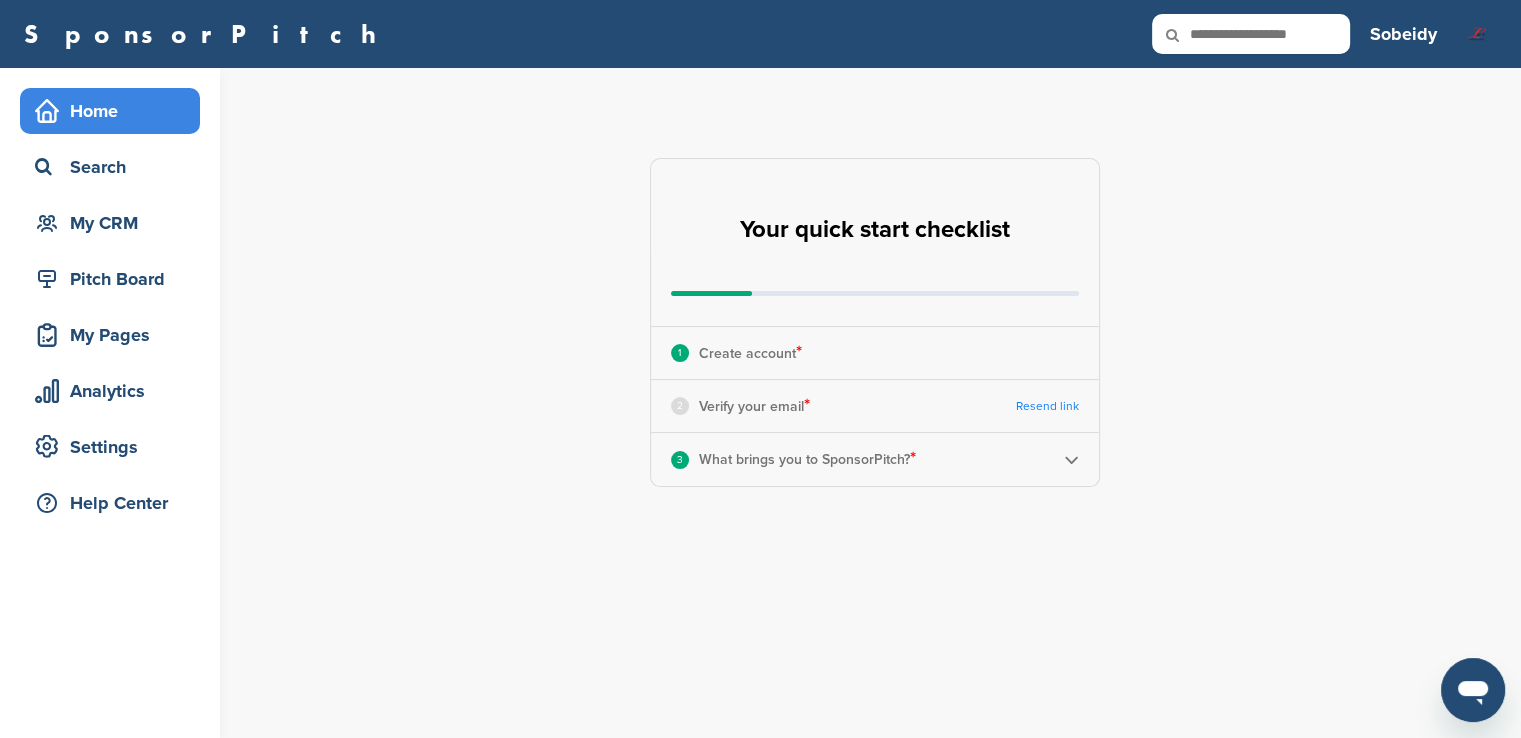 click on "Resend link" at bounding box center (1047, 406) 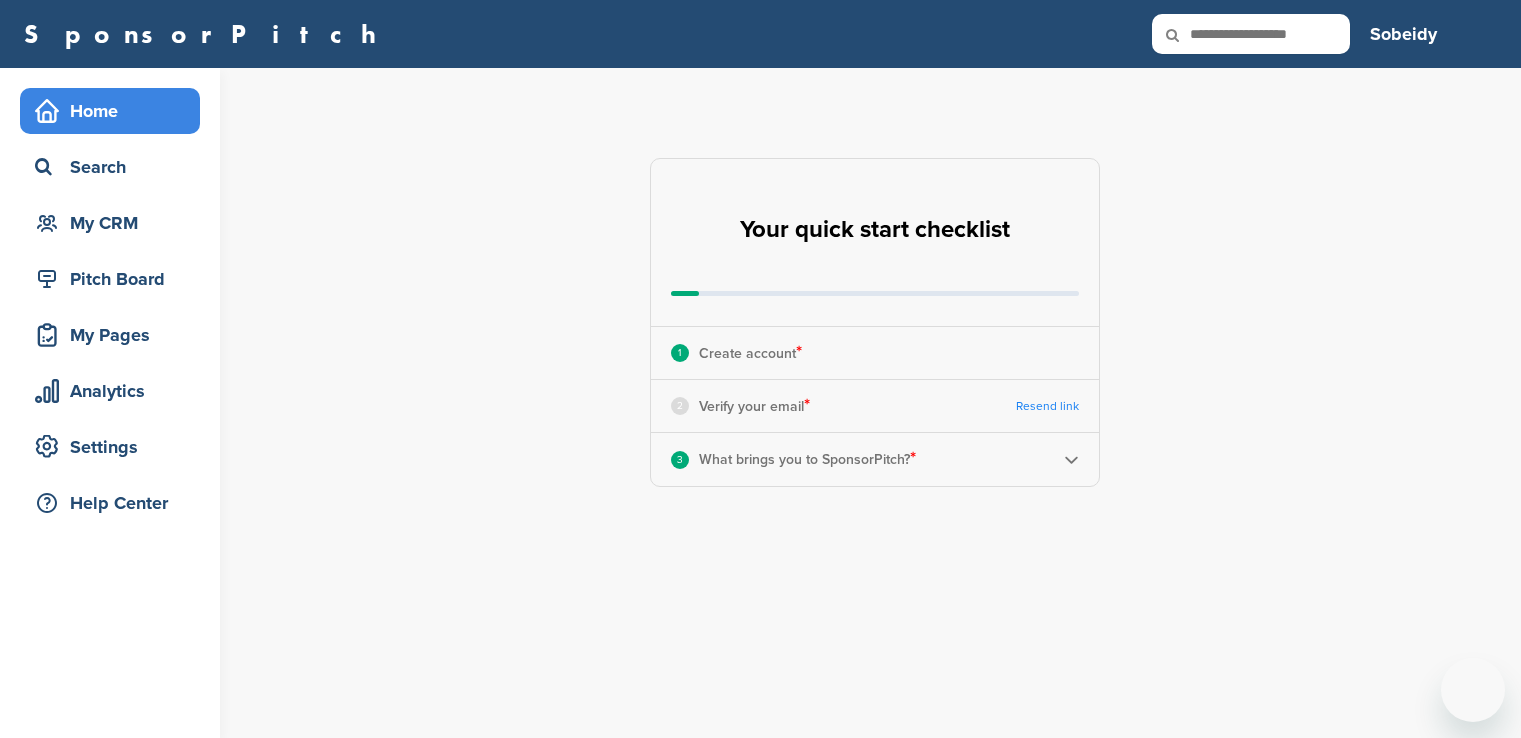 scroll, scrollTop: 0, scrollLeft: 0, axis: both 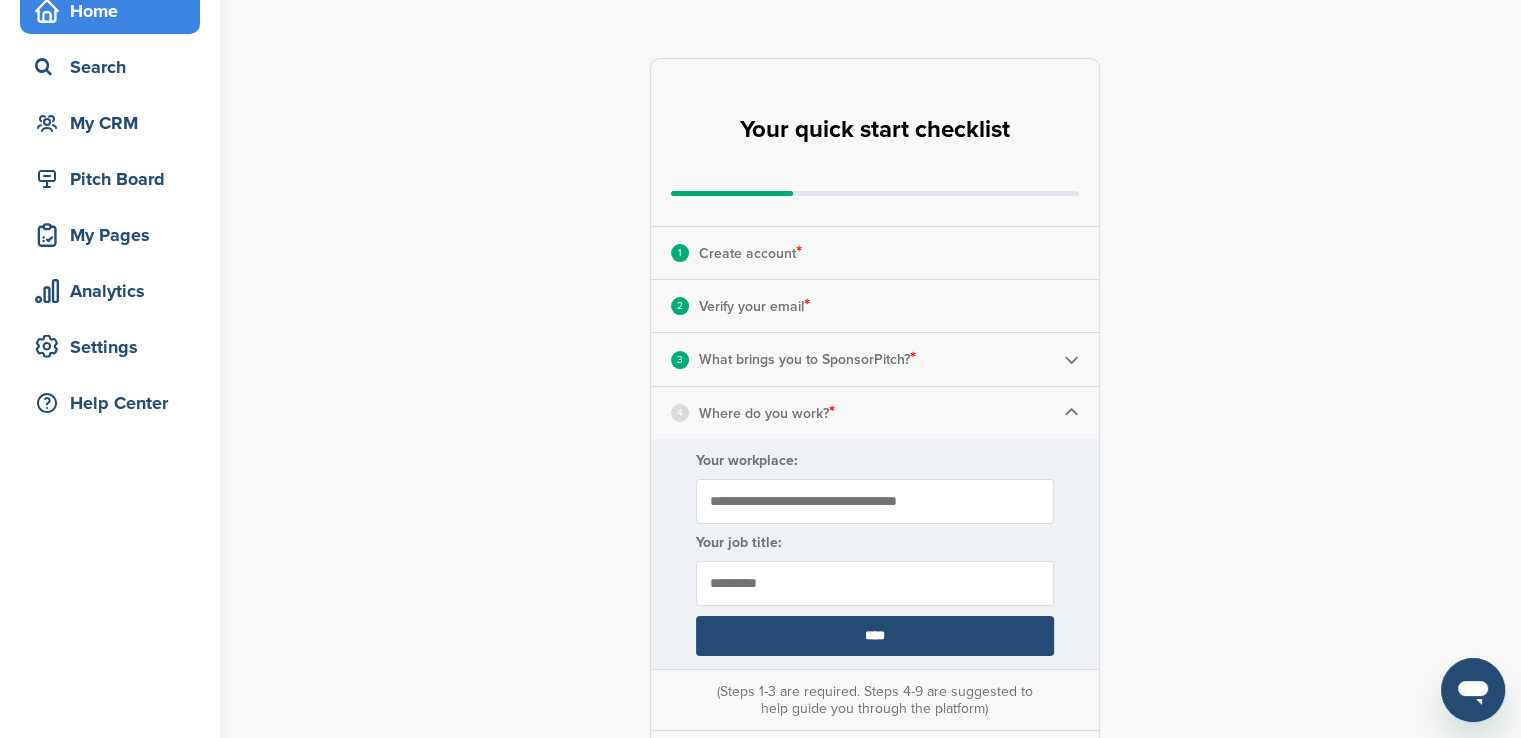 click on "Your workplace:" at bounding box center (875, 501) 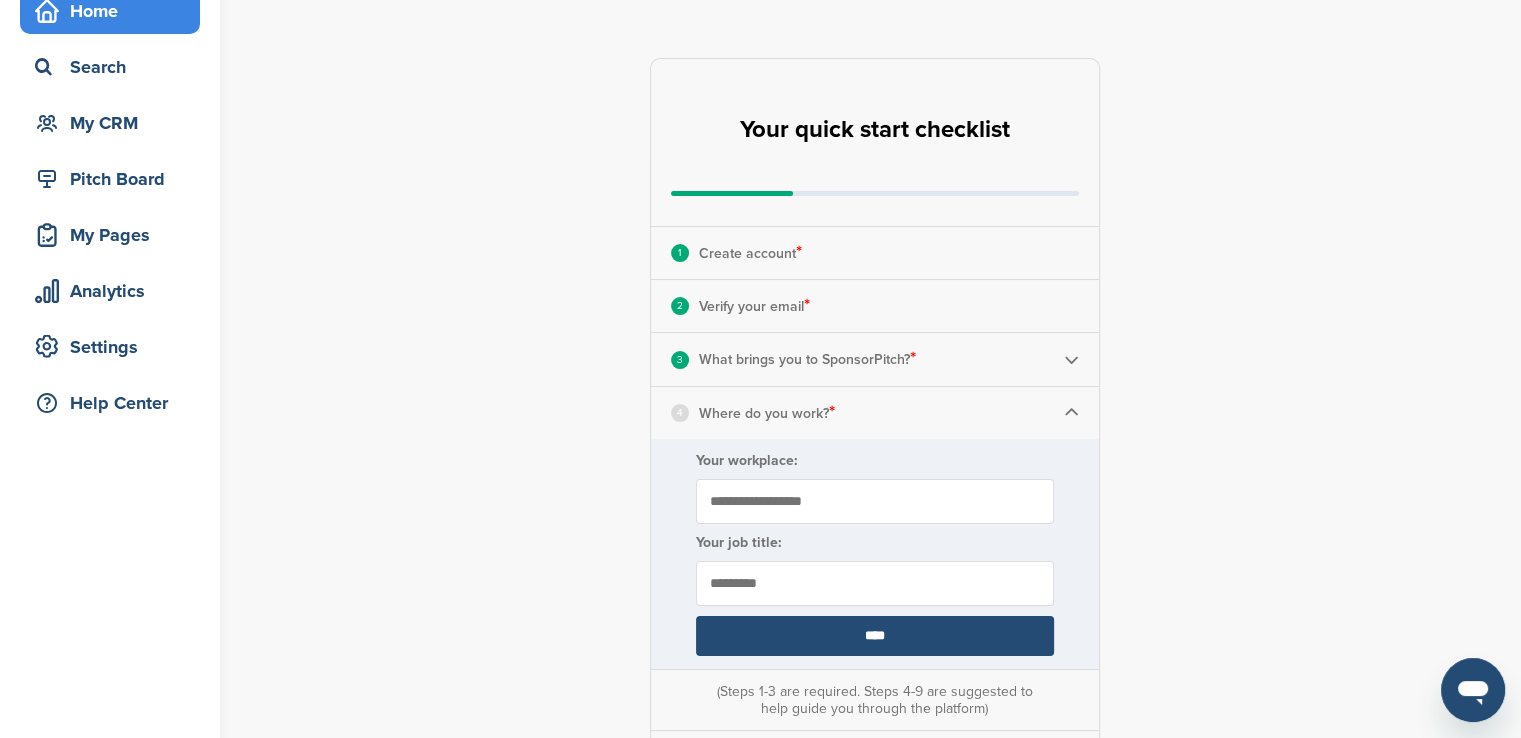 type on "**********" 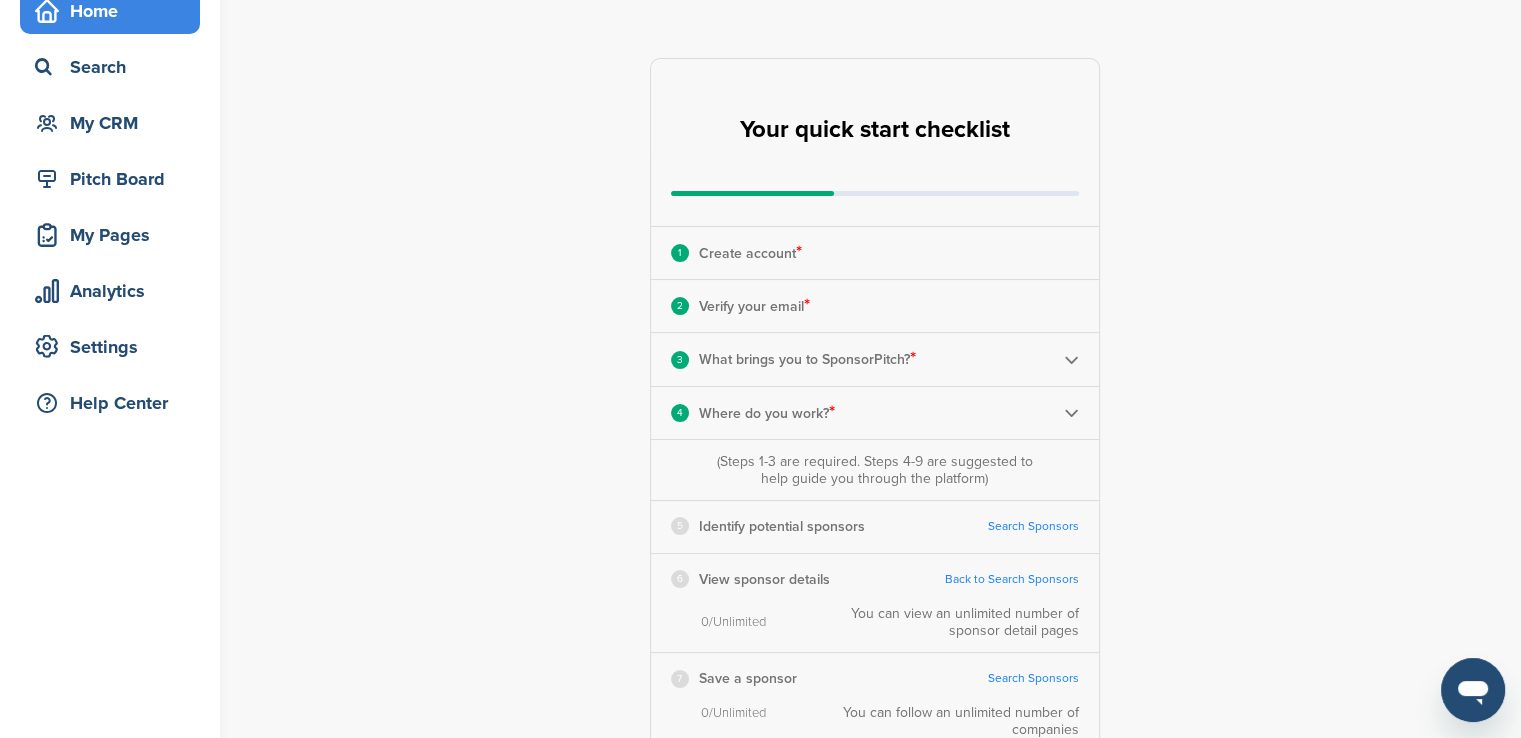 click on "Search Sponsors" at bounding box center [1033, 526] 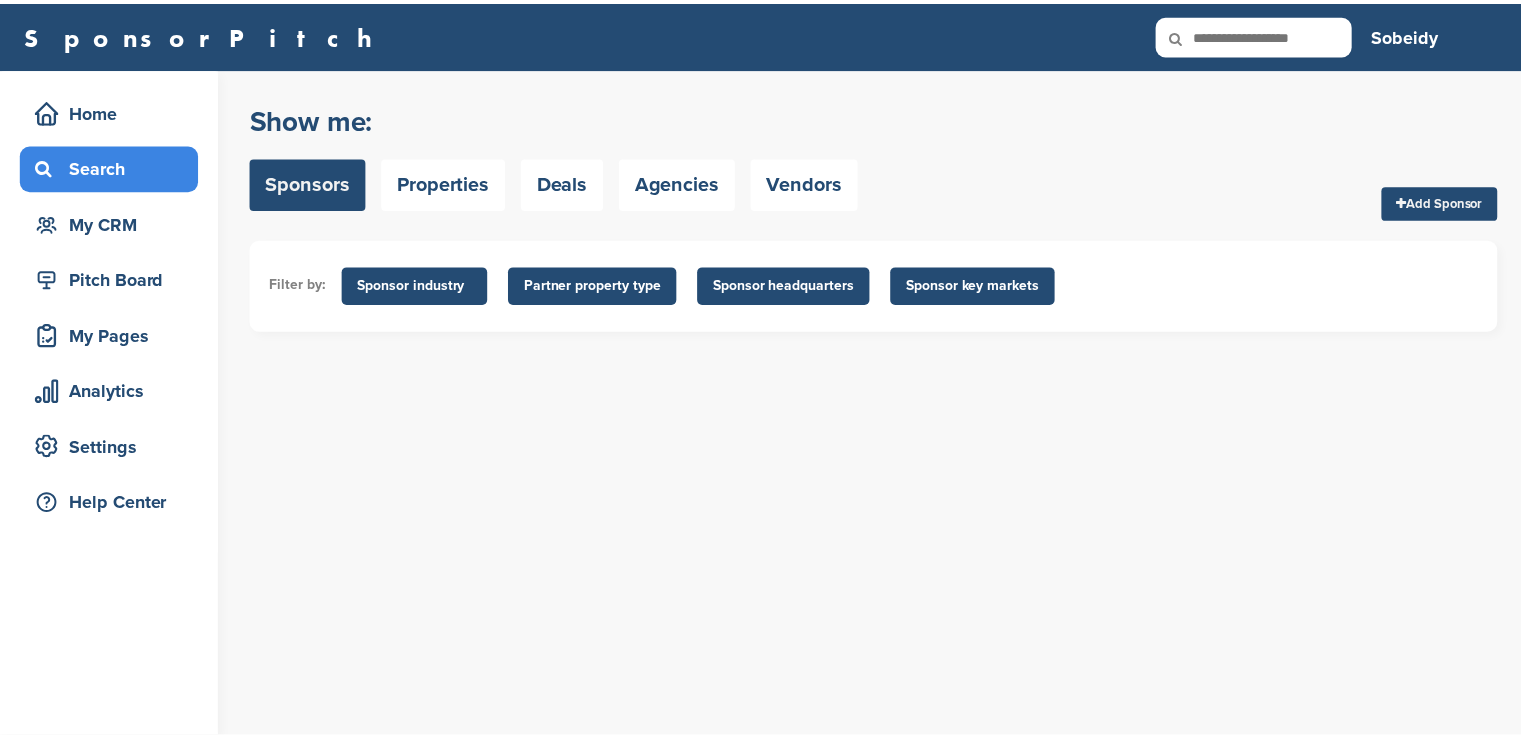 scroll, scrollTop: 0, scrollLeft: 0, axis: both 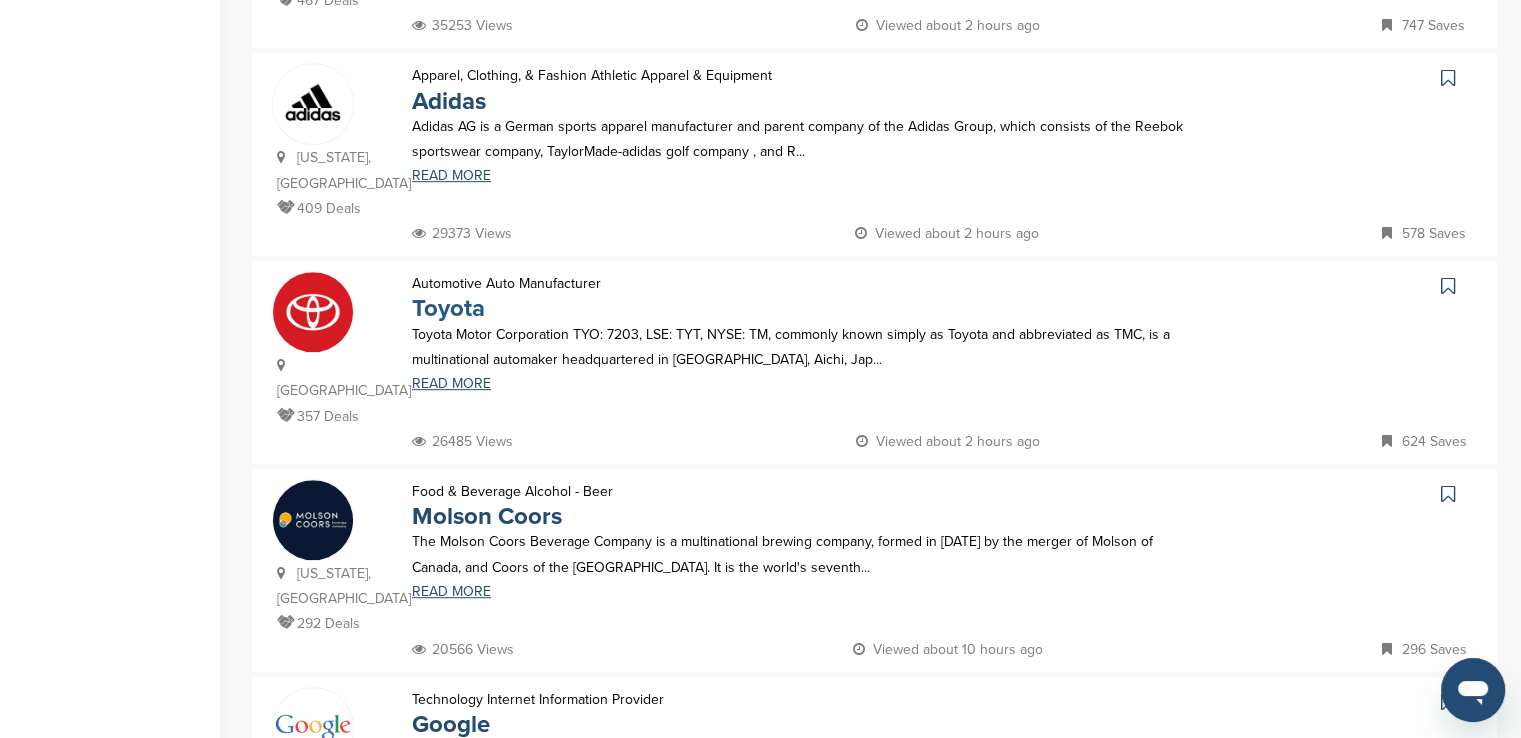 click on "Toyota" at bounding box center [448, 308] 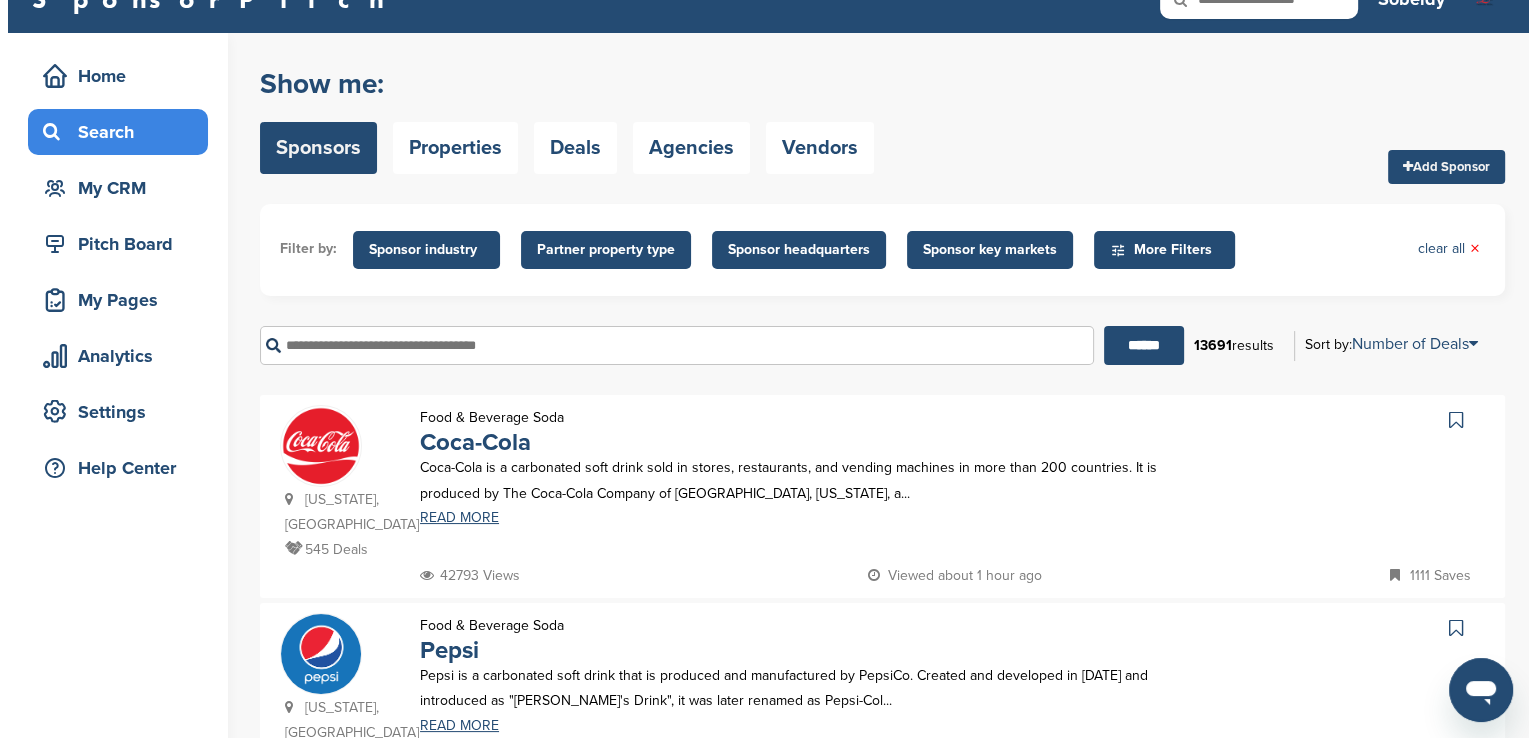 scroll, scrollTop: 0, scrollLeft: 0, axis: both 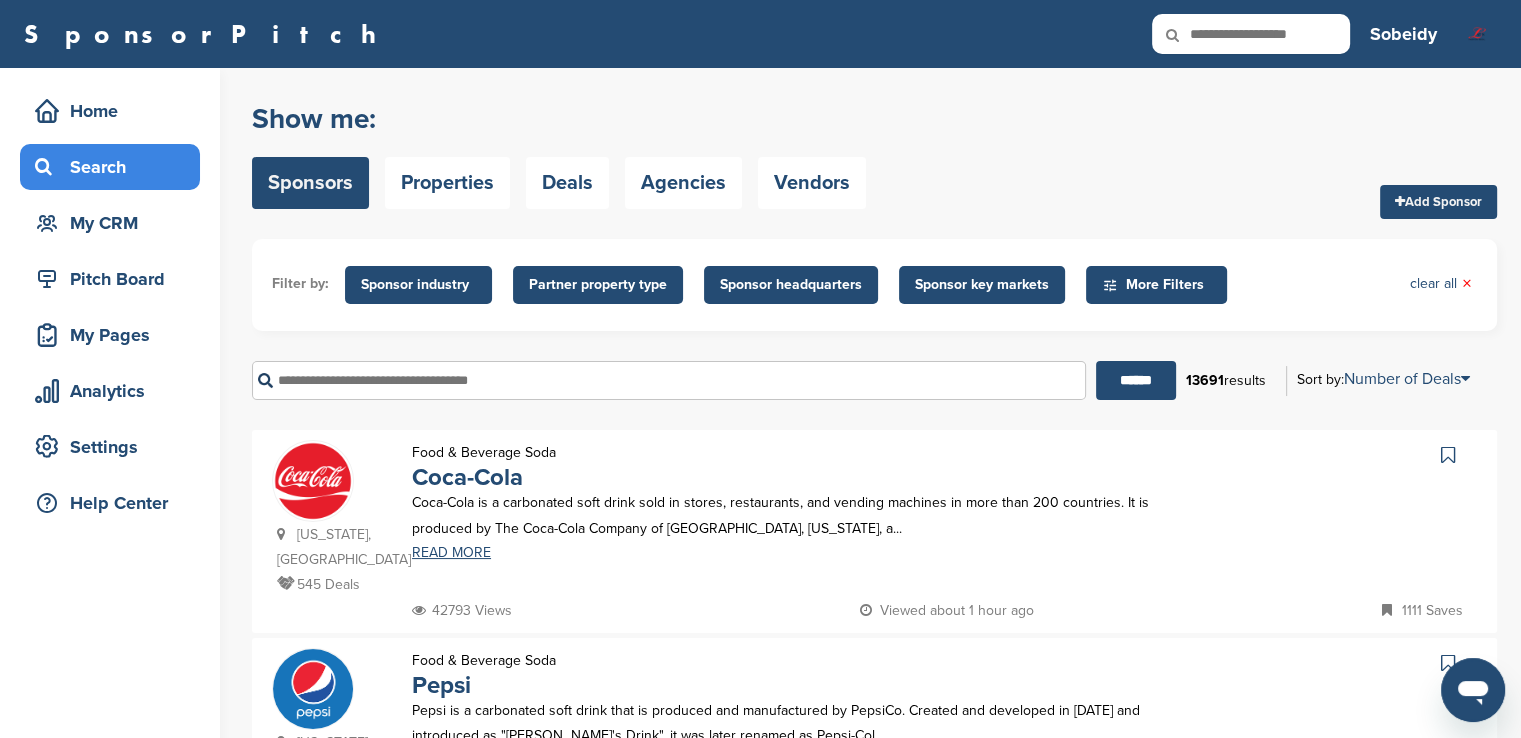 click on "Sponsor industry" at bounding box center [418, 285] 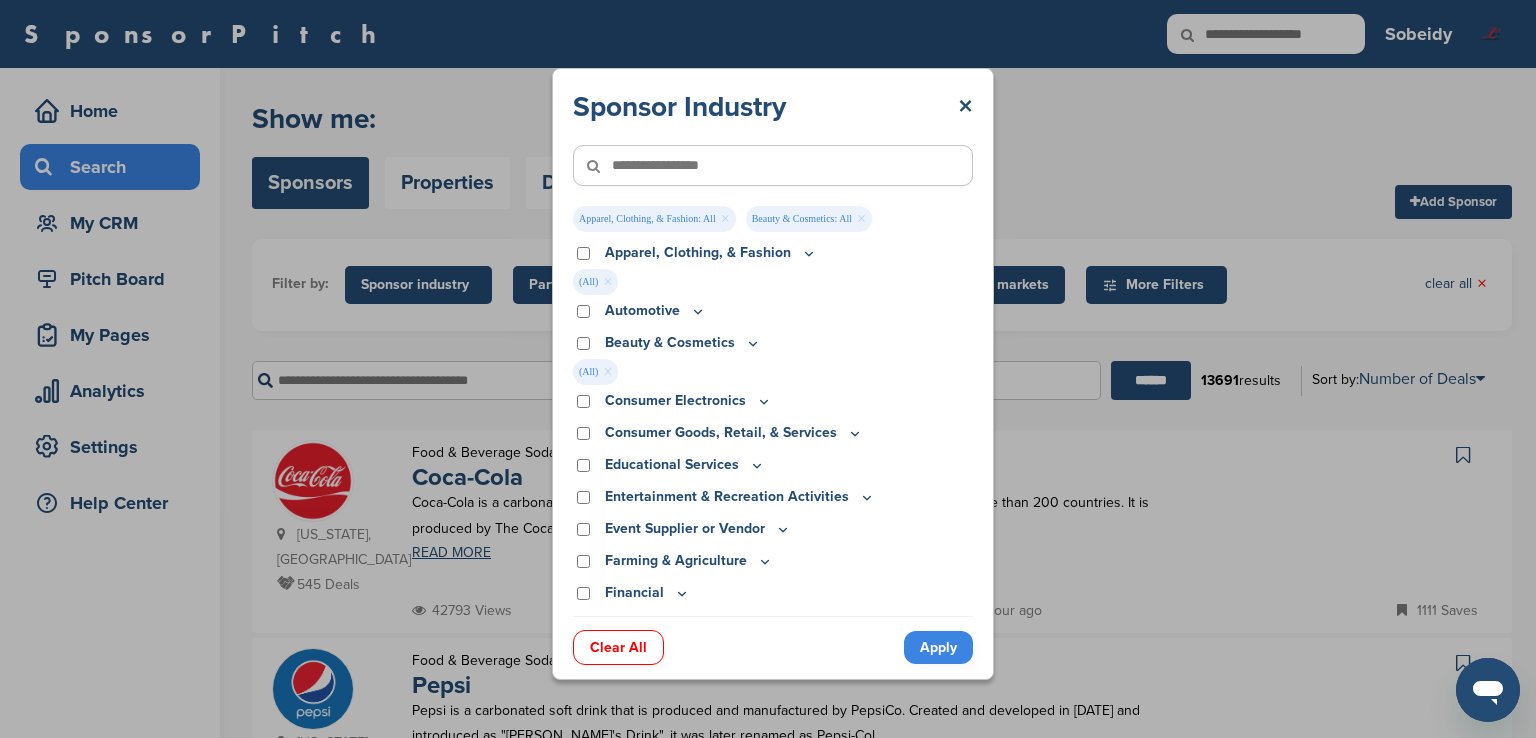click on "Automotive" at bounding box center (773, 311) 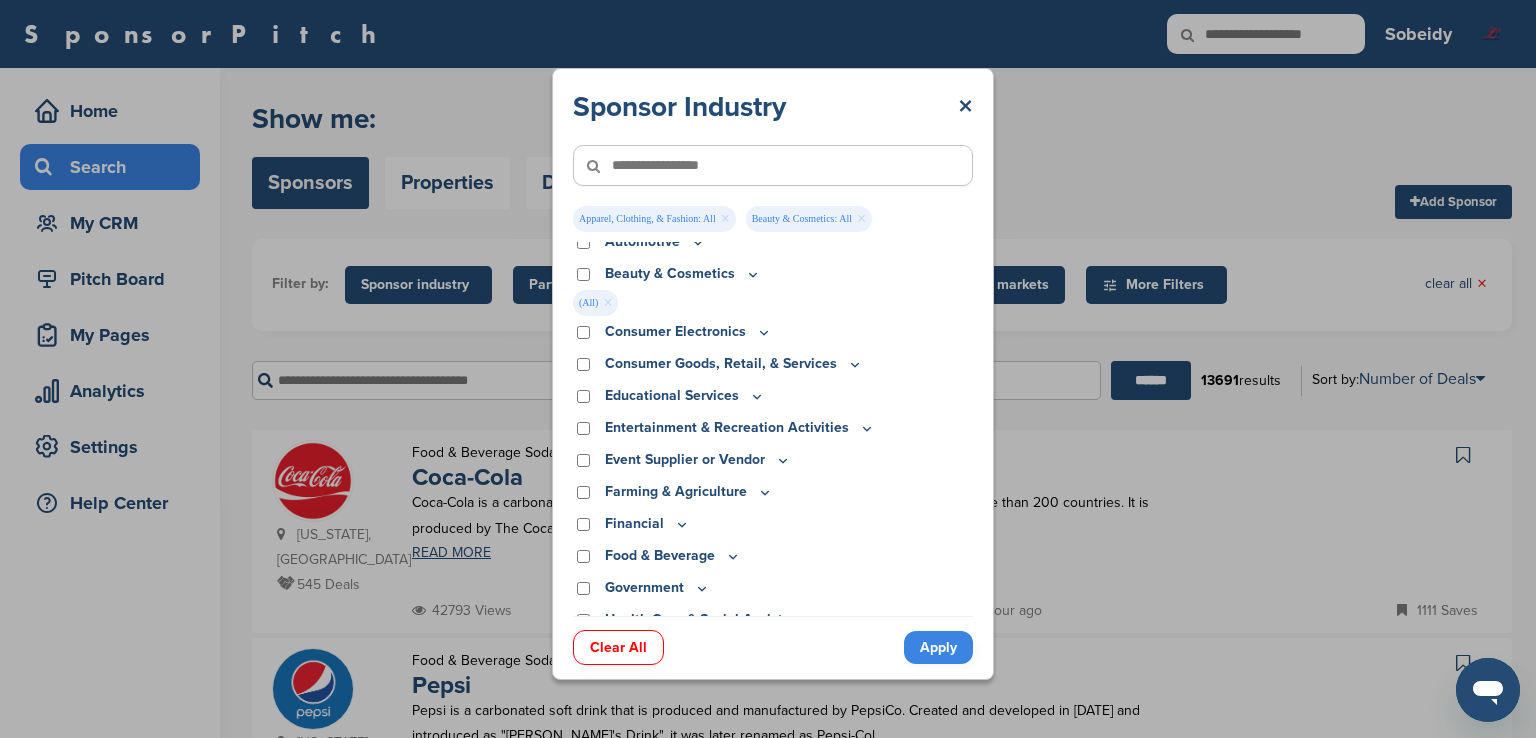 scroll, scrollTop: 100, scrollLeft: 0, axis: vertical 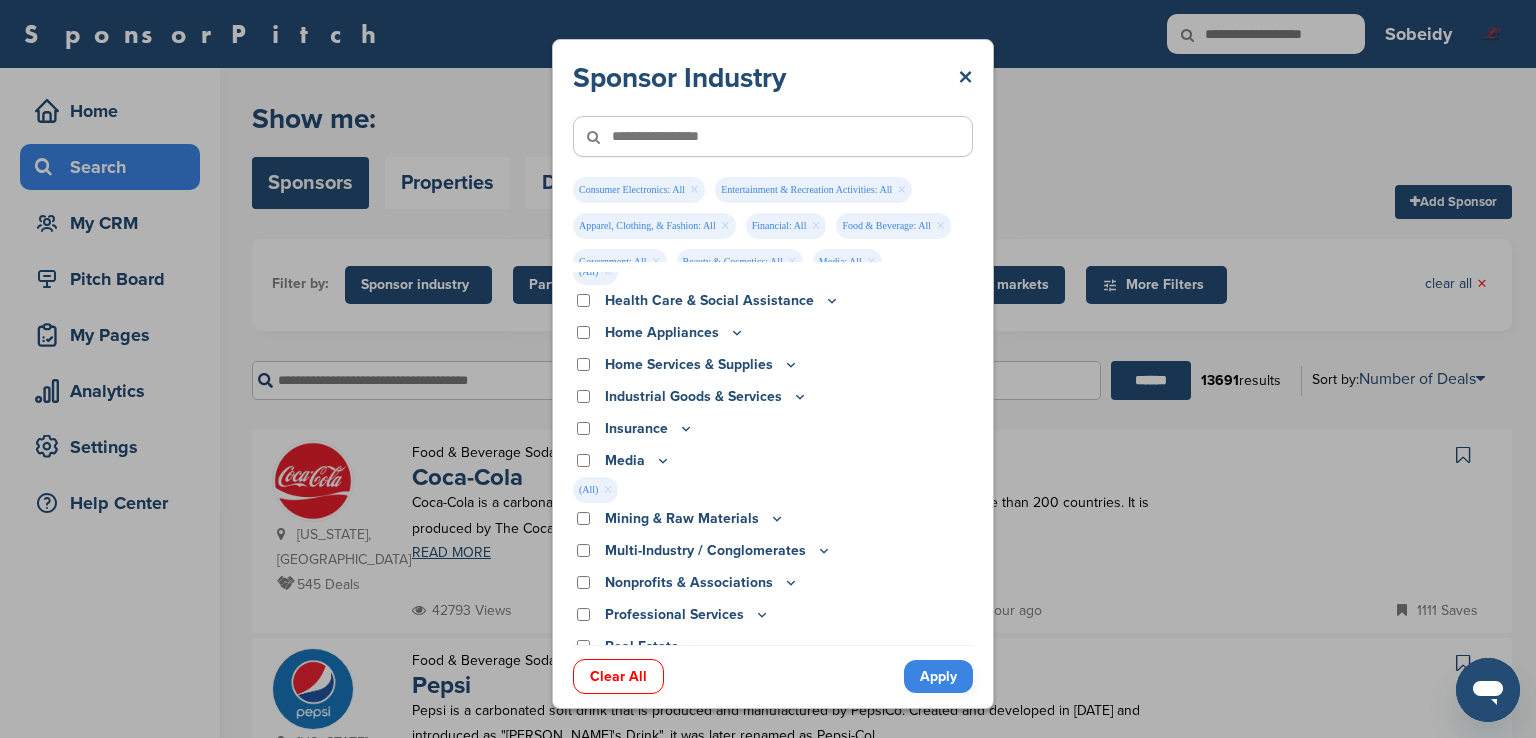 click on "Insurance" at bounding box center [773, 429] 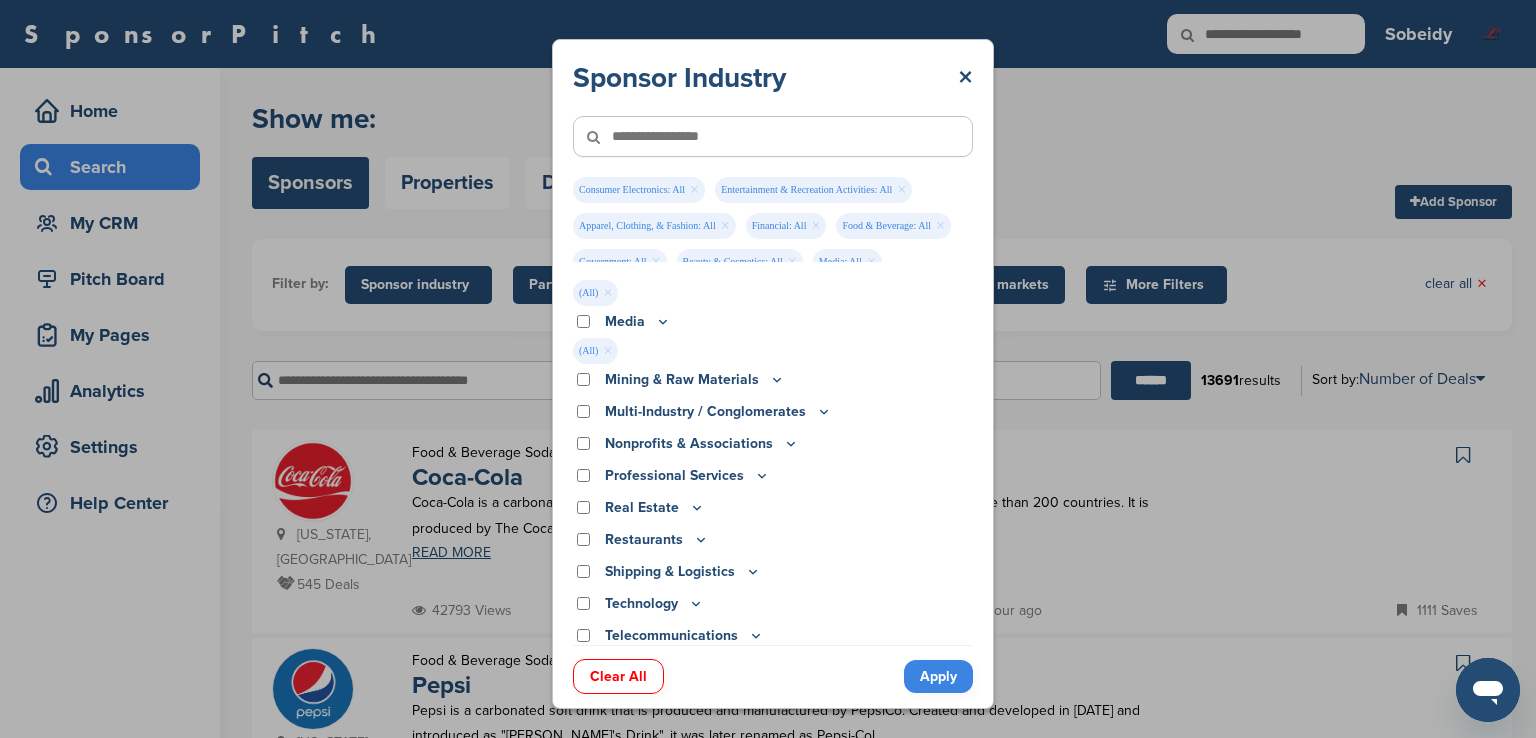 scroll, scrollTop: 800, scrollLeft: 0, axis: vertical 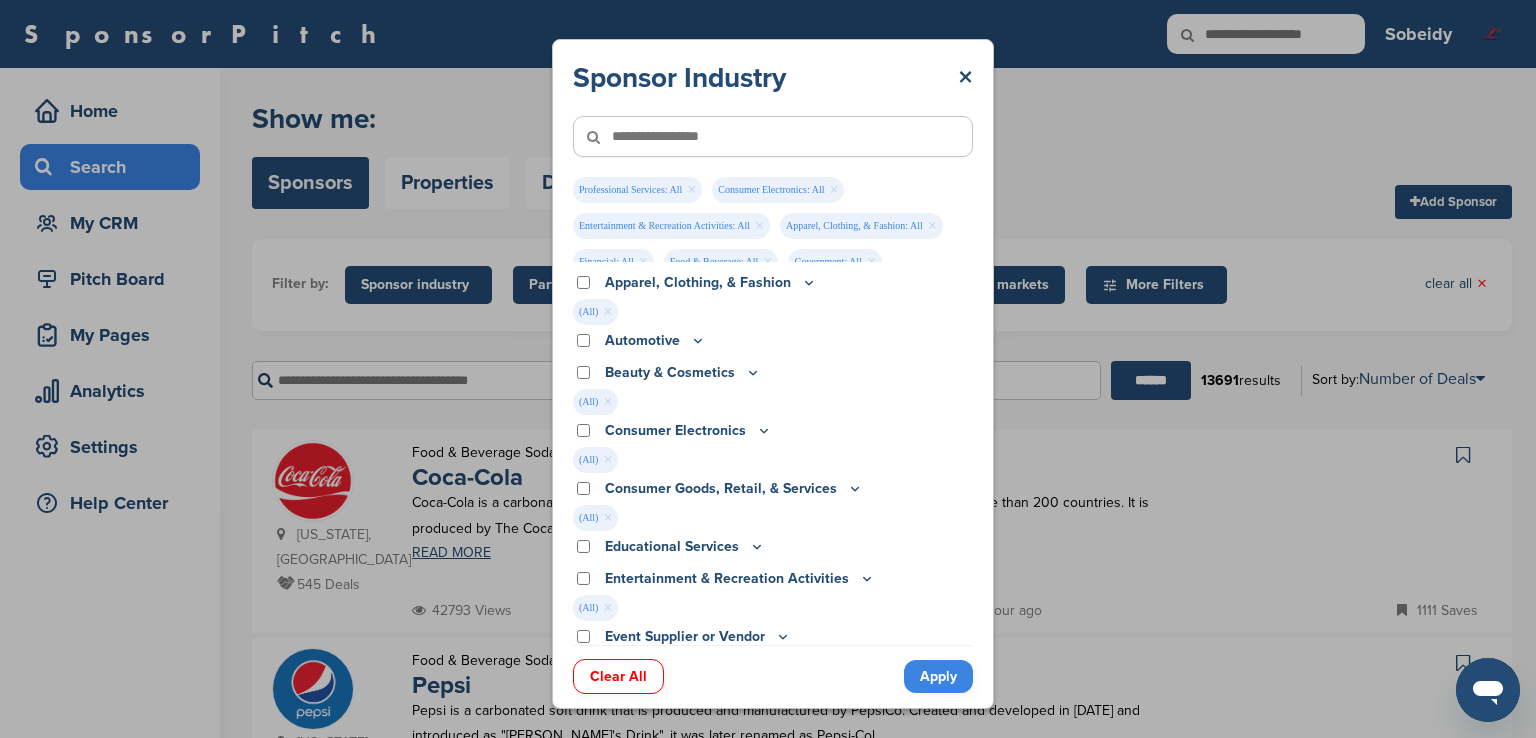 click on "Apply" at bounding box center (938, 676) 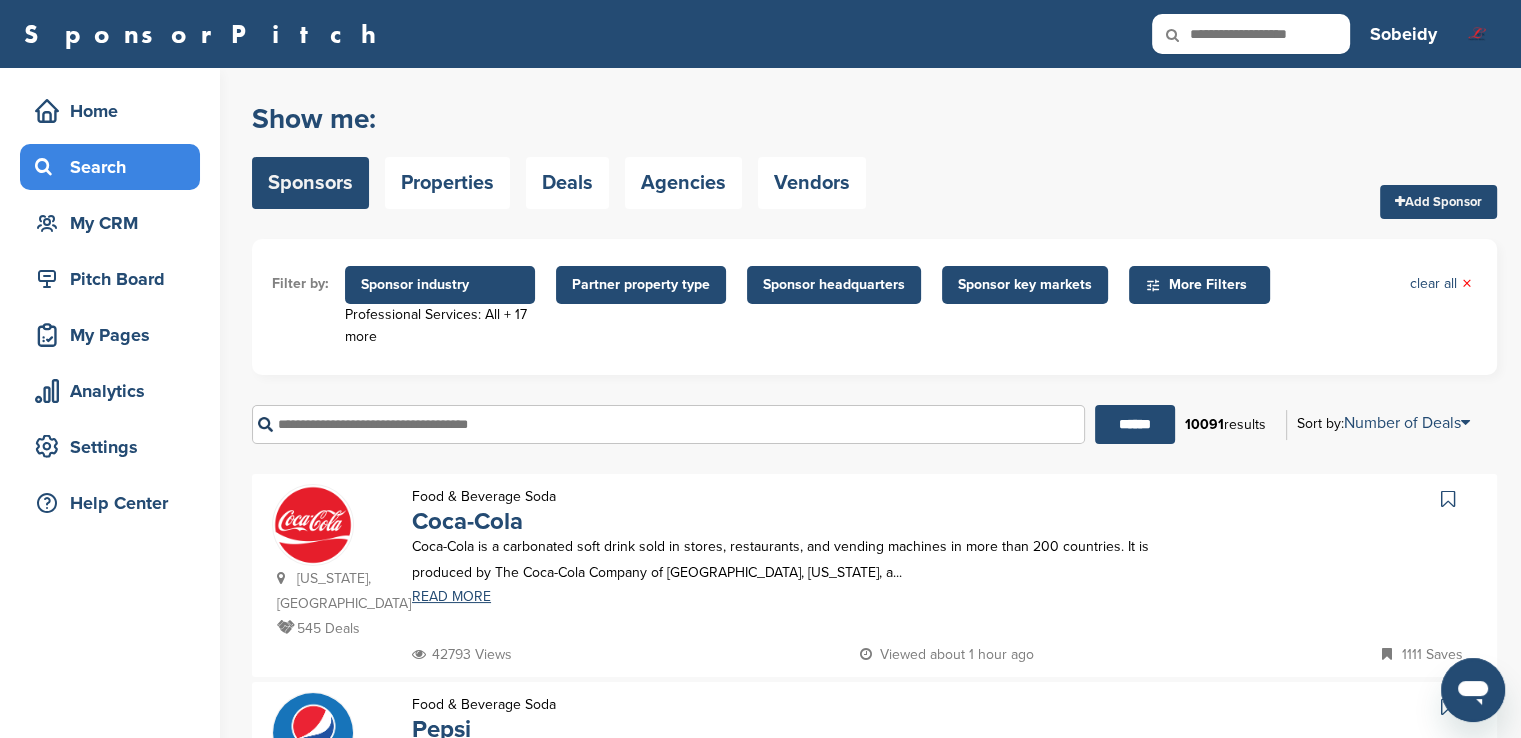 click on "More Filters" at bounding box center (1202, 285) 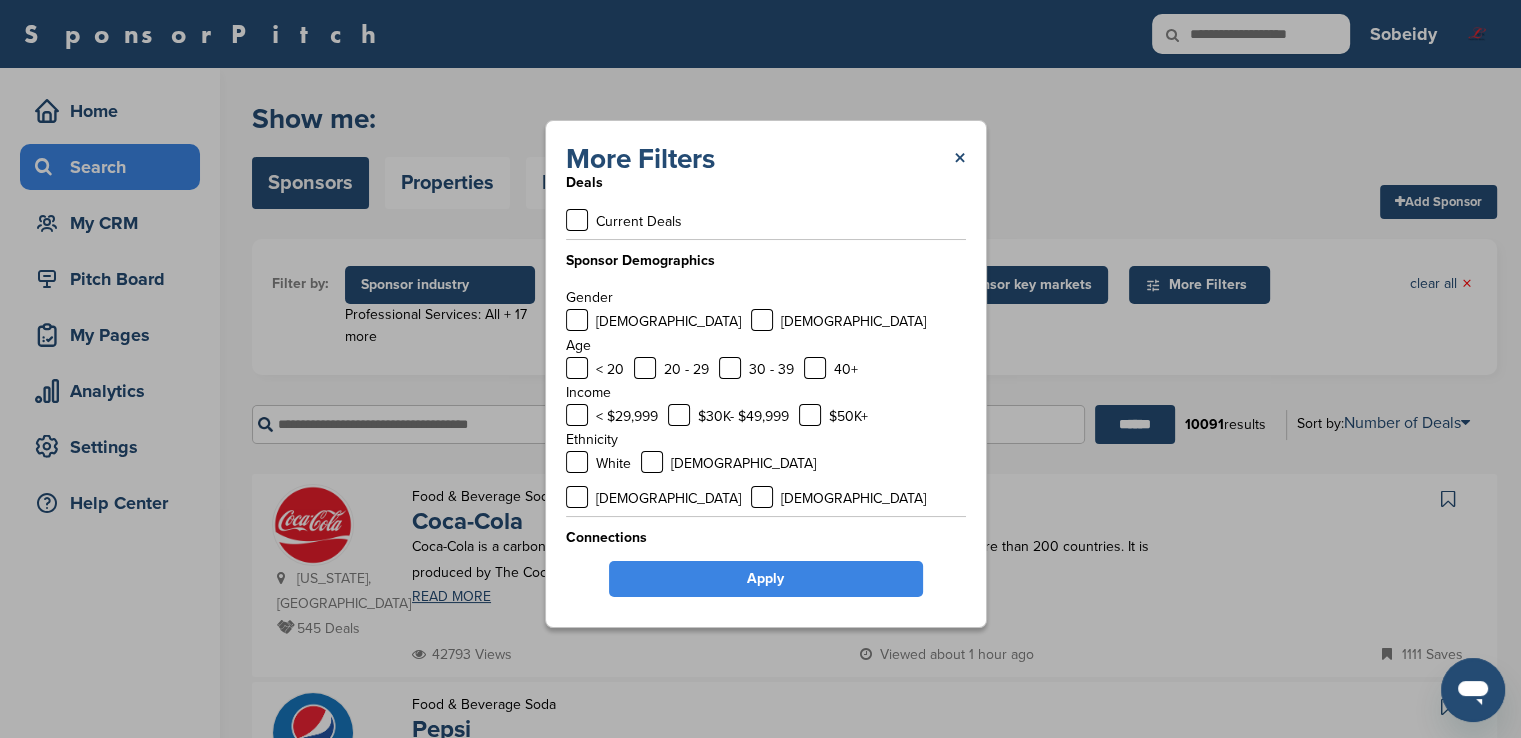 scroll, scrollTop: 19, scrollLeft: 0, axis: vertical 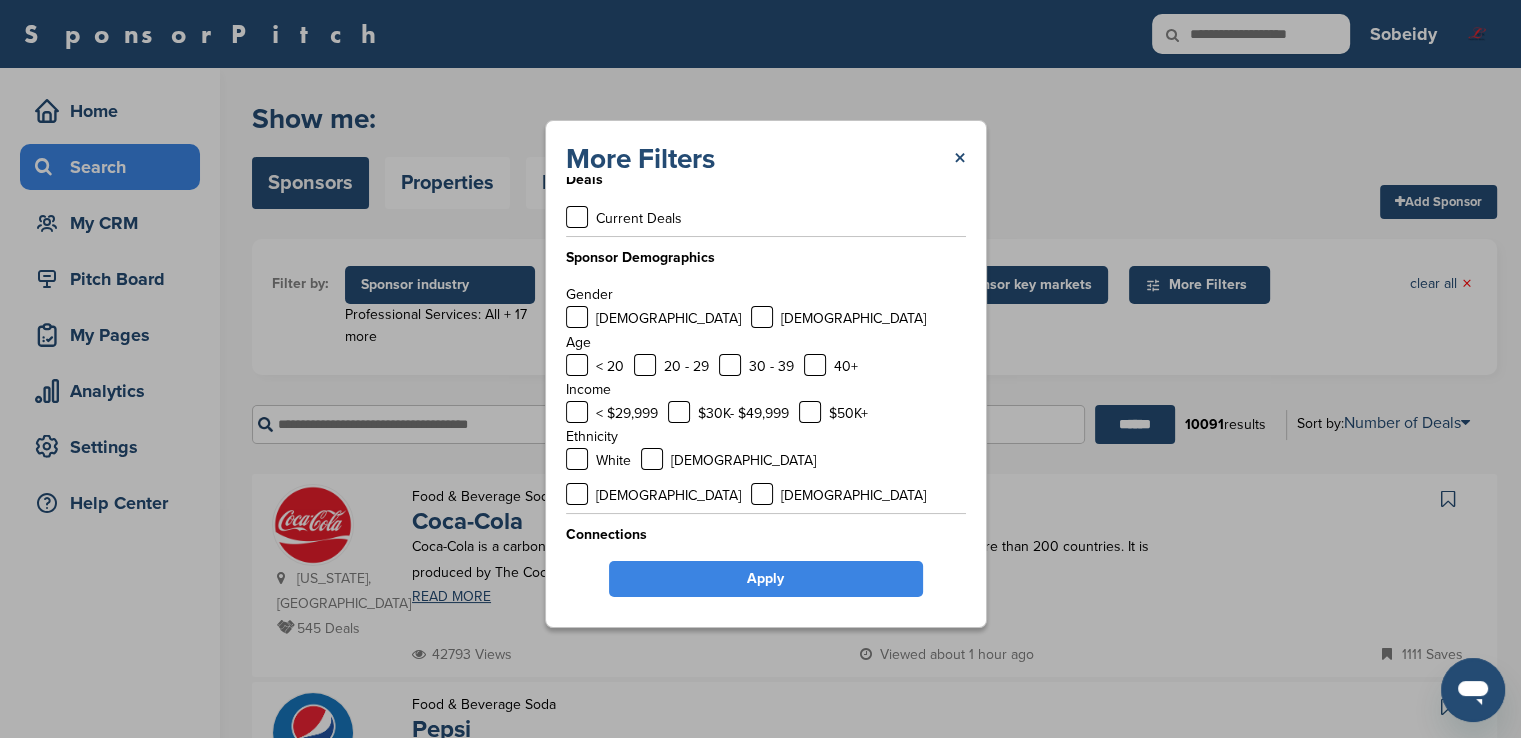 click on "×" at bounding box center [960, 159] 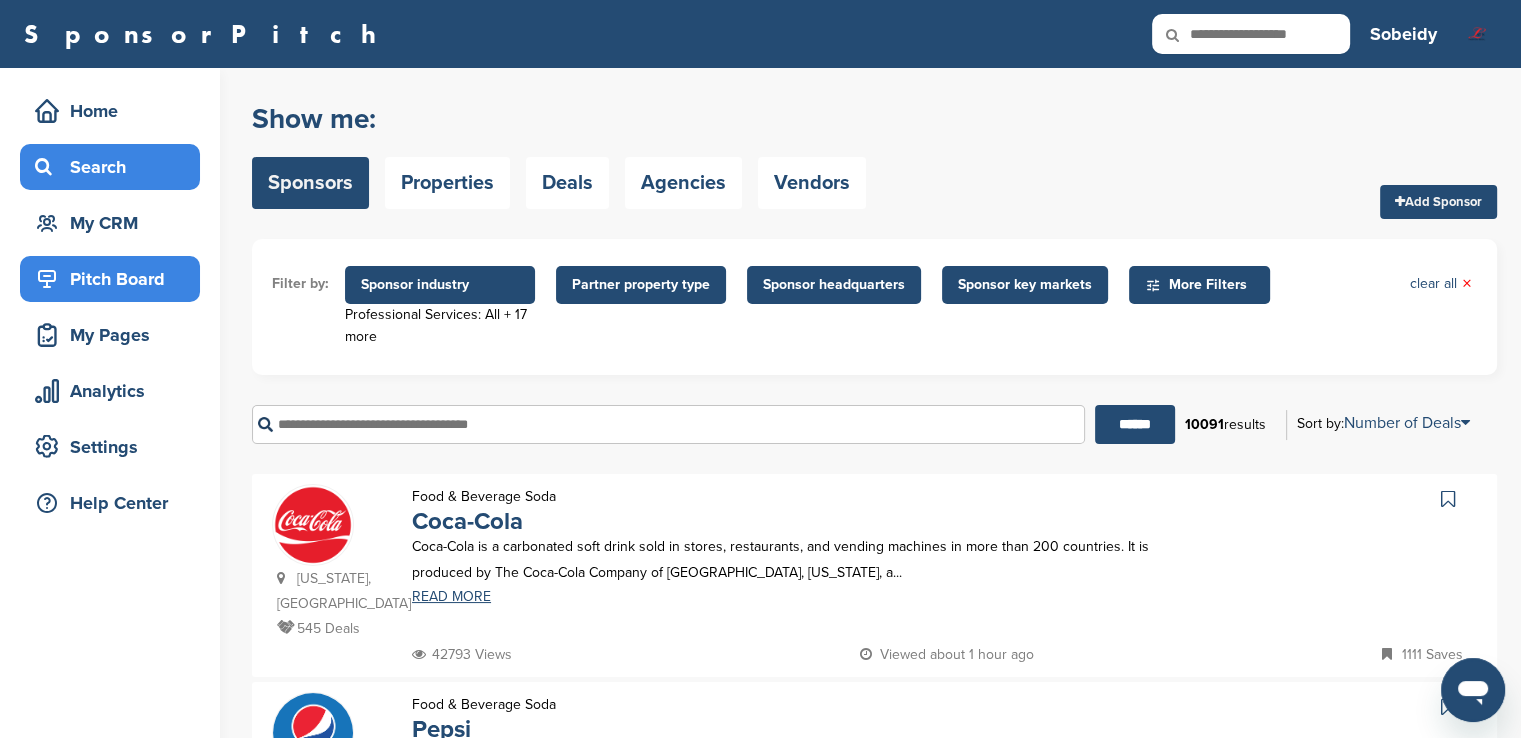 click on "Pitch Board" at bounding box center [115, 279] 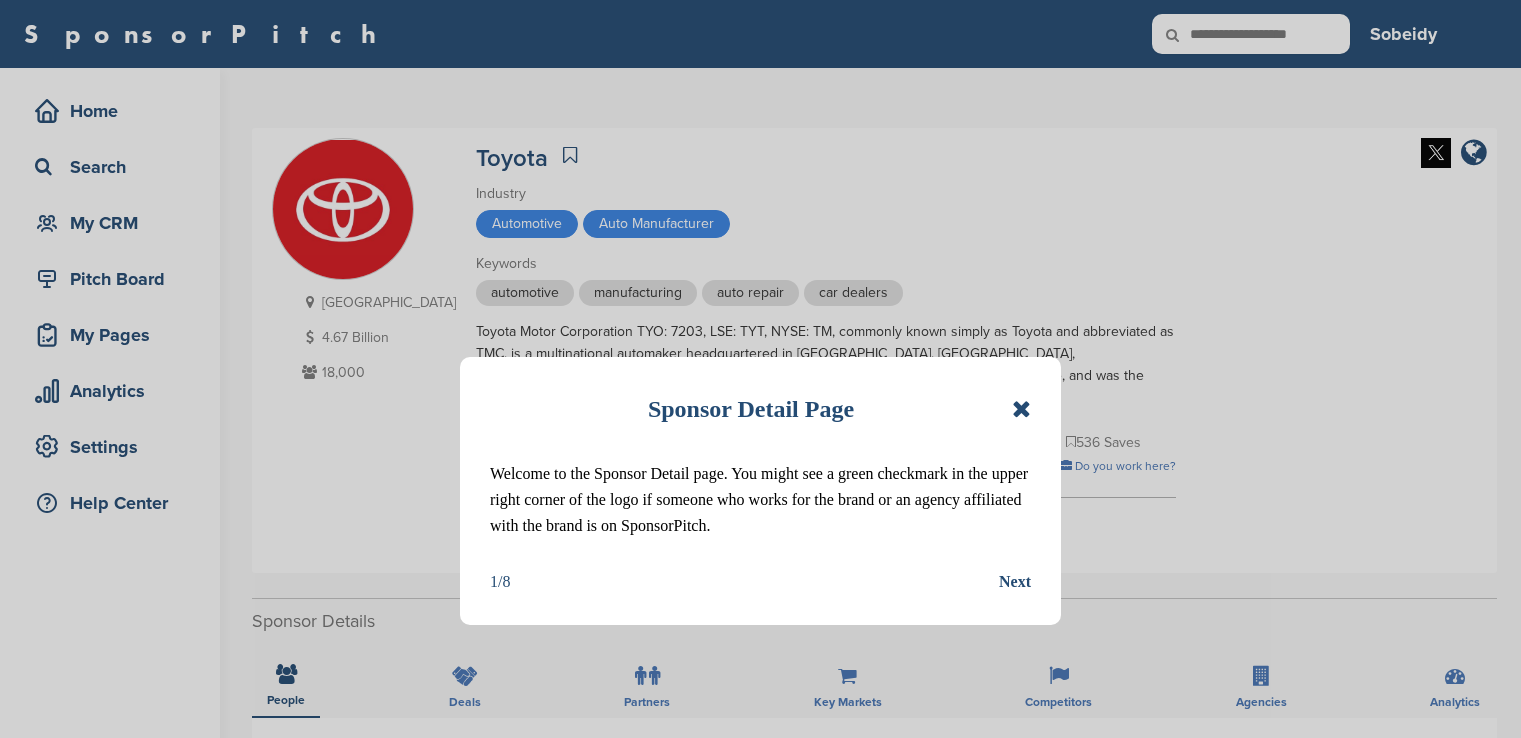 scroll, scrollTop: 0, scrollLeft: 0, axis: both 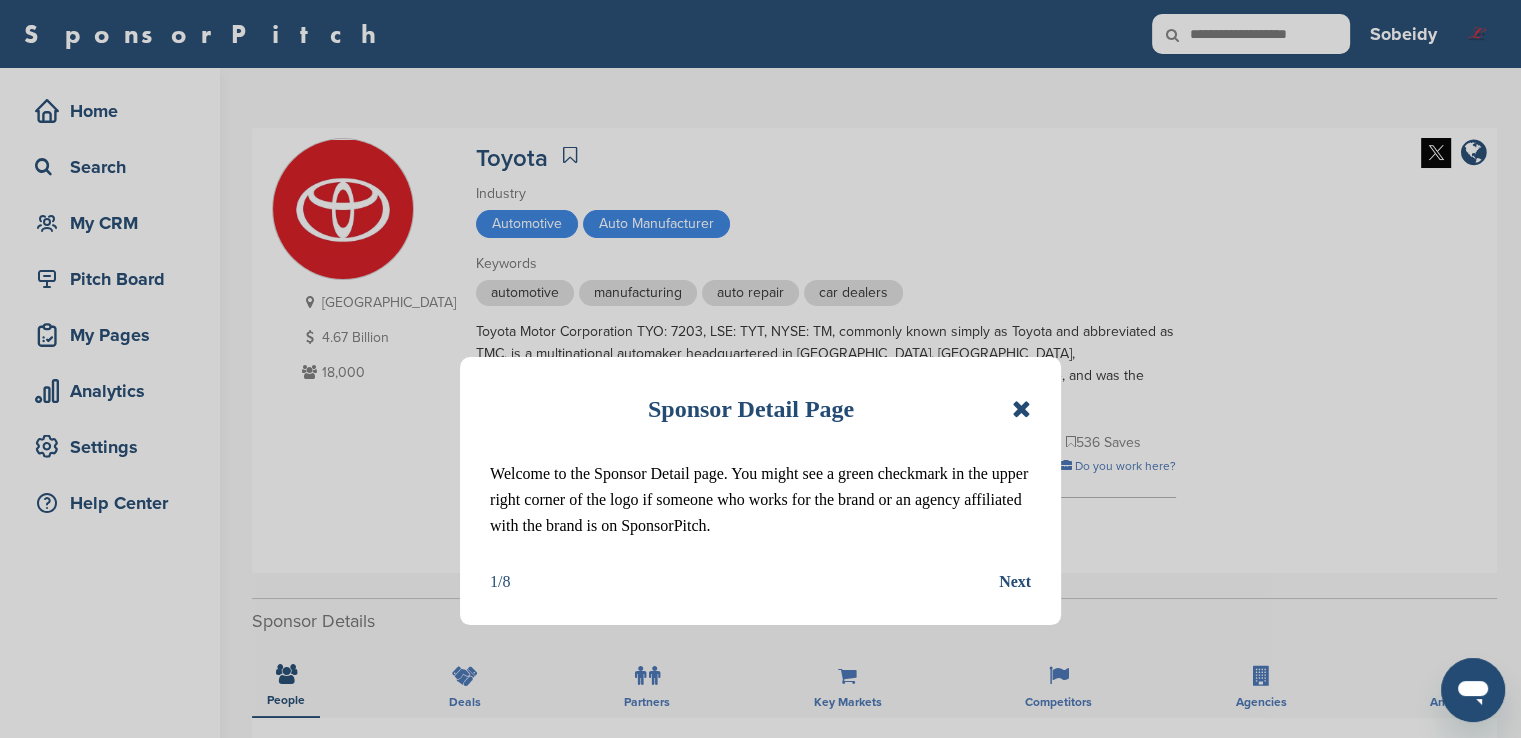 click at bounding box center (1021, 409) 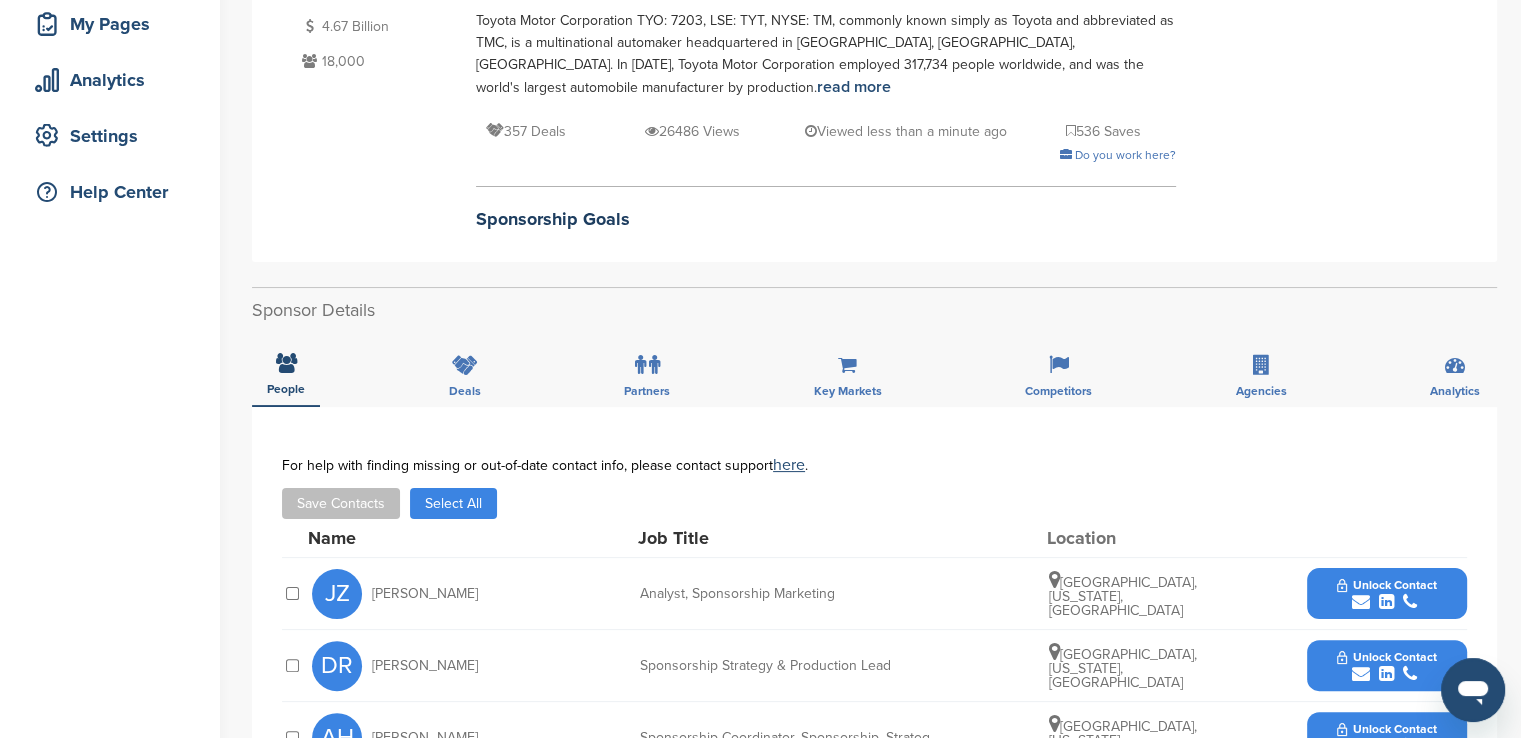 scroll, scrollTop: 300, scrollLeft: 0, axis: vertical 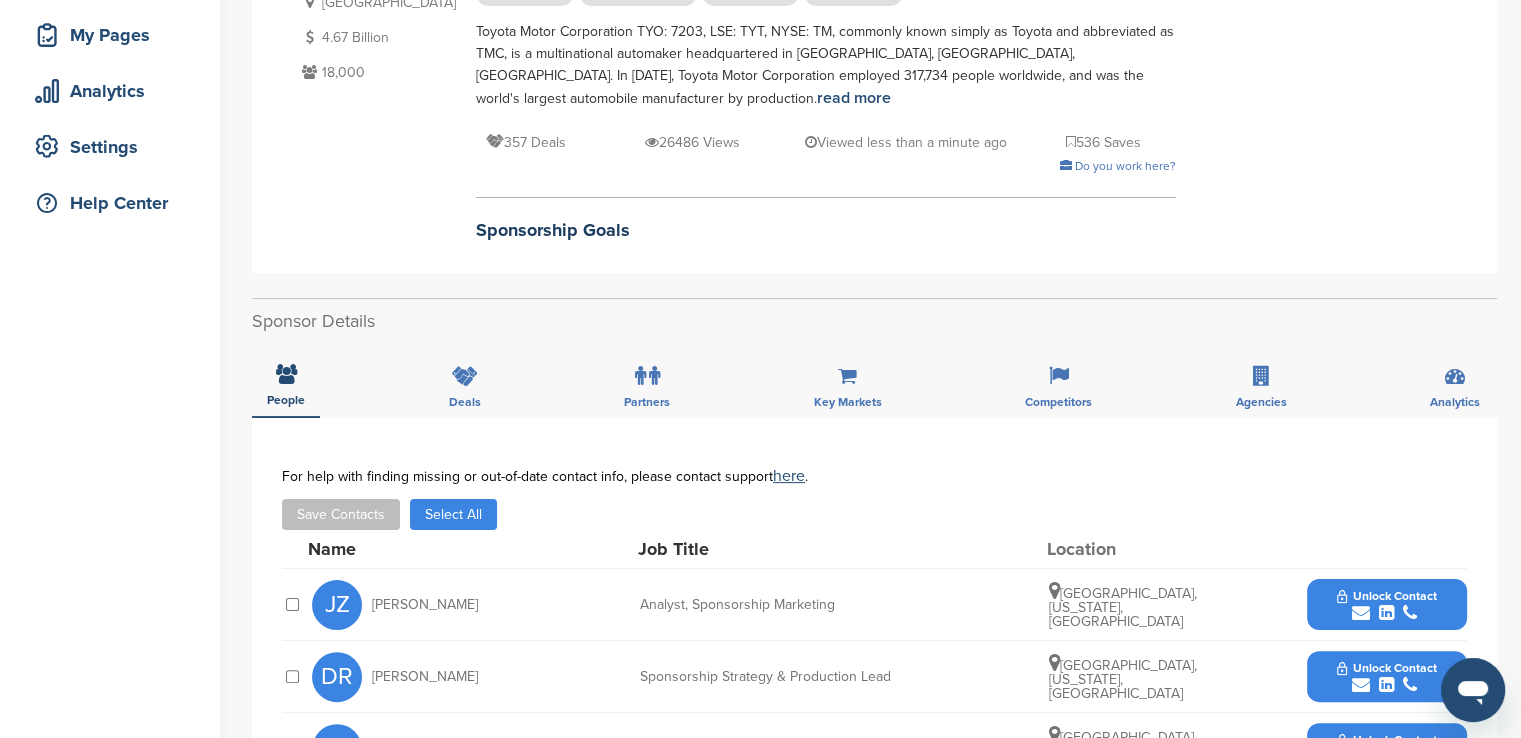 click on "People
Deals
Partners
Key Markets
Competitors
Agencies
Analytics" at bounding box center (874, 381) 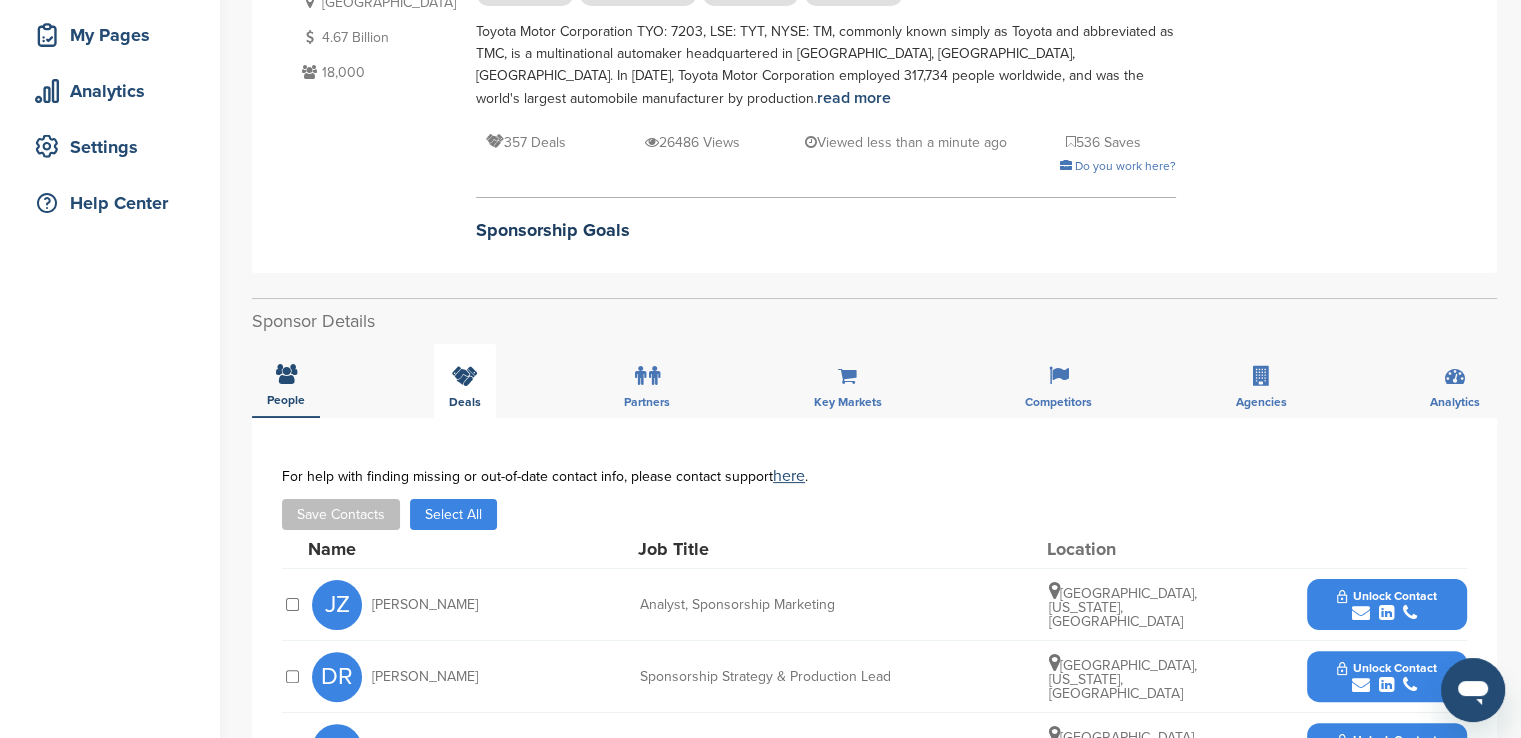 type on "*" 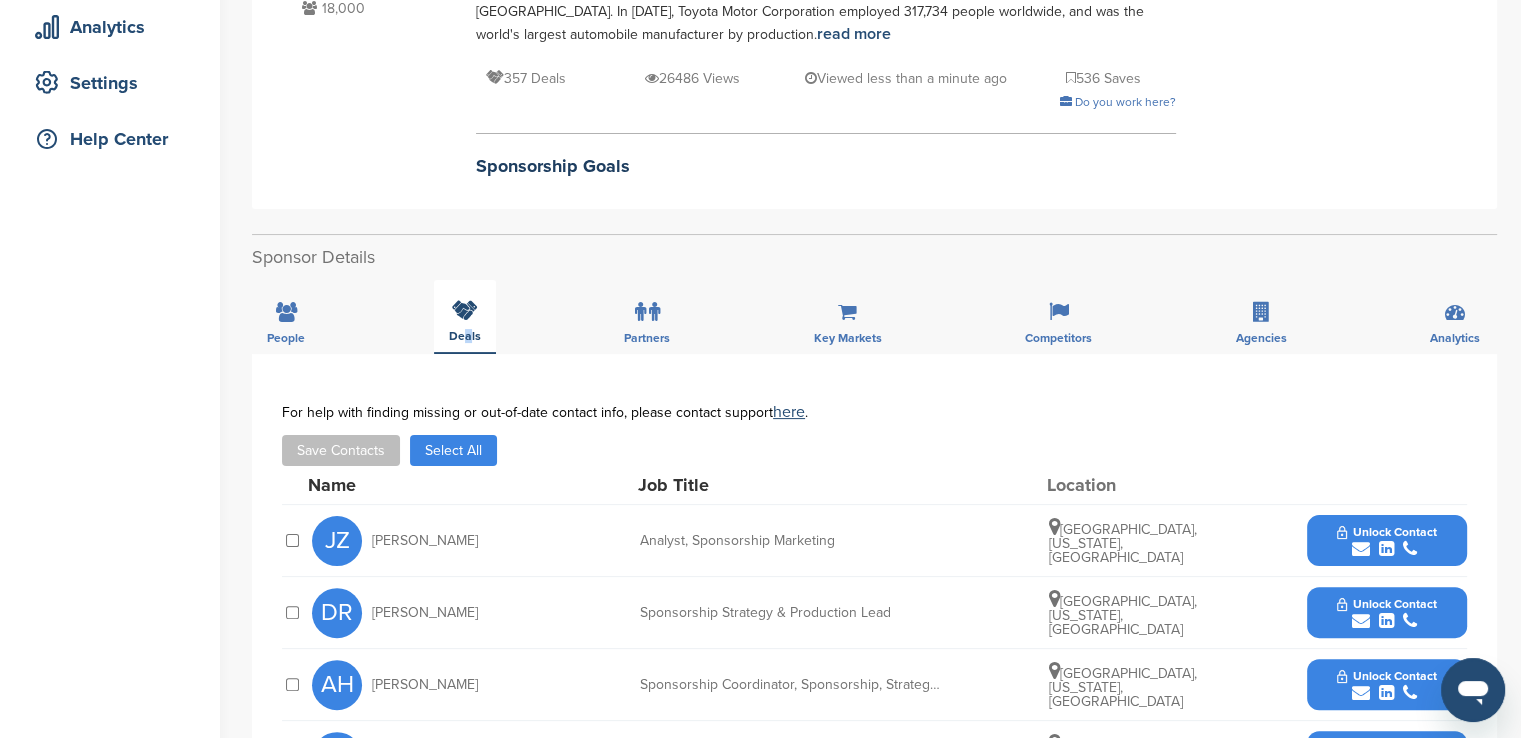 scroll, scrollTop: 400, scrollLeft: 0, axis: vertical 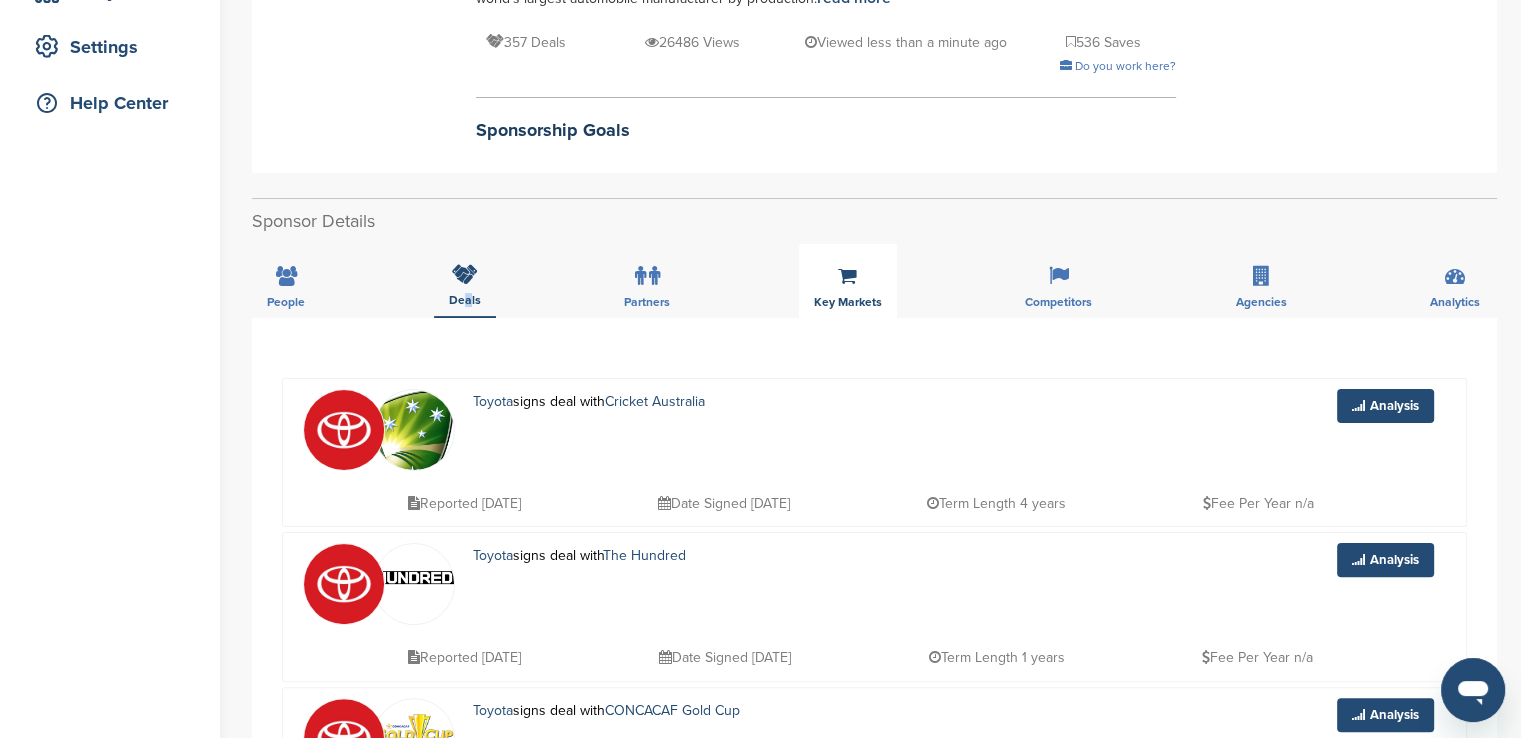 click on "Key Markets" at bounding box center [848, 281] 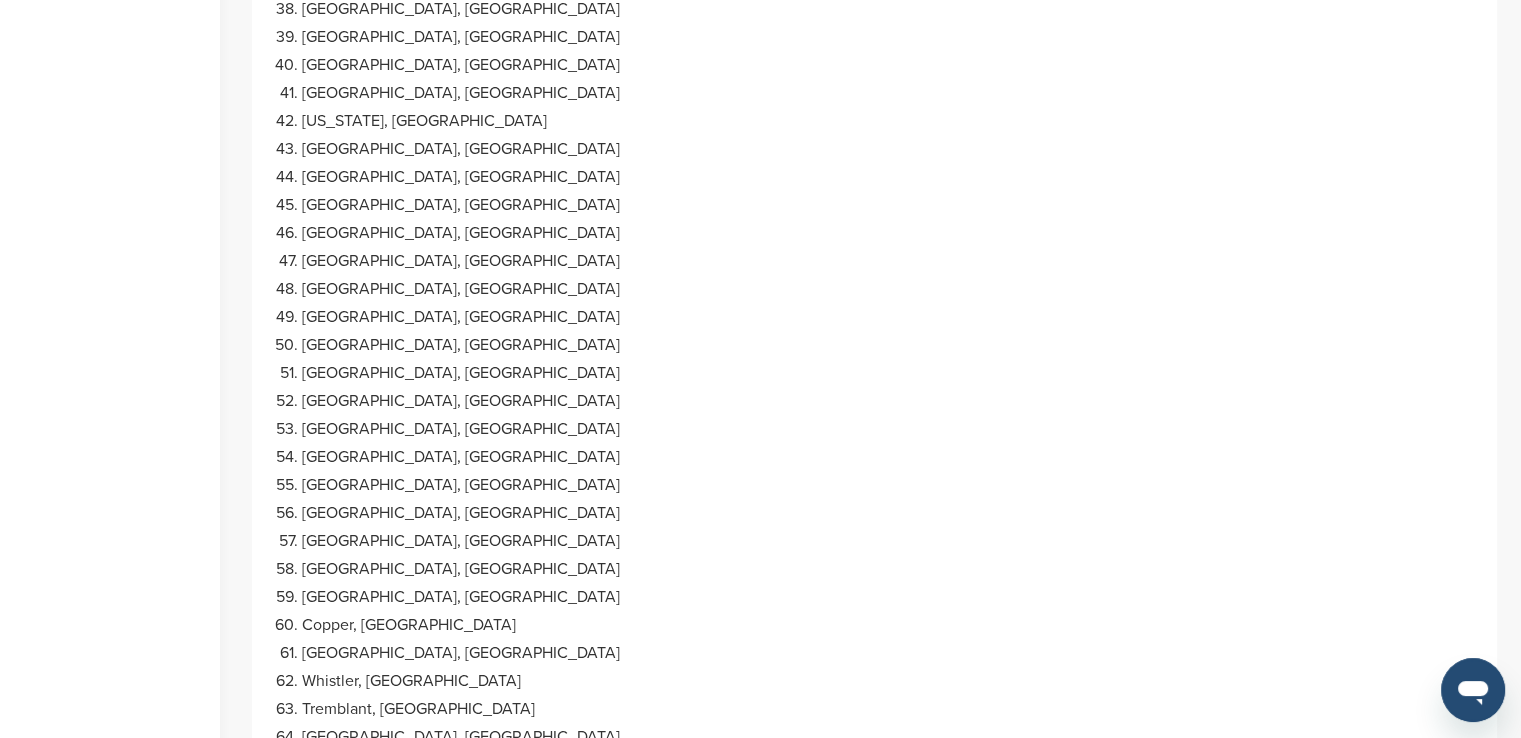 scroll, scrollTop: 2200, scrollLeft: 0, axis: vertical 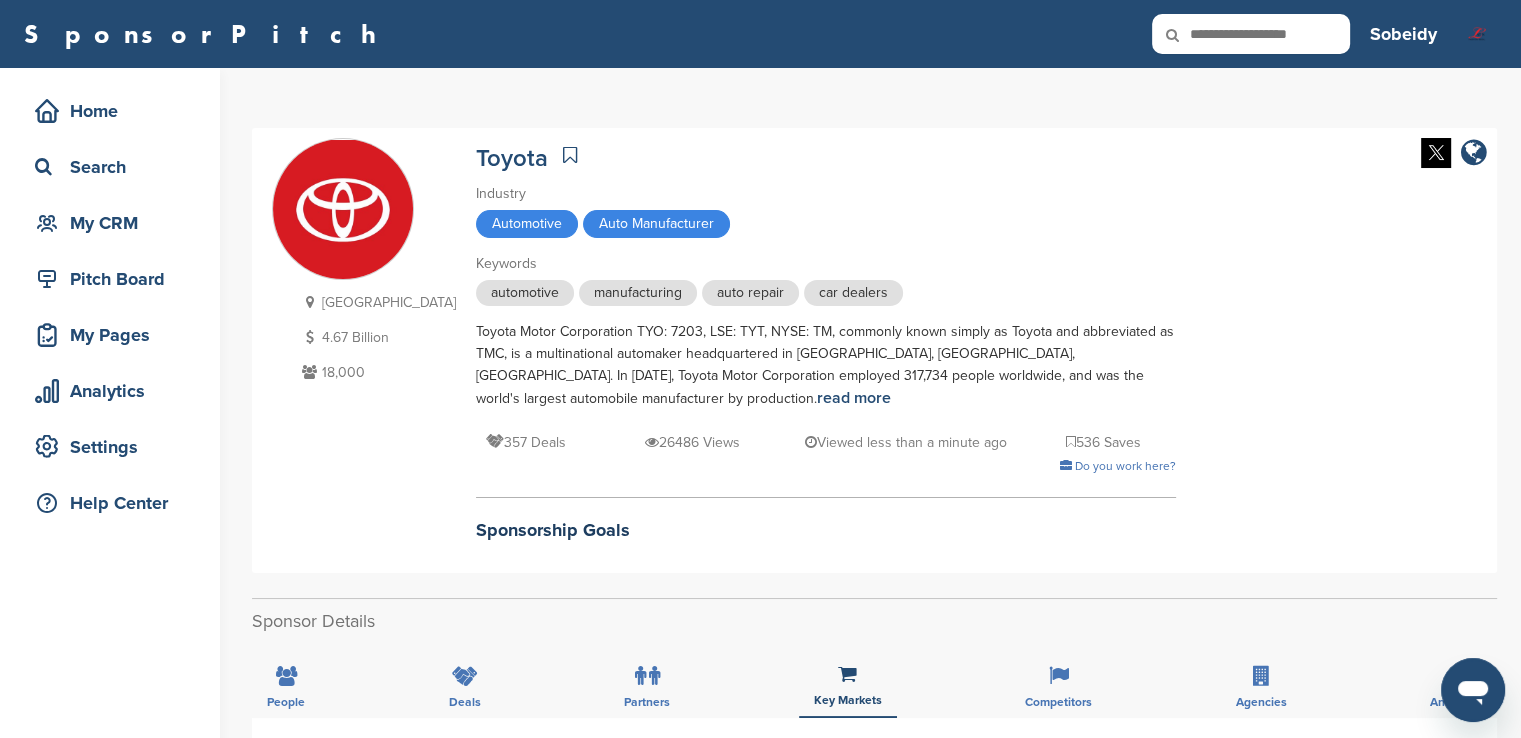 click on "Automotive" at bounding box center [527, 224] 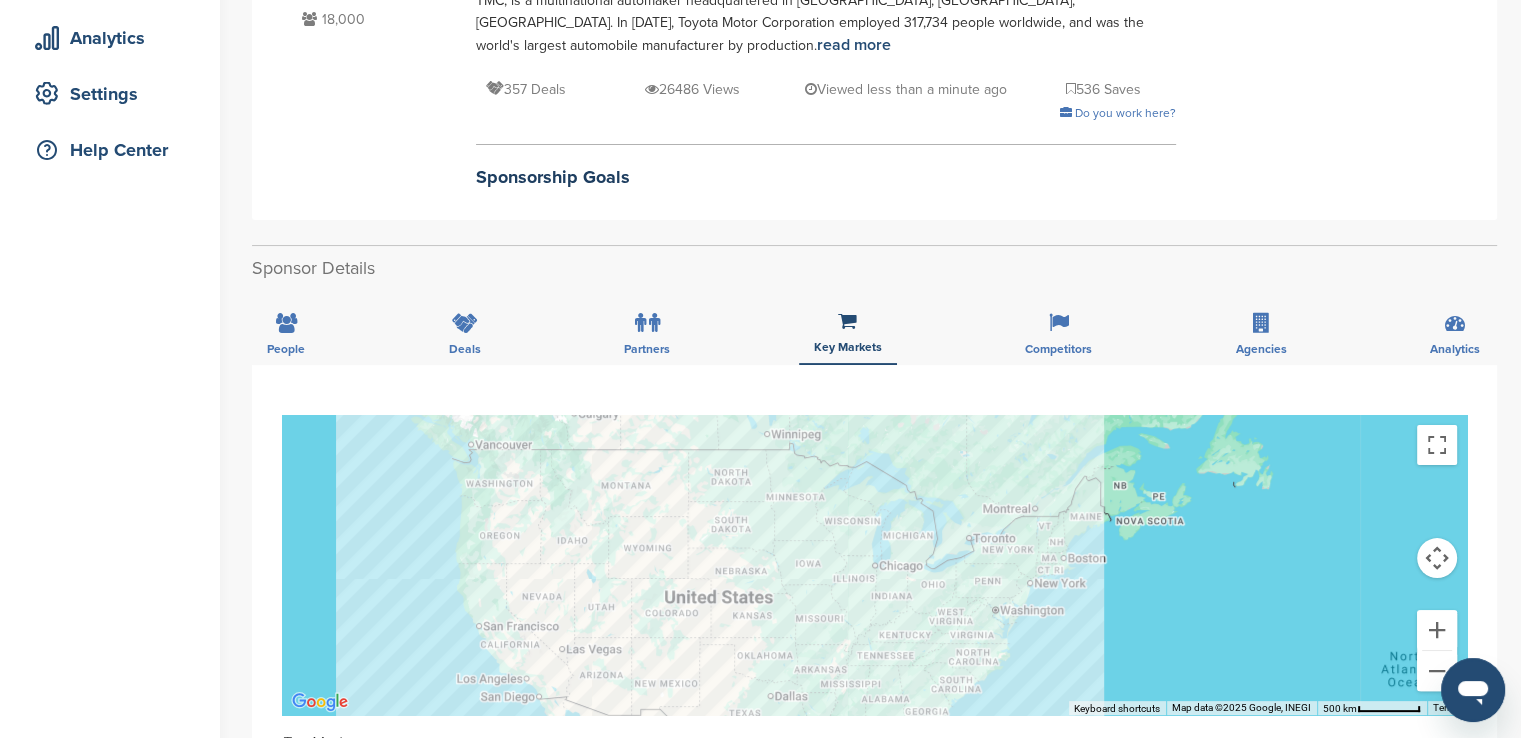 scroll, scrollTop: 400, scrollLeft: 0, axis: vertical 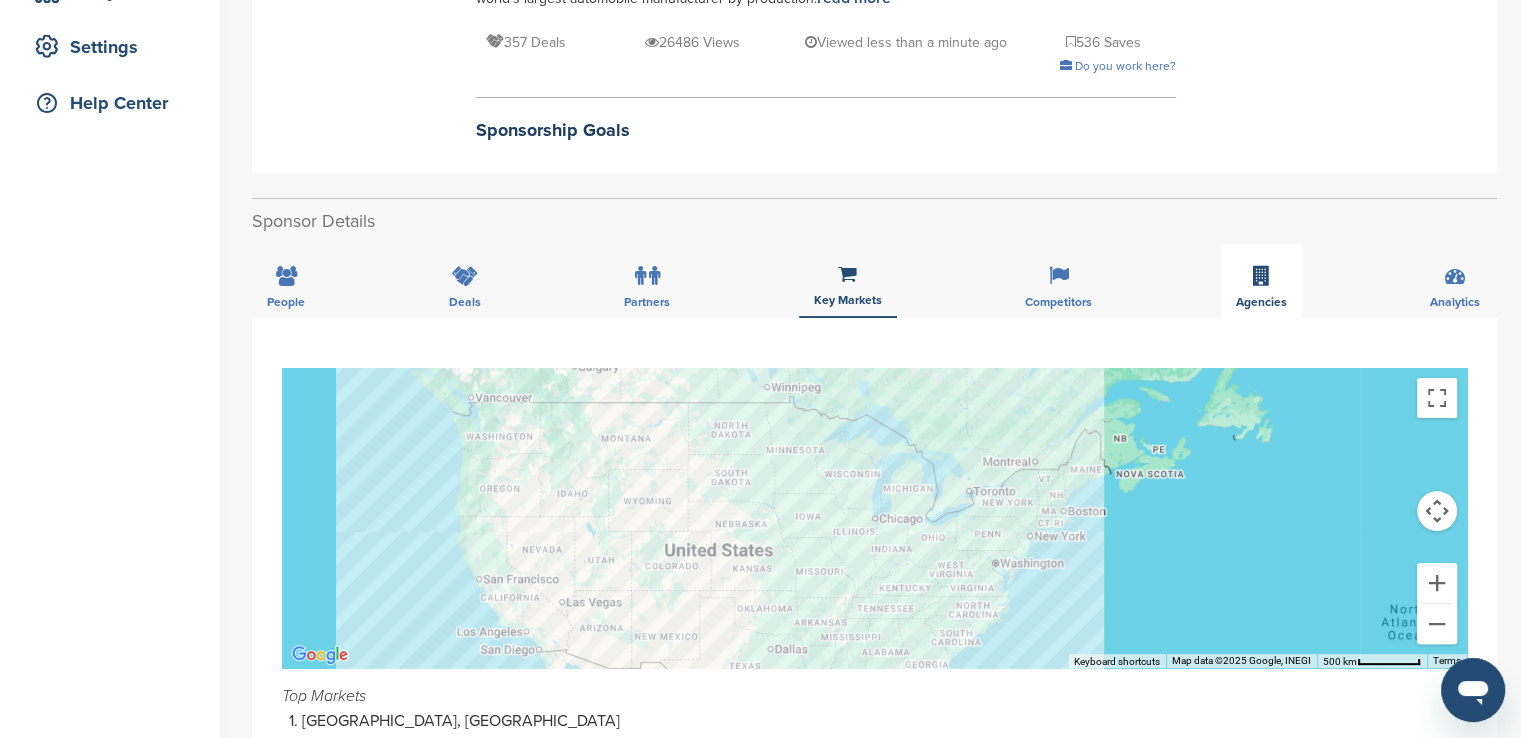 click on "Agencies" at bounding box center [286, 302] 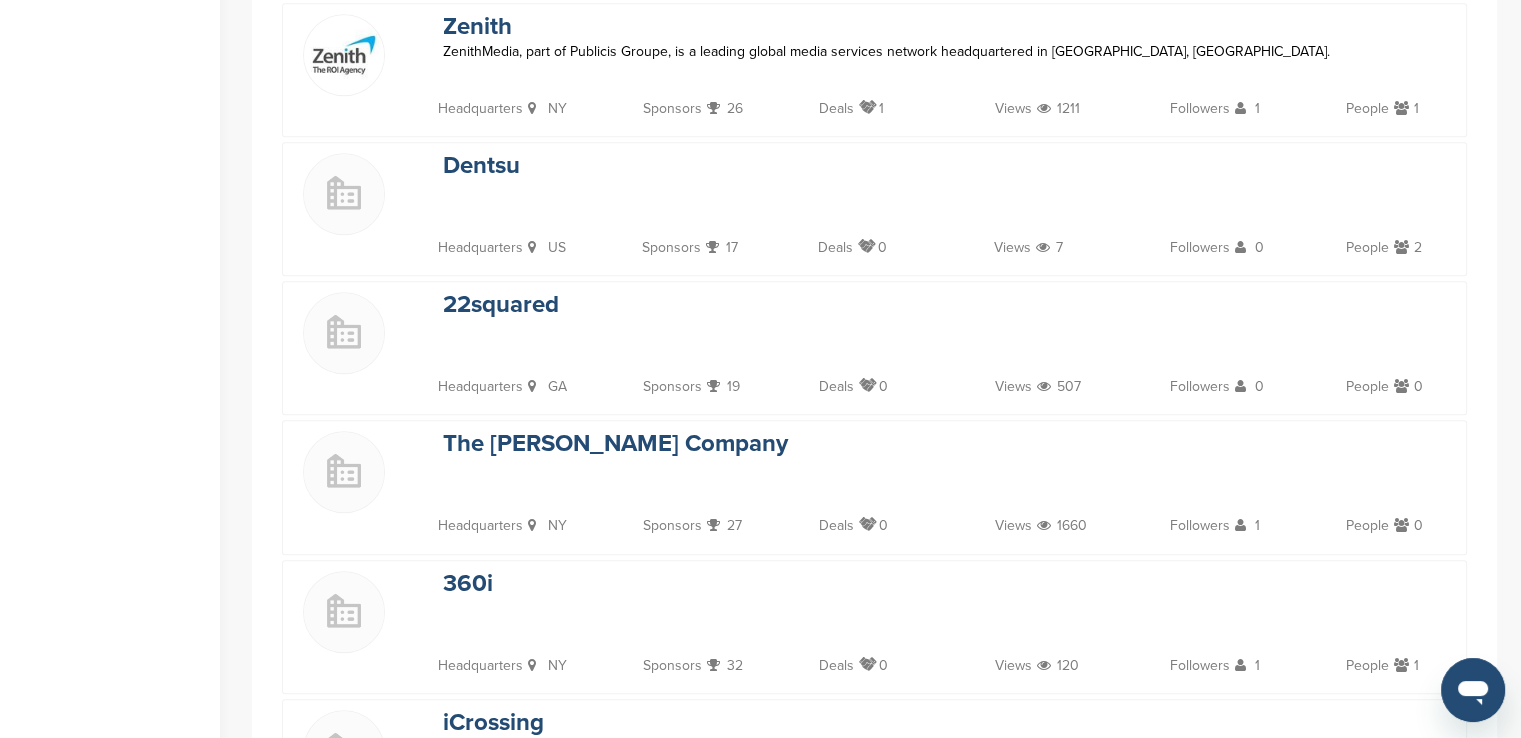 scroll, scrollTop: 1300, scrollLeft: 0, axis: vertical 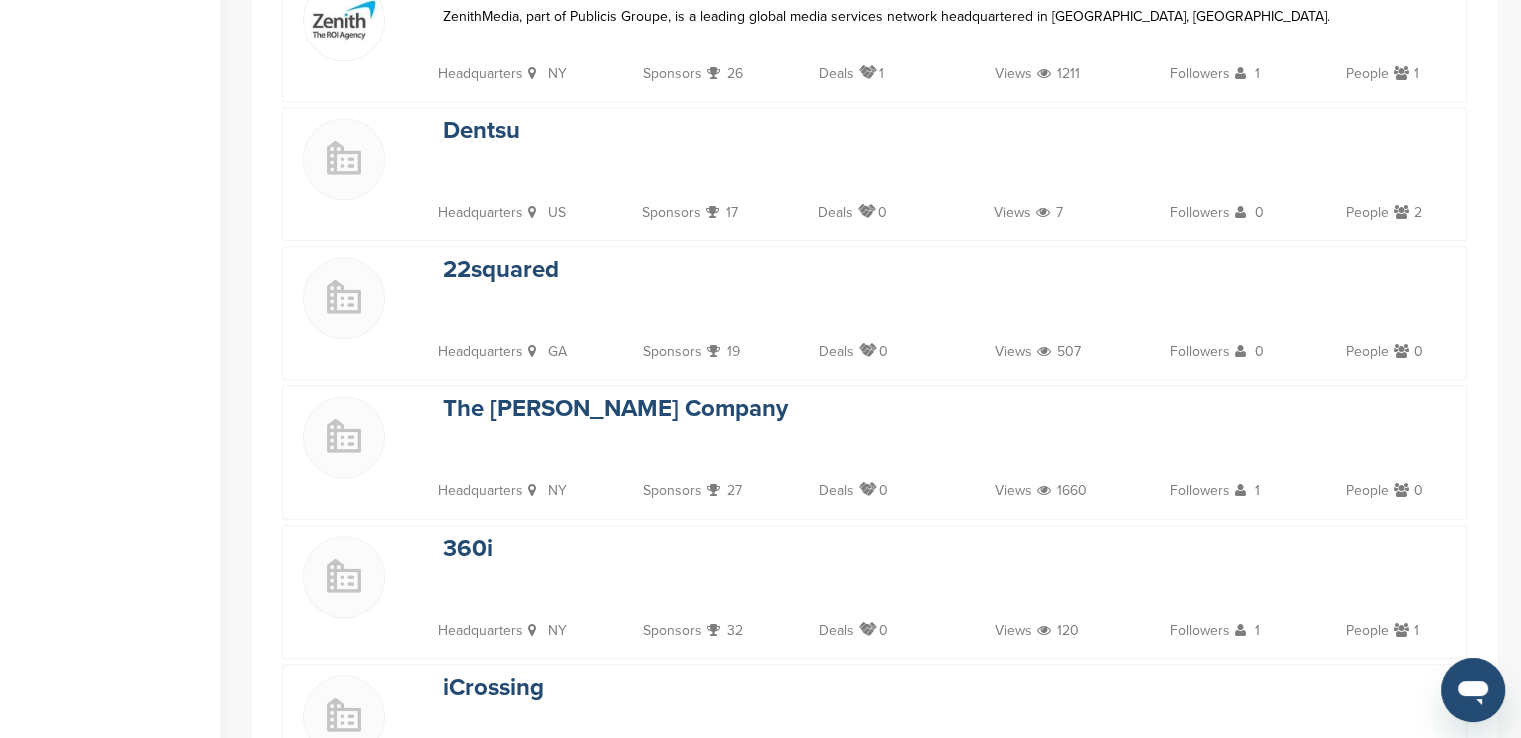 drag, startPoint x: 660, startPoint y: 485, endPoint x: 648, endPoint y: 483, distance: 12.165525 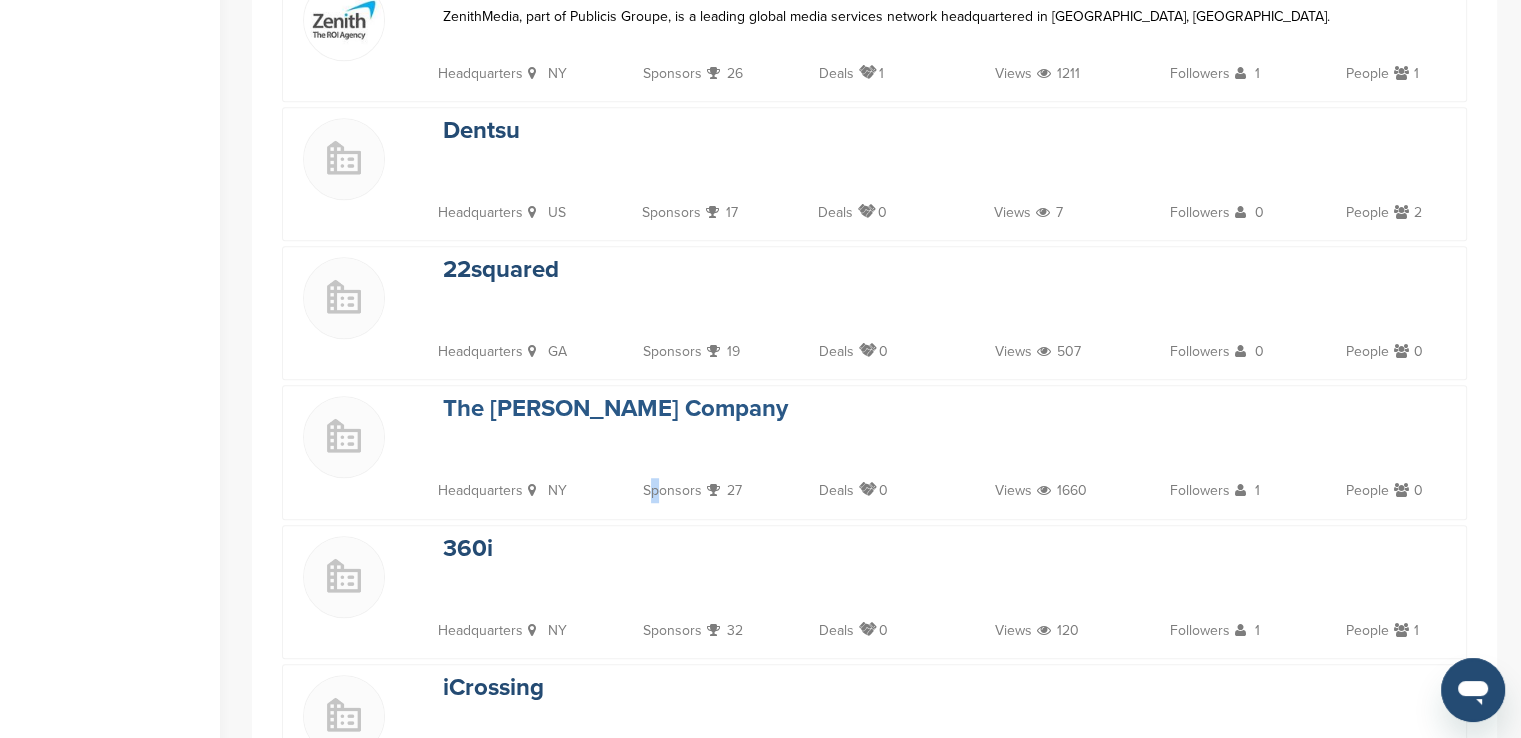 click on "The George P. Johnson Company" at bounding box center [615, 408] 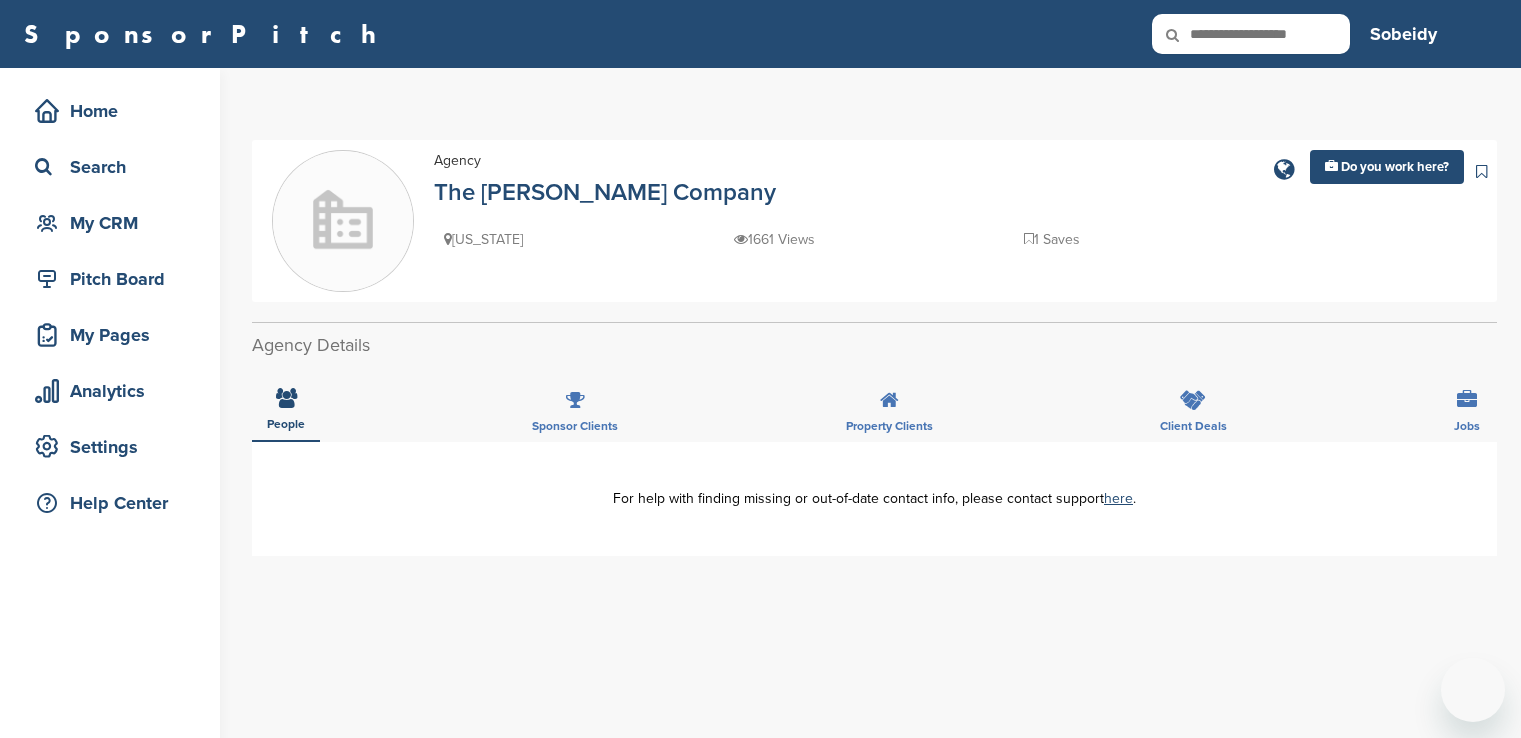 scroll, scrollTop: 0, scrollLeft: 0, axis: both 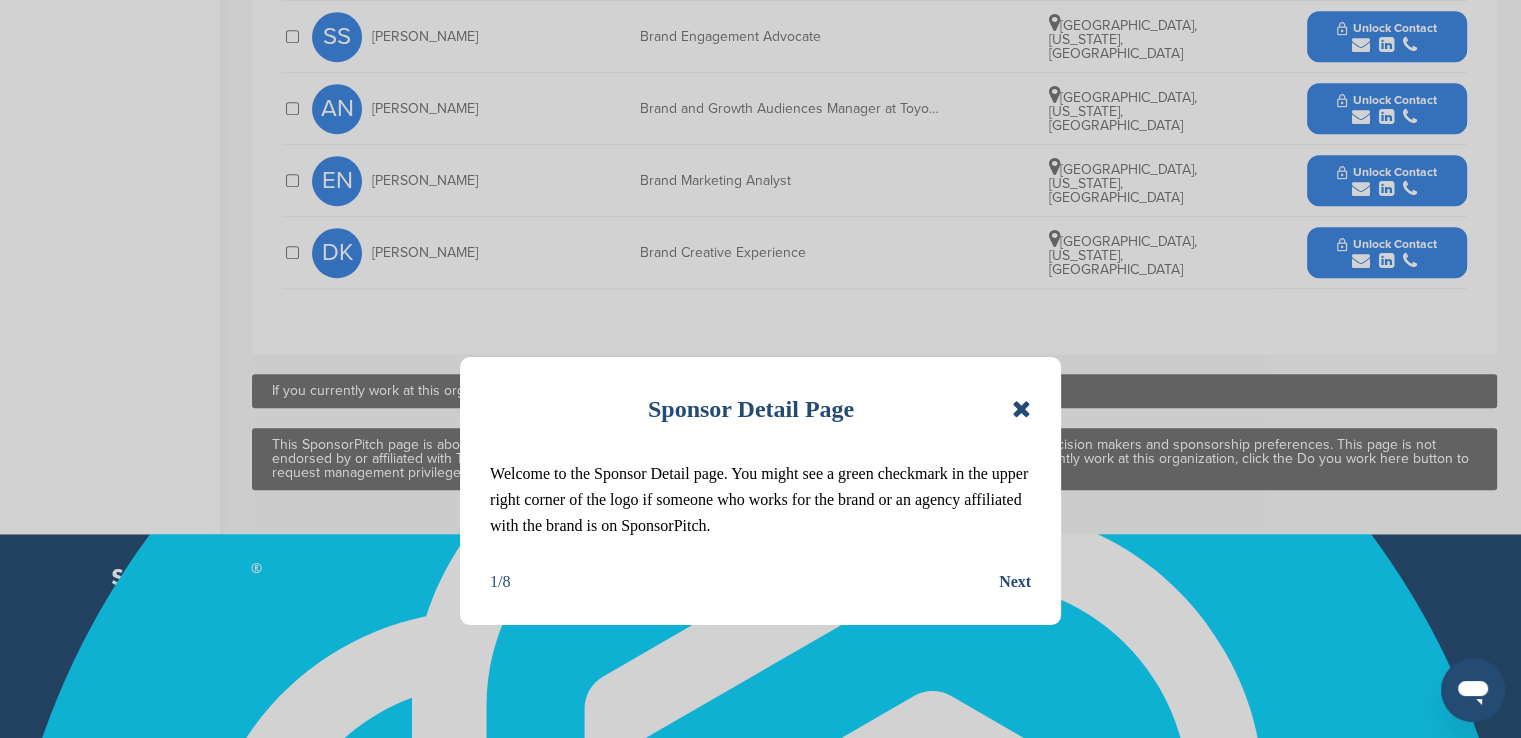 click at bounding box center (1021, 409) 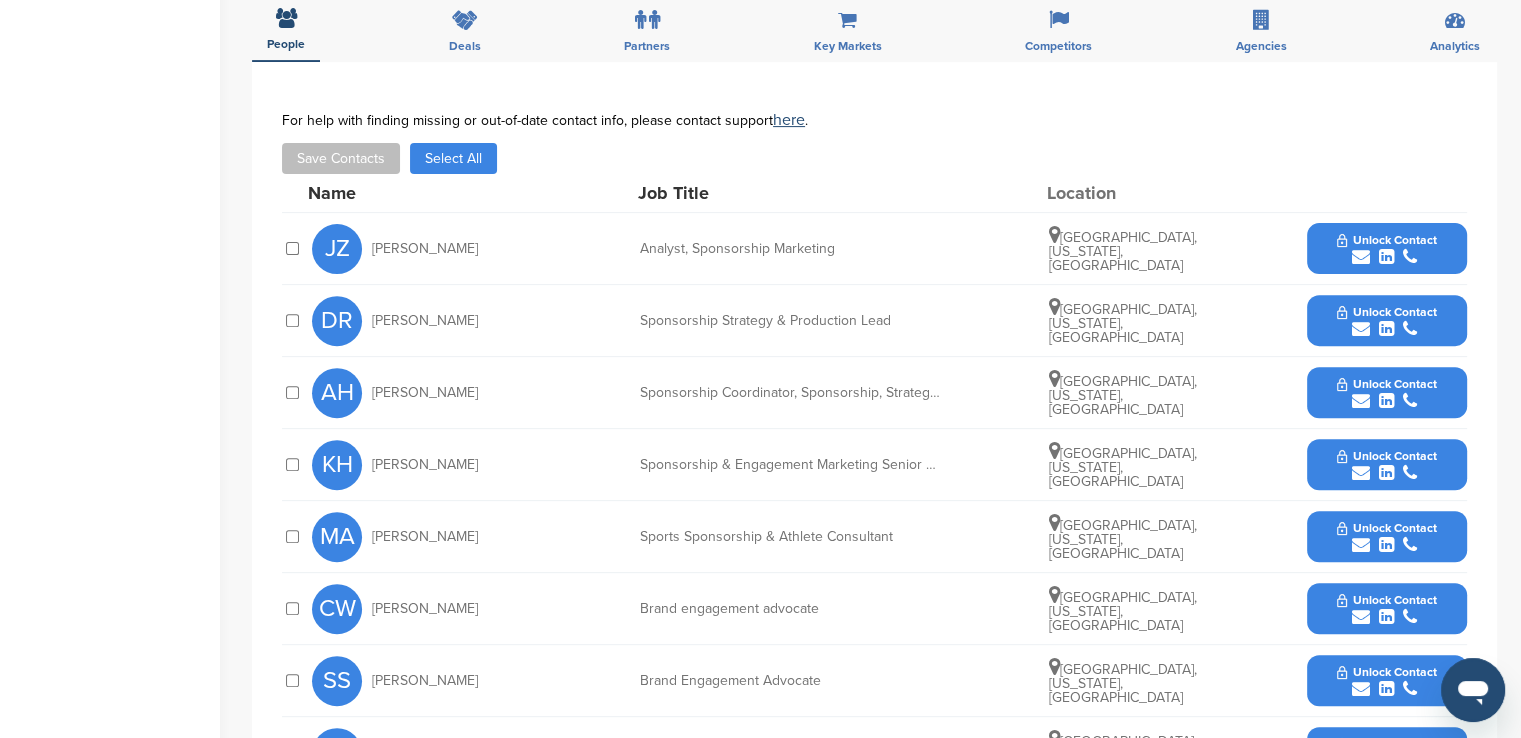 scroll, scrollTop: 600, scrollLeft: 0, axis: vertical 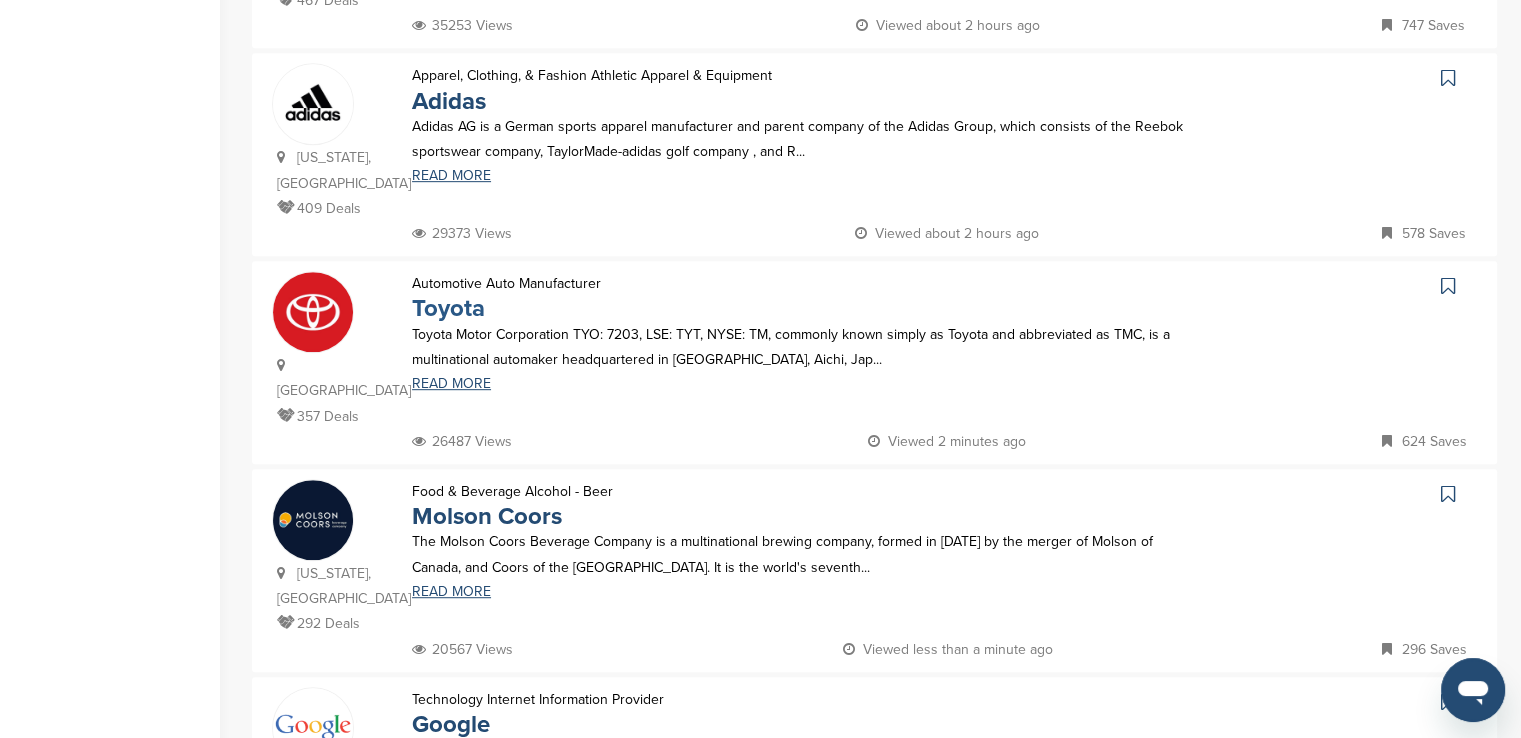 click on "Toyota" at bounding box center [448, 308] 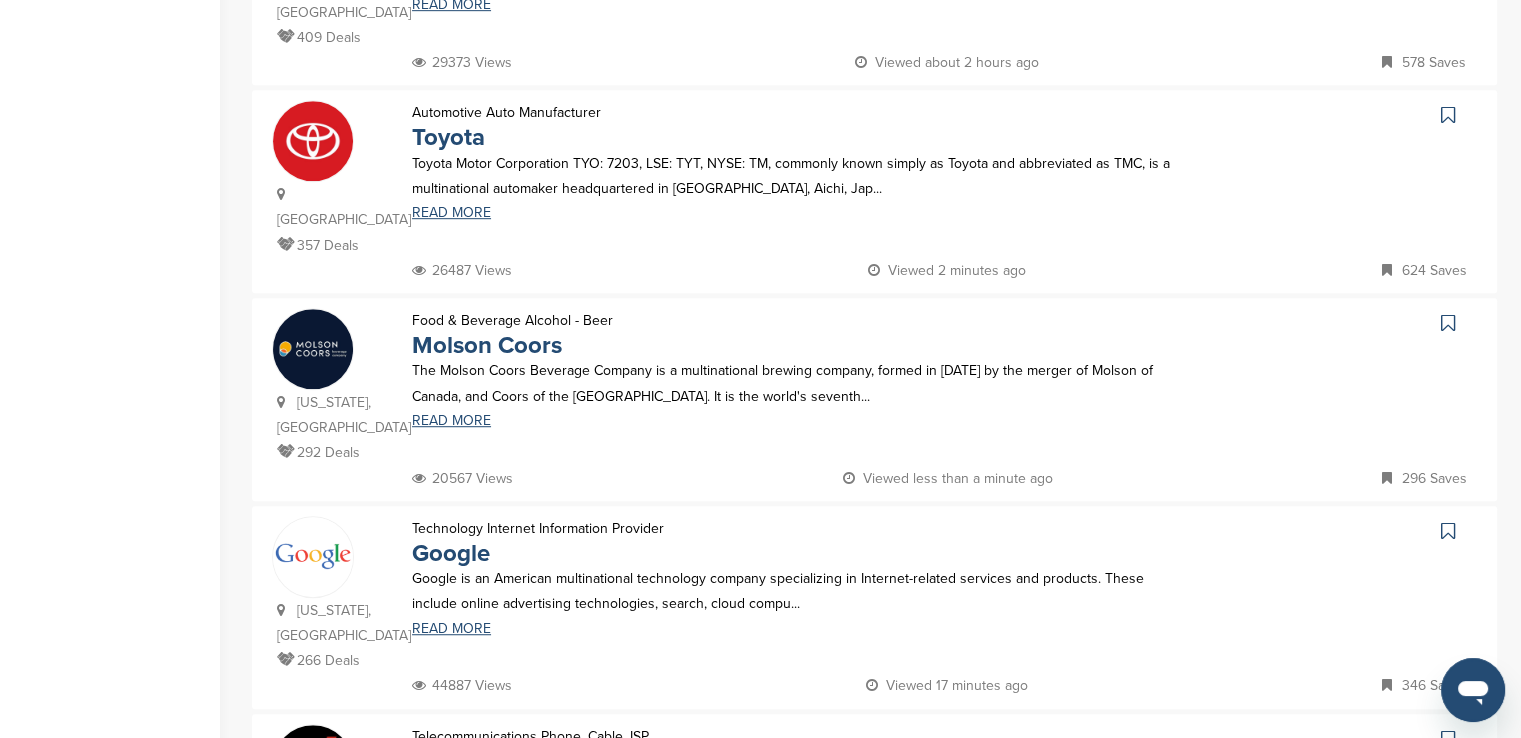 scroll, scrollTop: 1200, scrollLeft: 0, axis: vertical 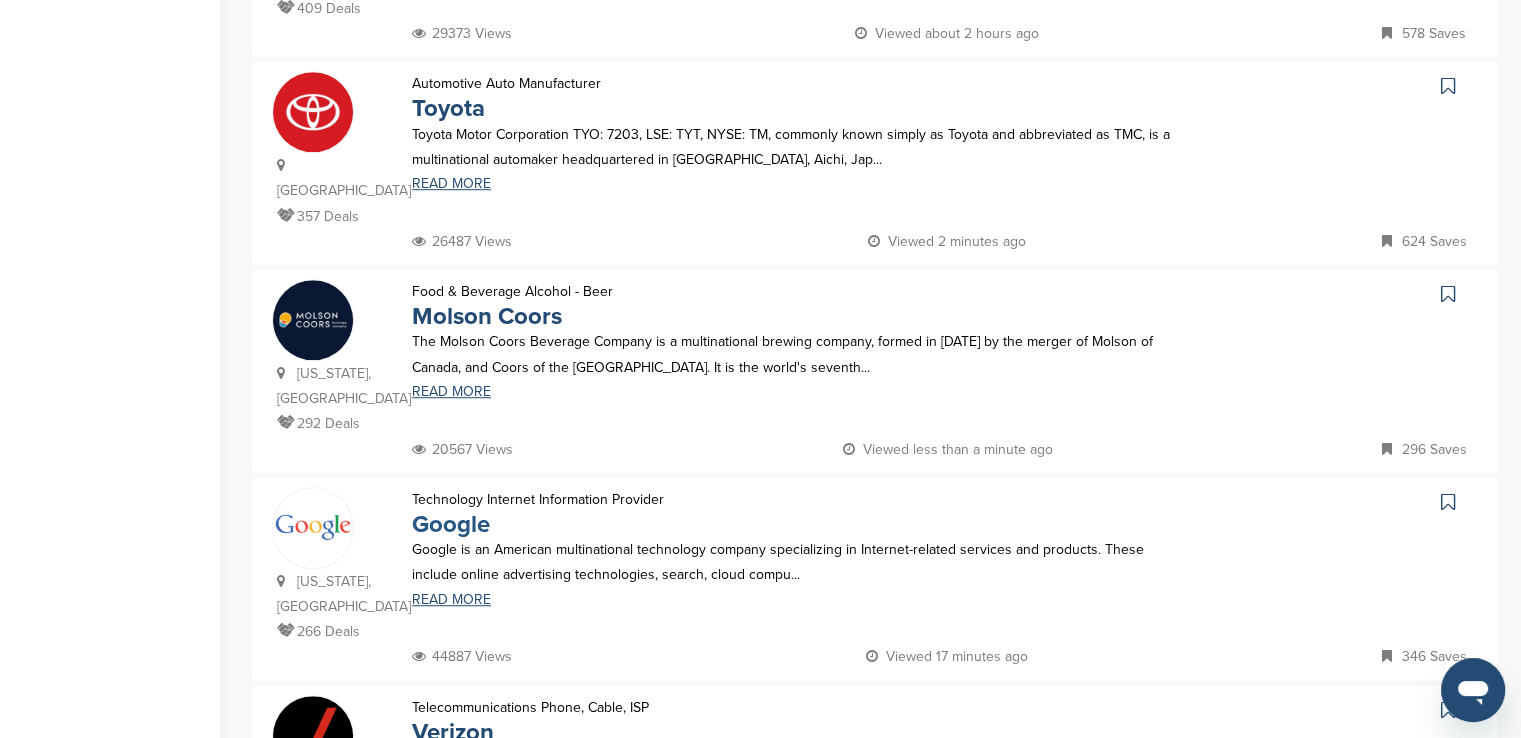 click on "Google" at bounding box center [451, 524] 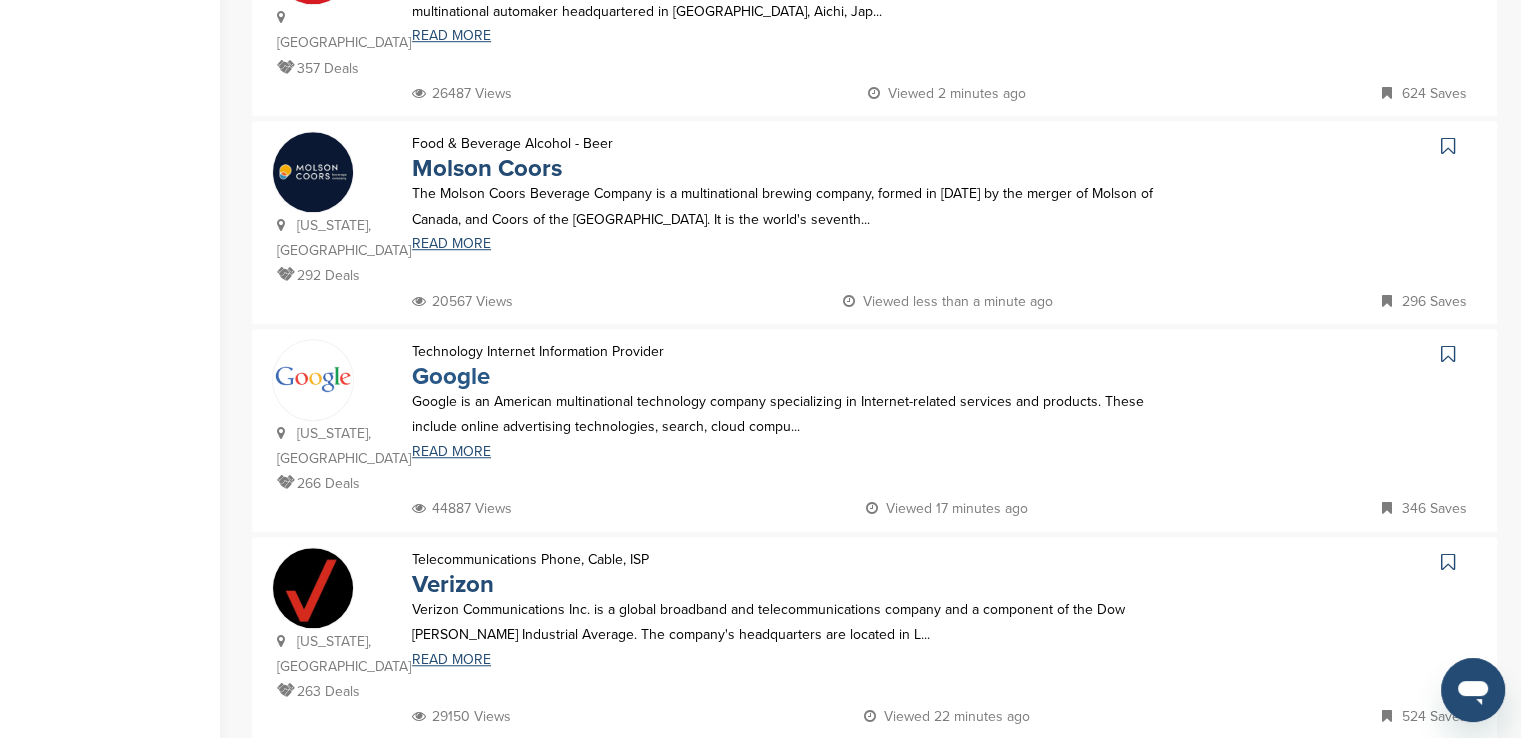 scroll, scrollTop: 1700, scrollLeft: 0, axis: vertical 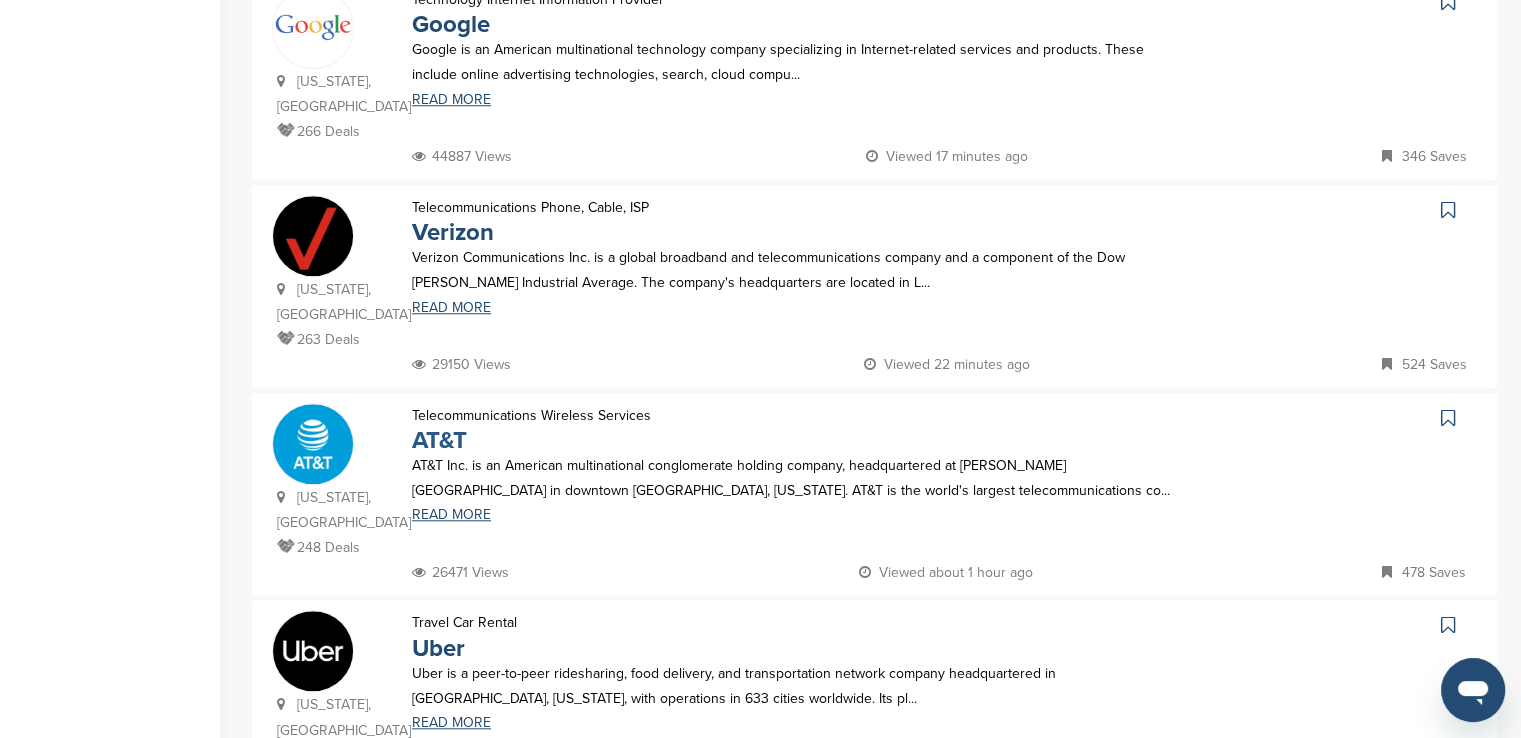 click on "AT&T" at bounding box center [439, 440] 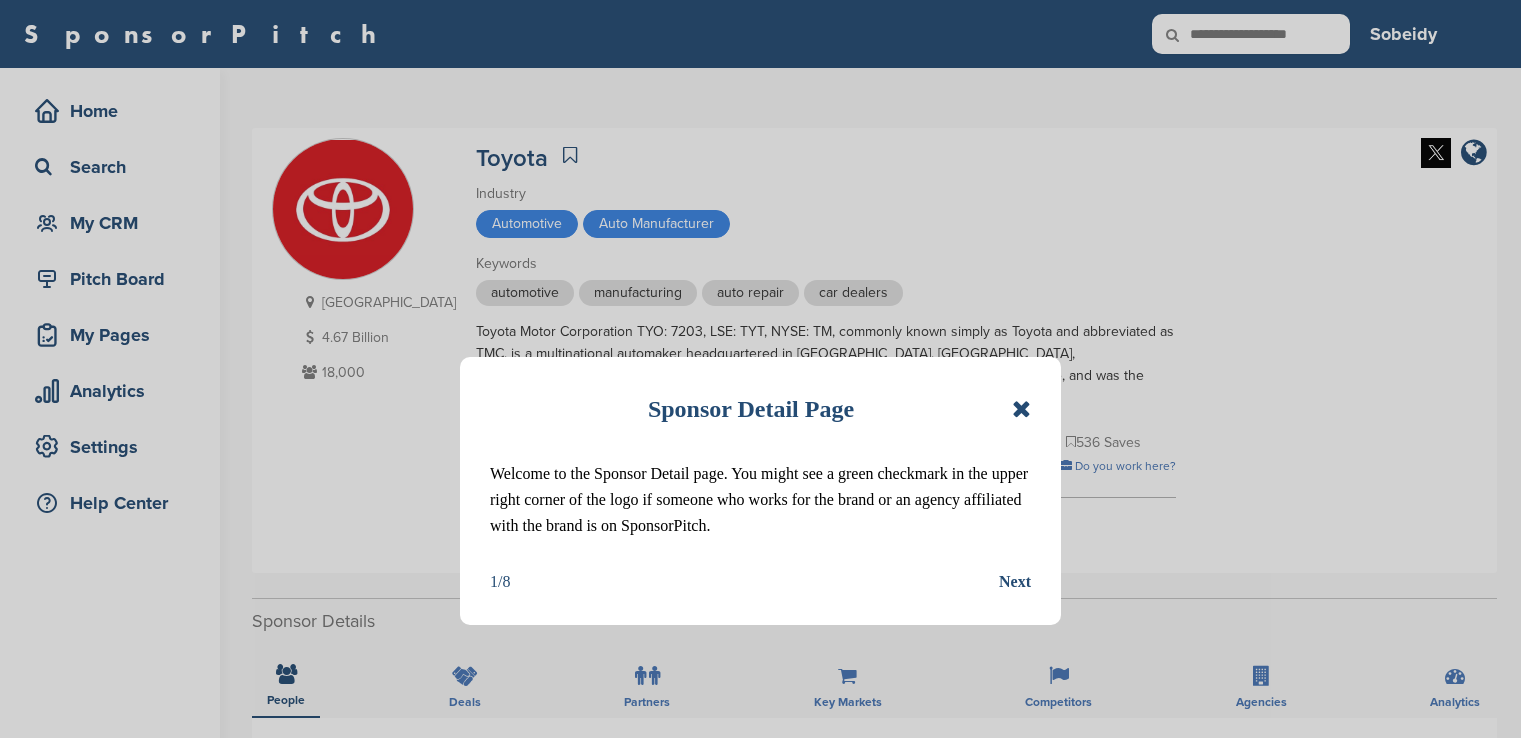 scroll, scrollTop: 0, scrollLeft: 0, axis: both 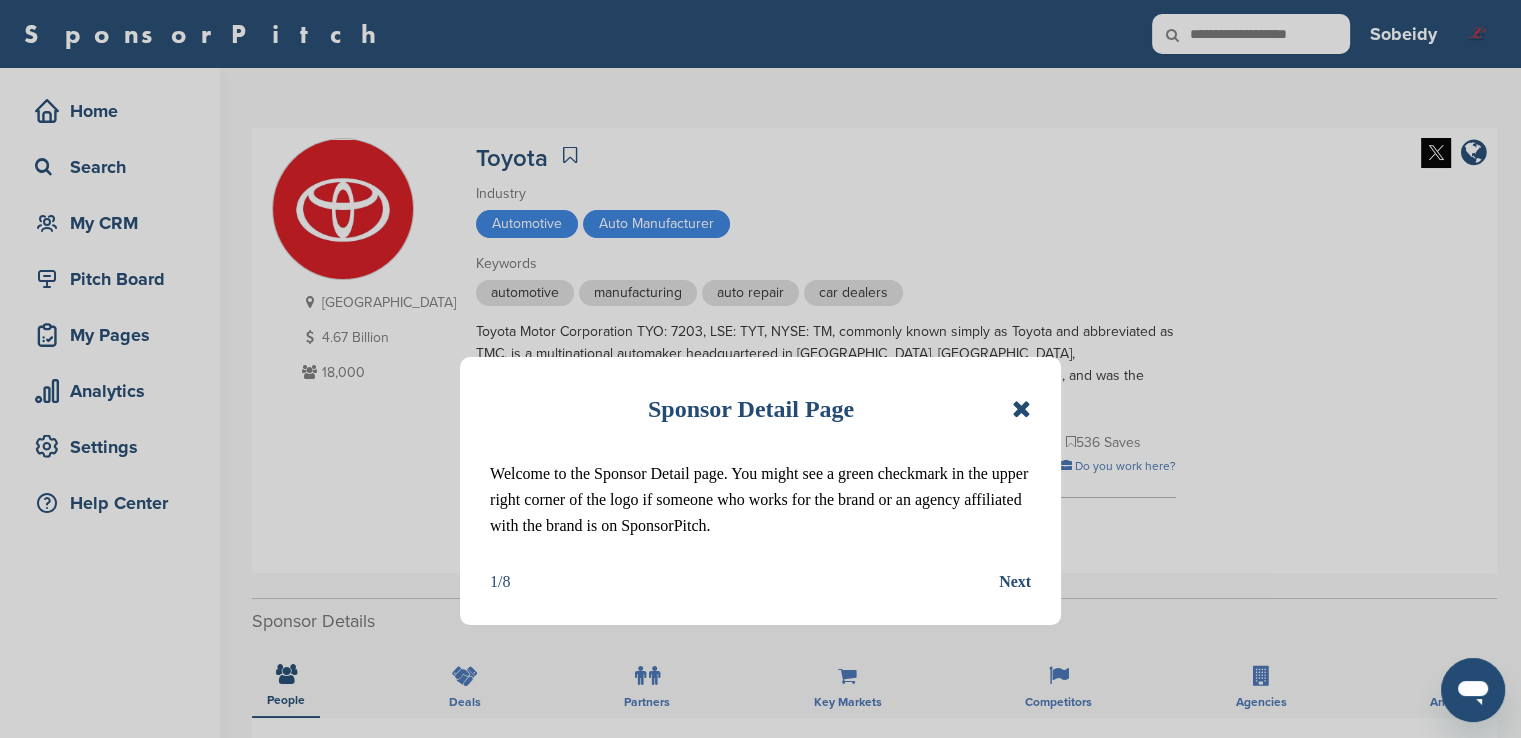 click at bounding box center [1021, 409] 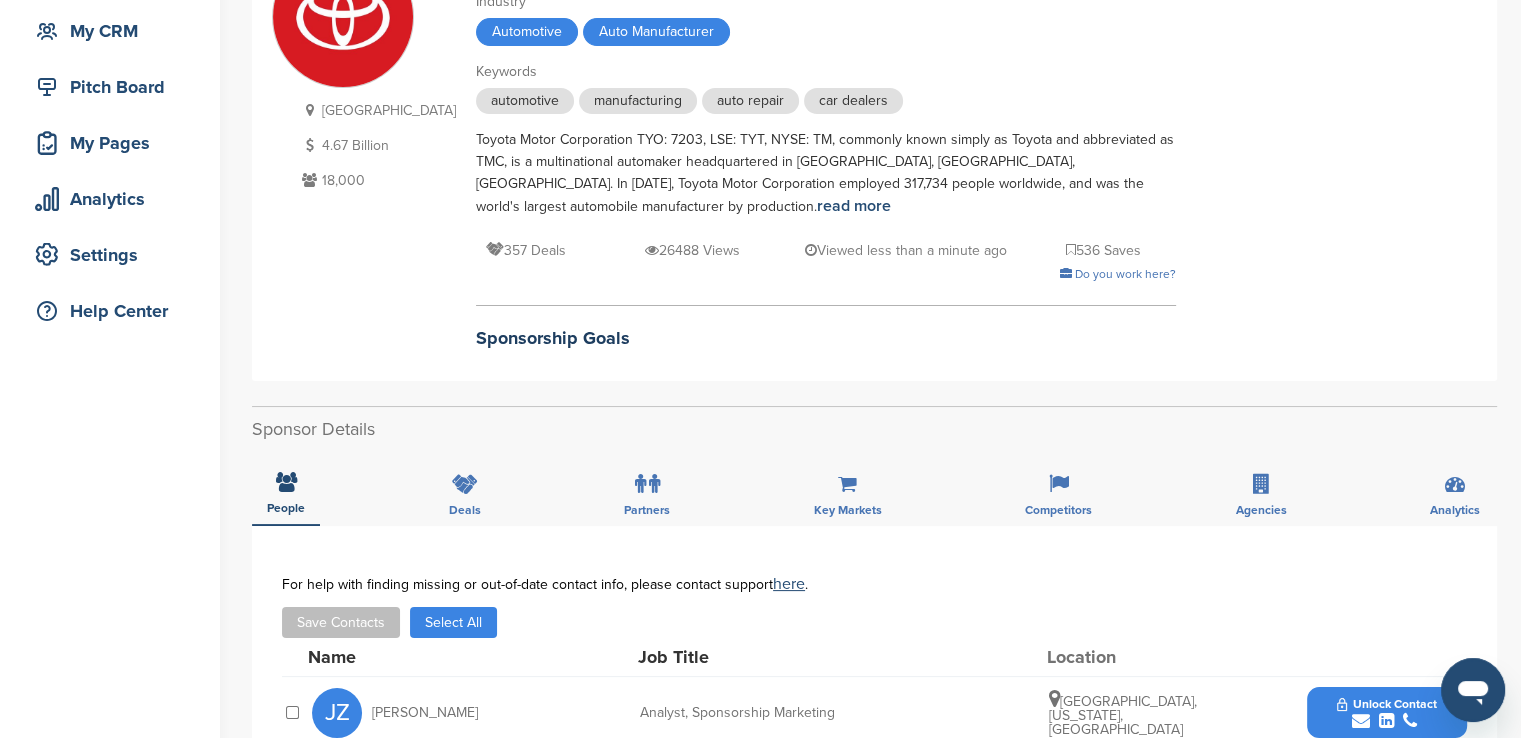 scroll, scrollTop: 0, scrollLeft: 0, axis: both 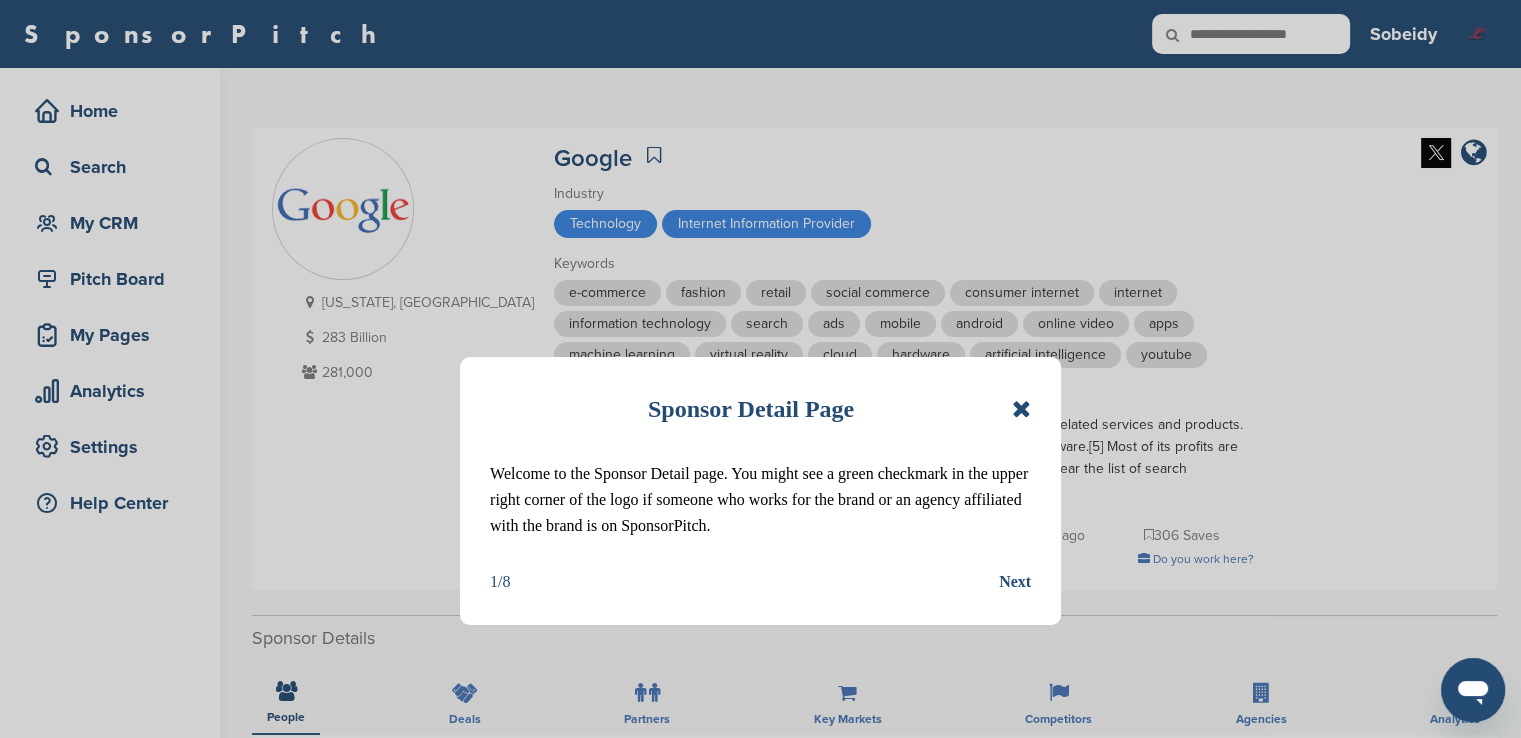 click at bounding box center [1021, 409] 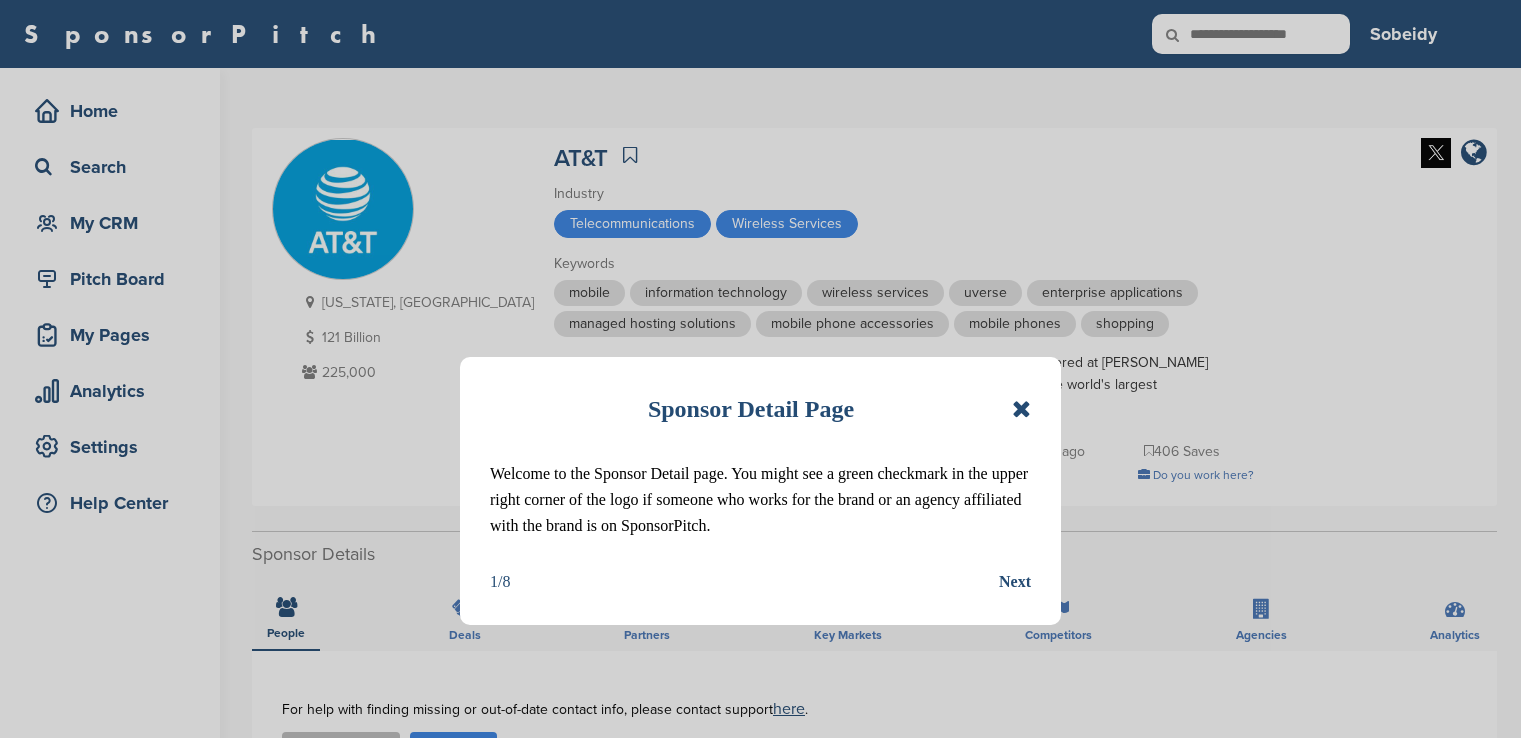scroll, scrollTop: 0, scrollLeft: 0, axis: both 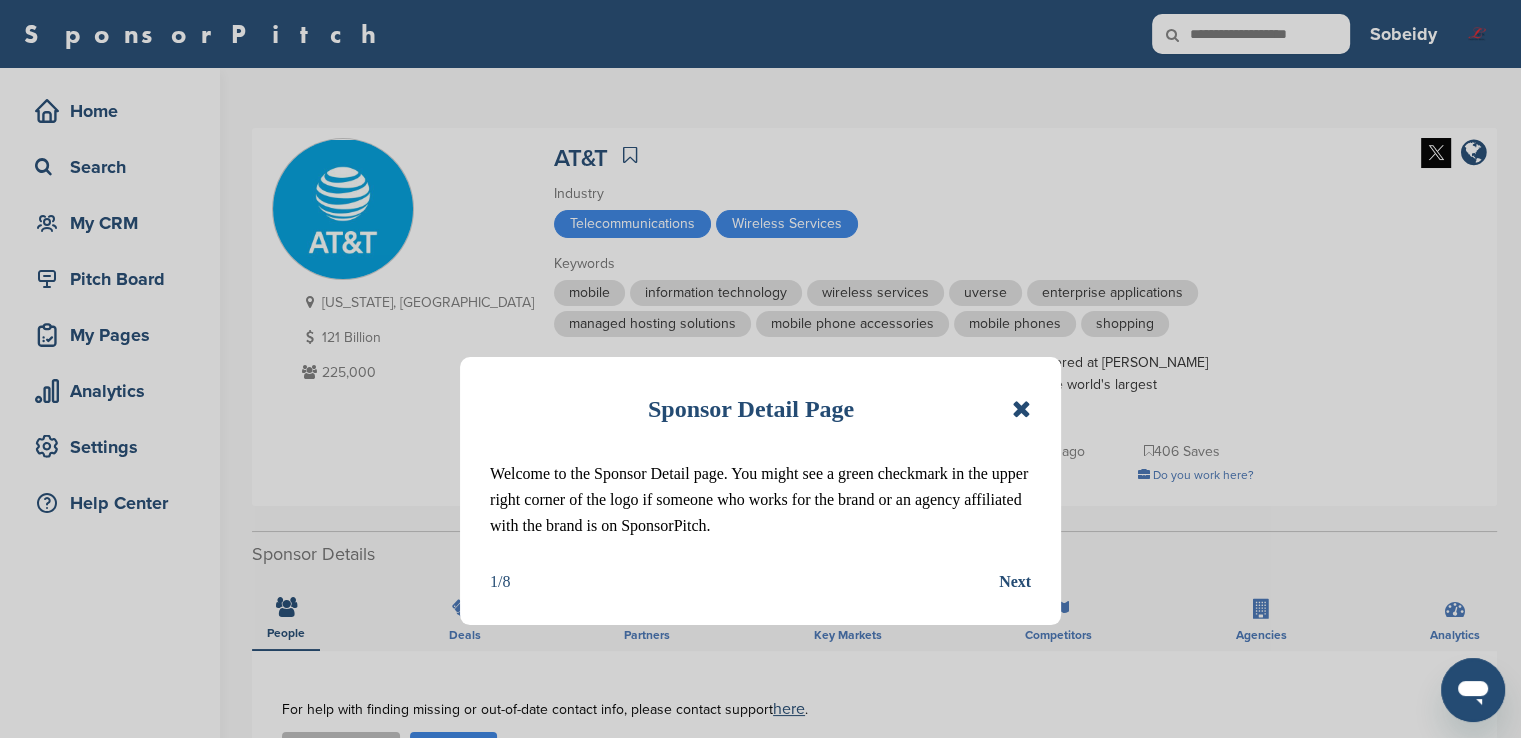 click on "Next" at bounding box center [1015, 582] 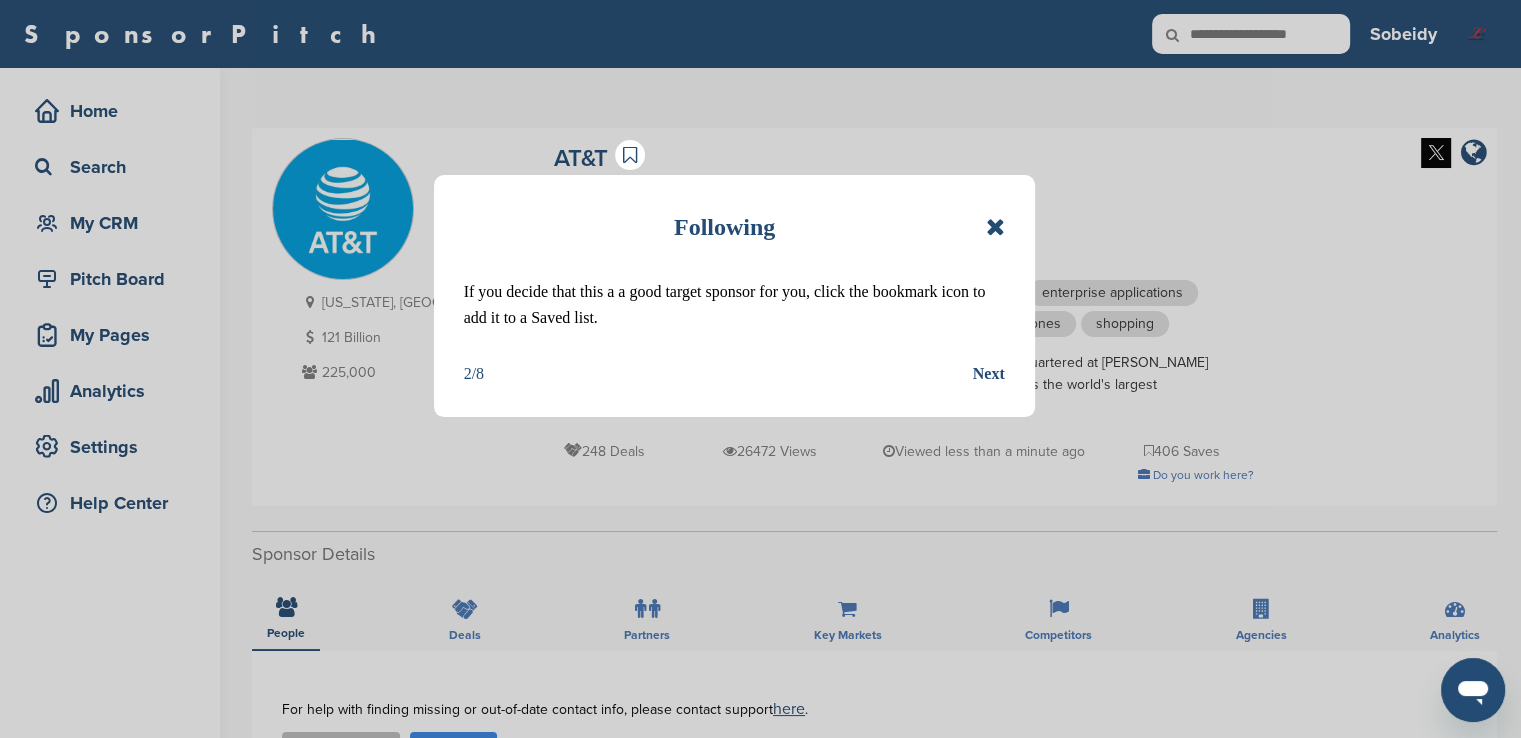 click on "Next" at bounding box center (989, 374) 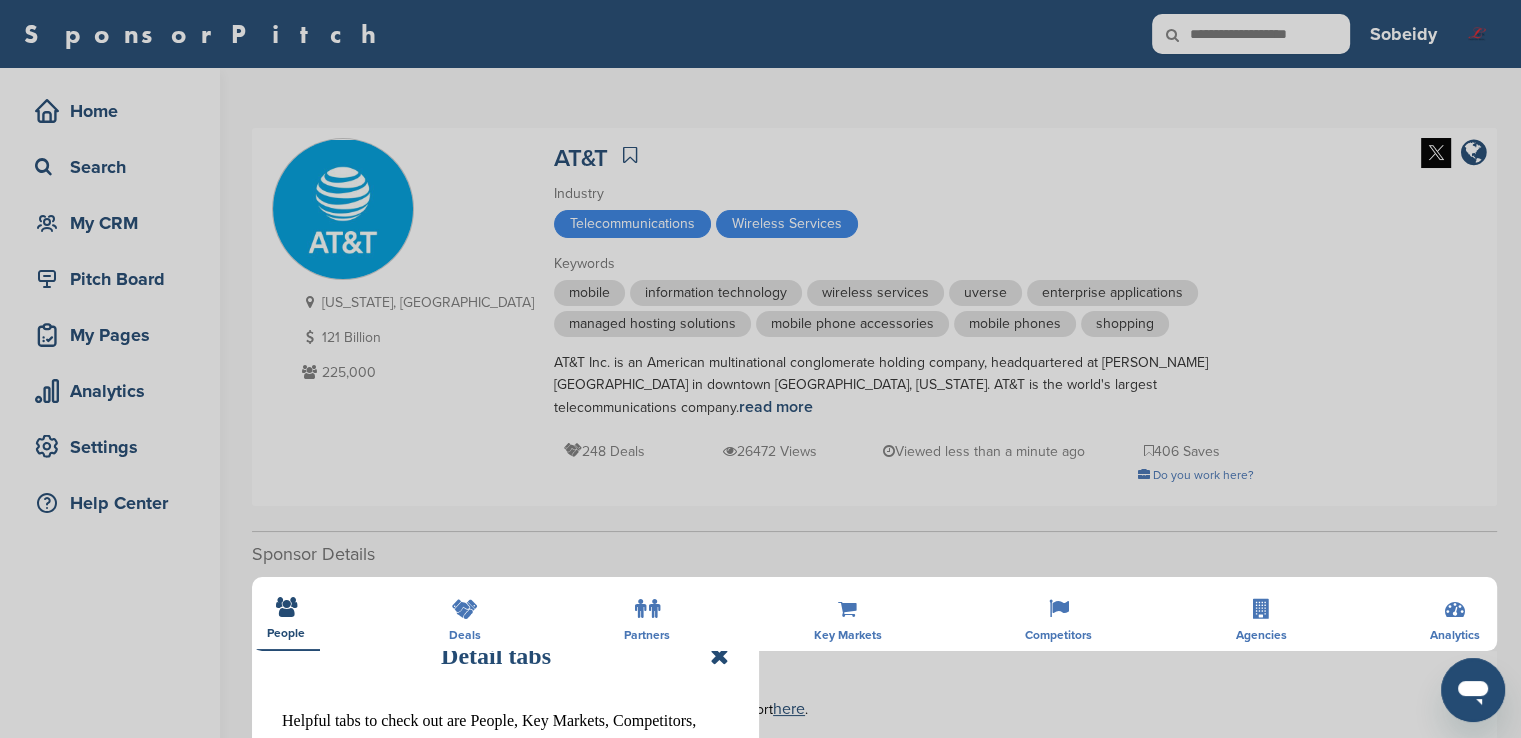 scroll, scrollTop: 400, scrollLeft: 0, axis: vertical 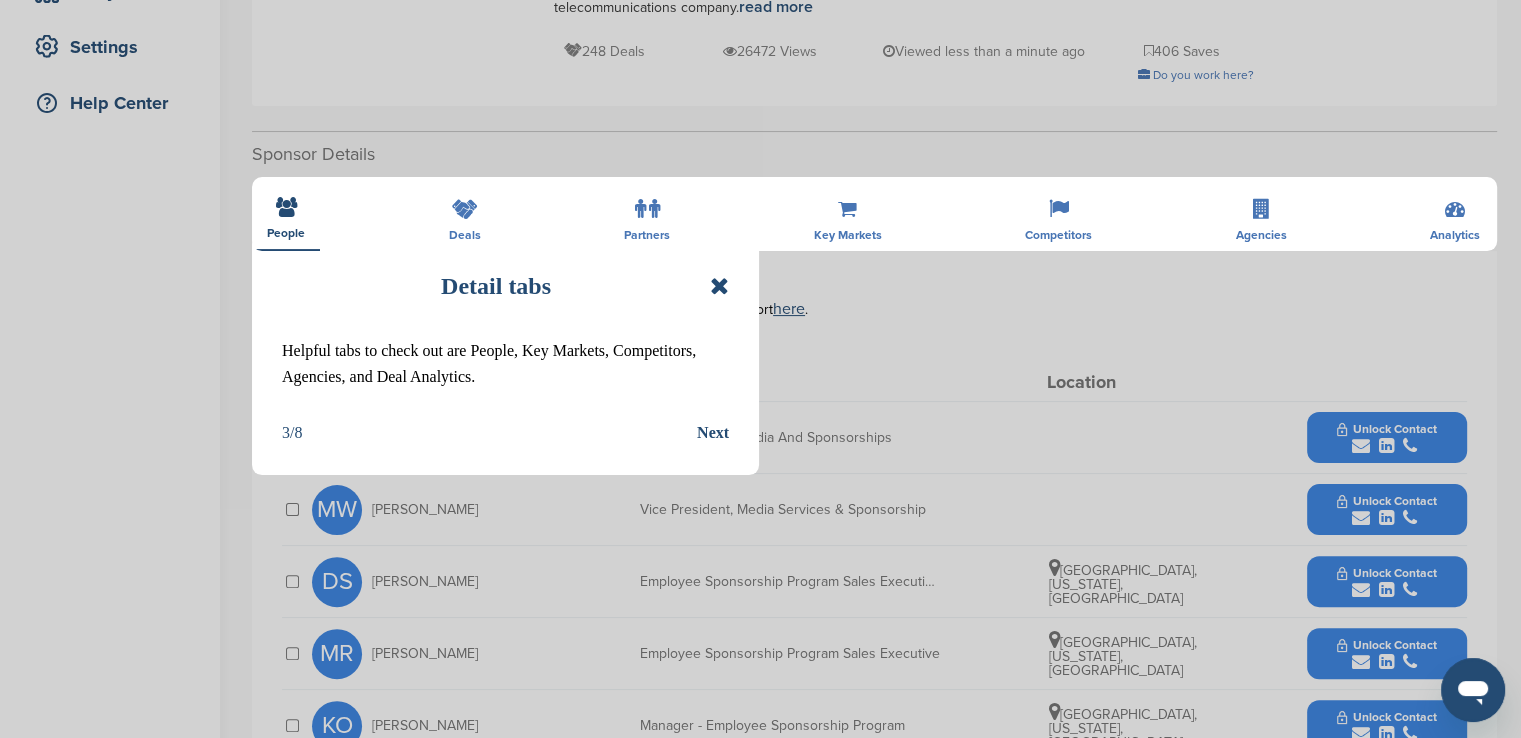 click on "Next" at bounding box center [713, 433] 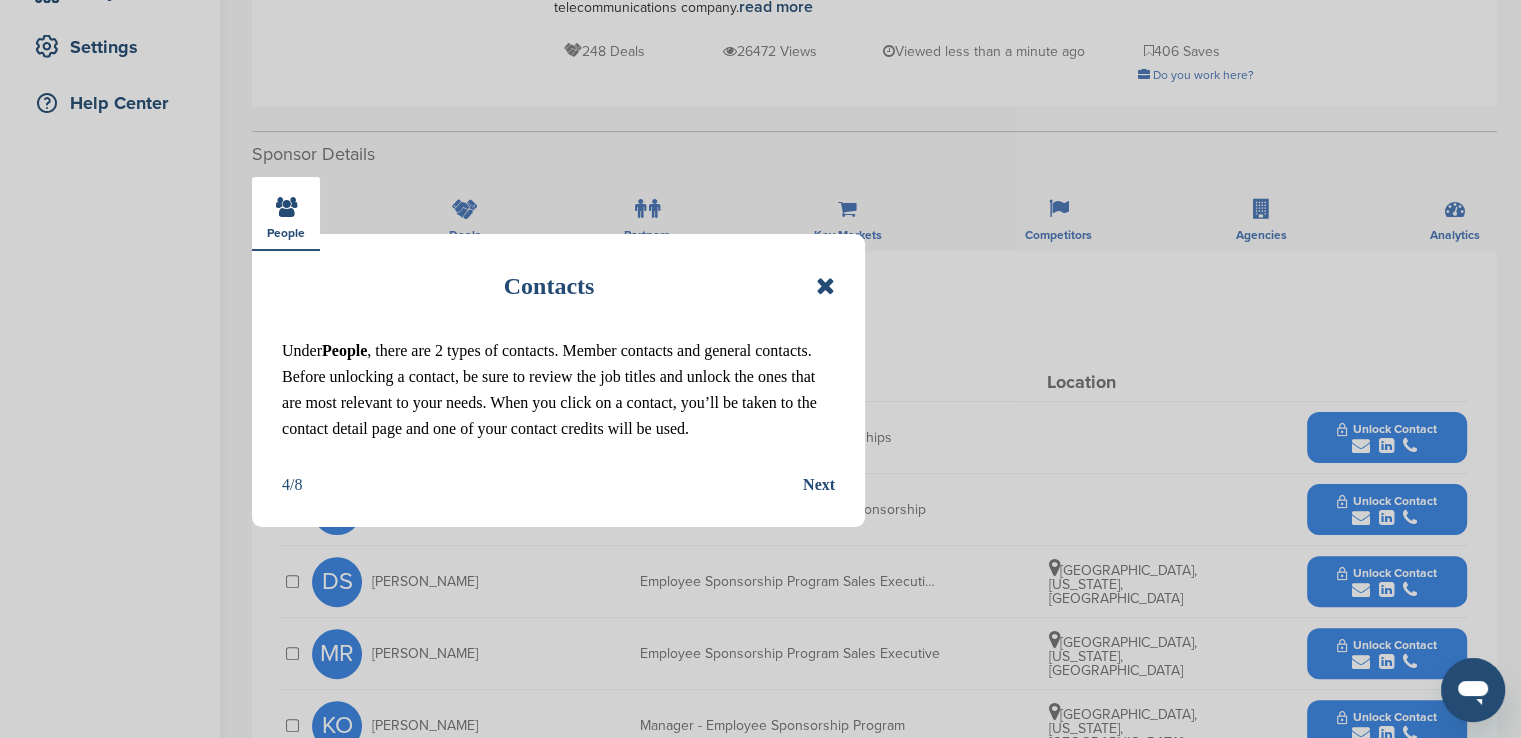 click on "Next" at bounding box center (819, 485) 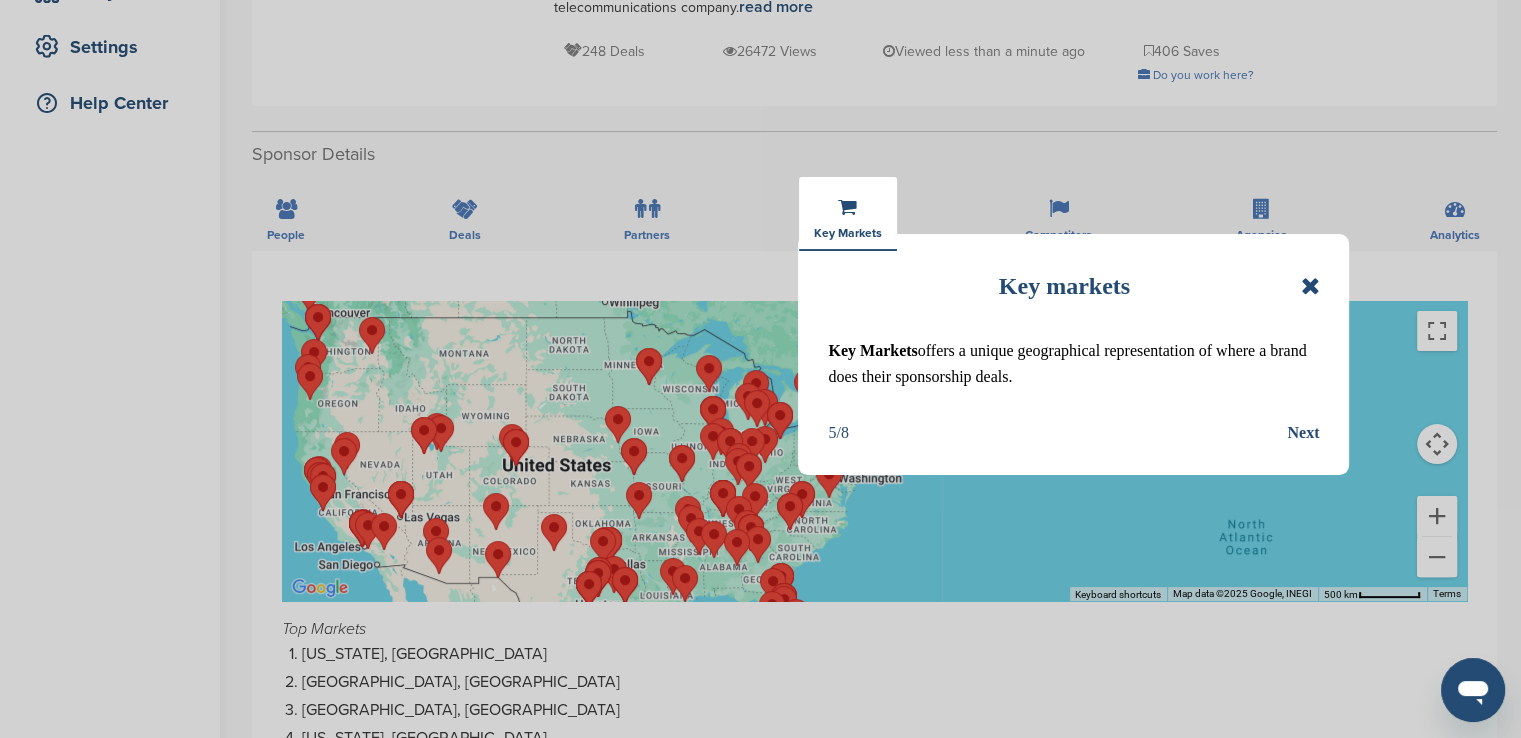 click on "Next" at bounding box center [1303, 433] 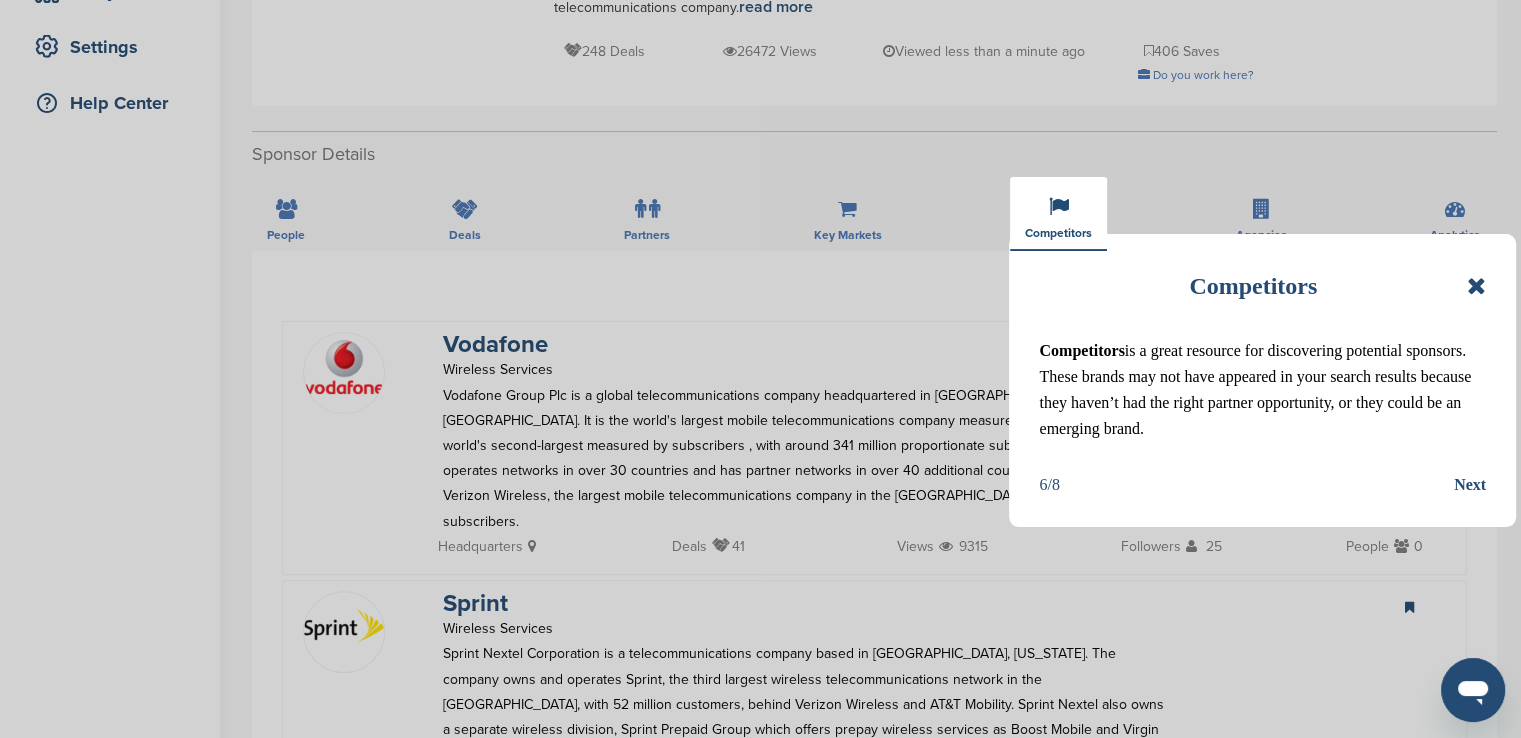 click on "Competitors
Competitors  is a great resource for discovering potential sponsors. These brands may not have appeared in your search results because they haven’t had the right partner opportunity, or they could be an emerging brand.
6/8
Next" at bounding box center (1262, 381) 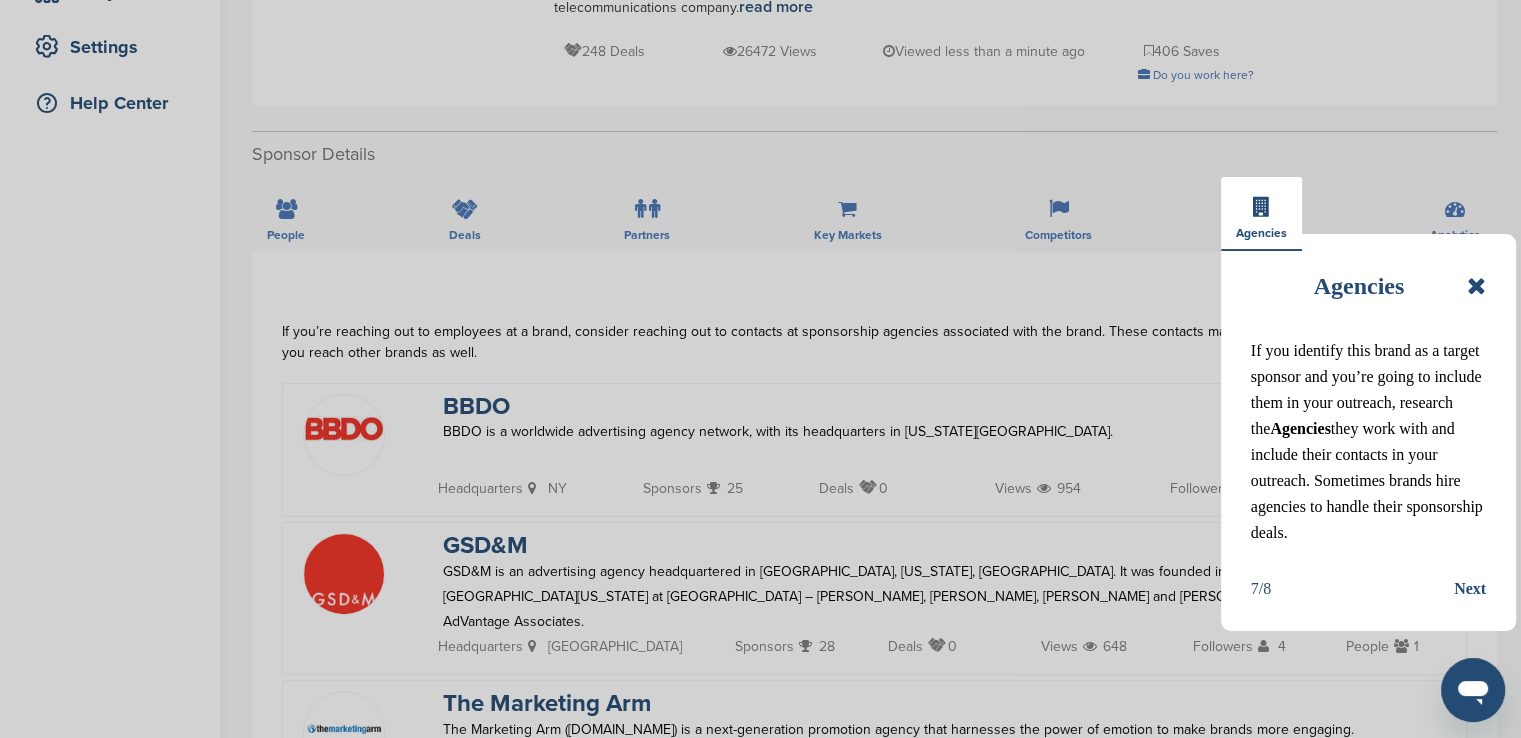 click on "Next" at bounding box center (1470, 589) 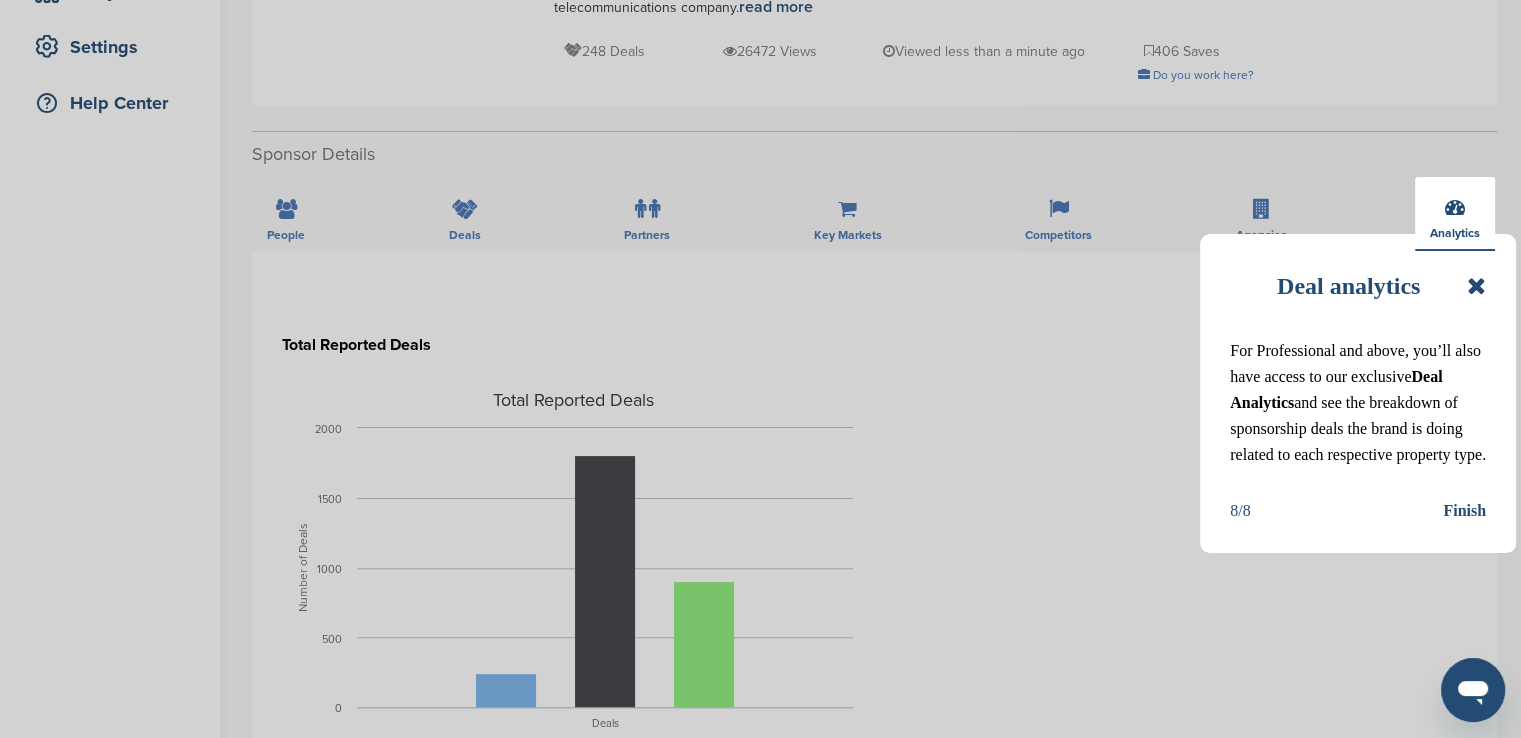 click on "Finish" at bounding box center [1464, 511] 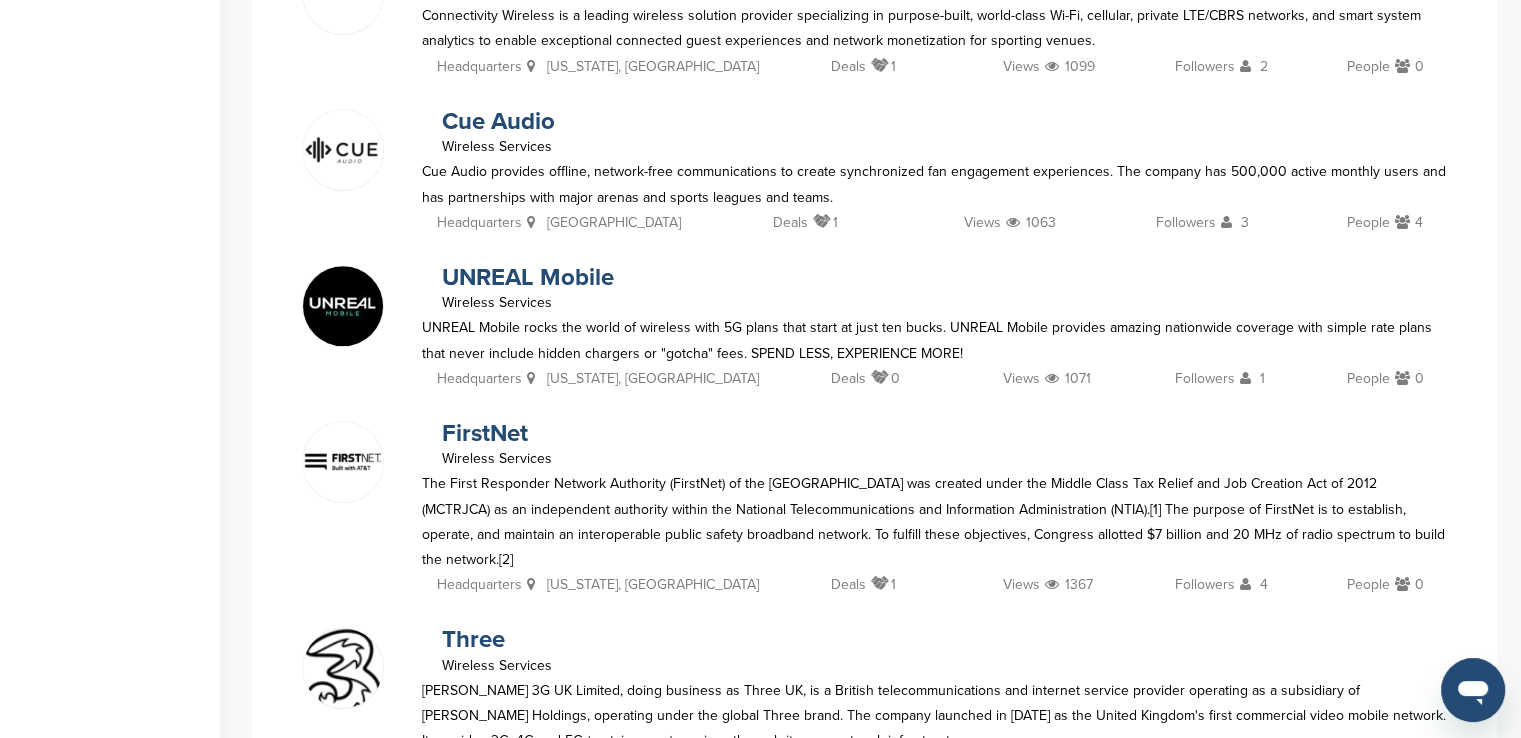 scroll, scrollTop: 8600, scrollLeft: 0, axis: vertical 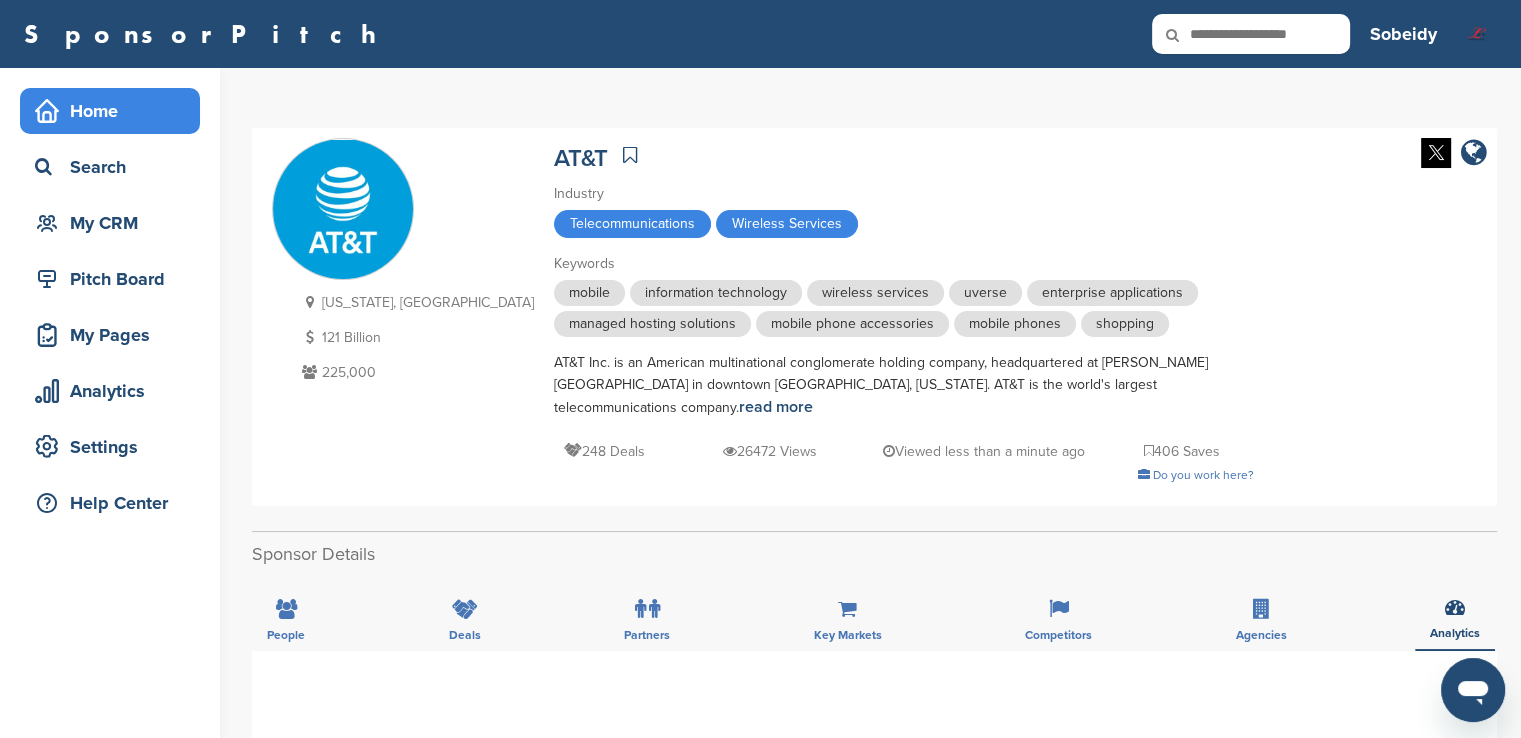 click on "Home" at bounding box center [115, 111] 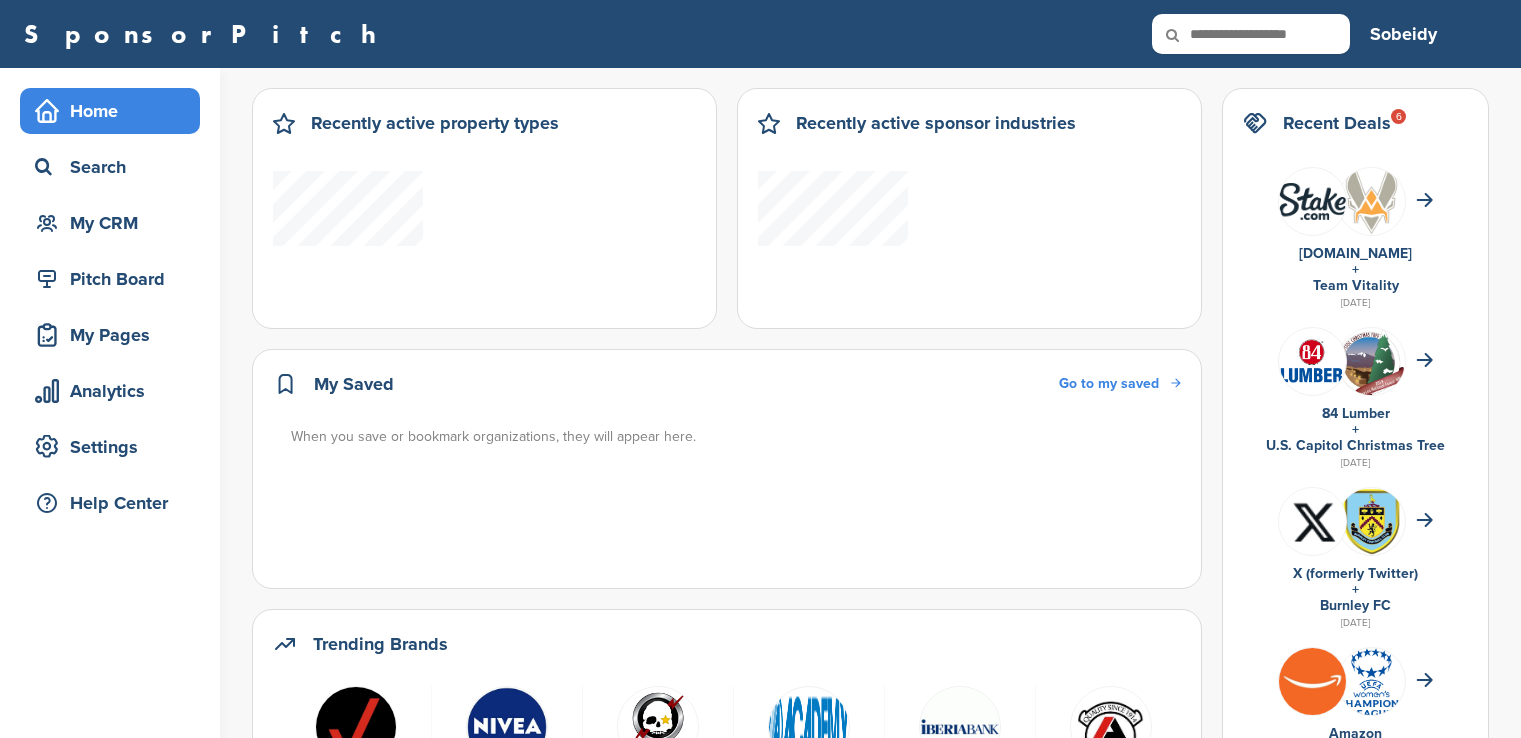 scroll, scrollTop: 0, scrollLeft: 0, axis: both 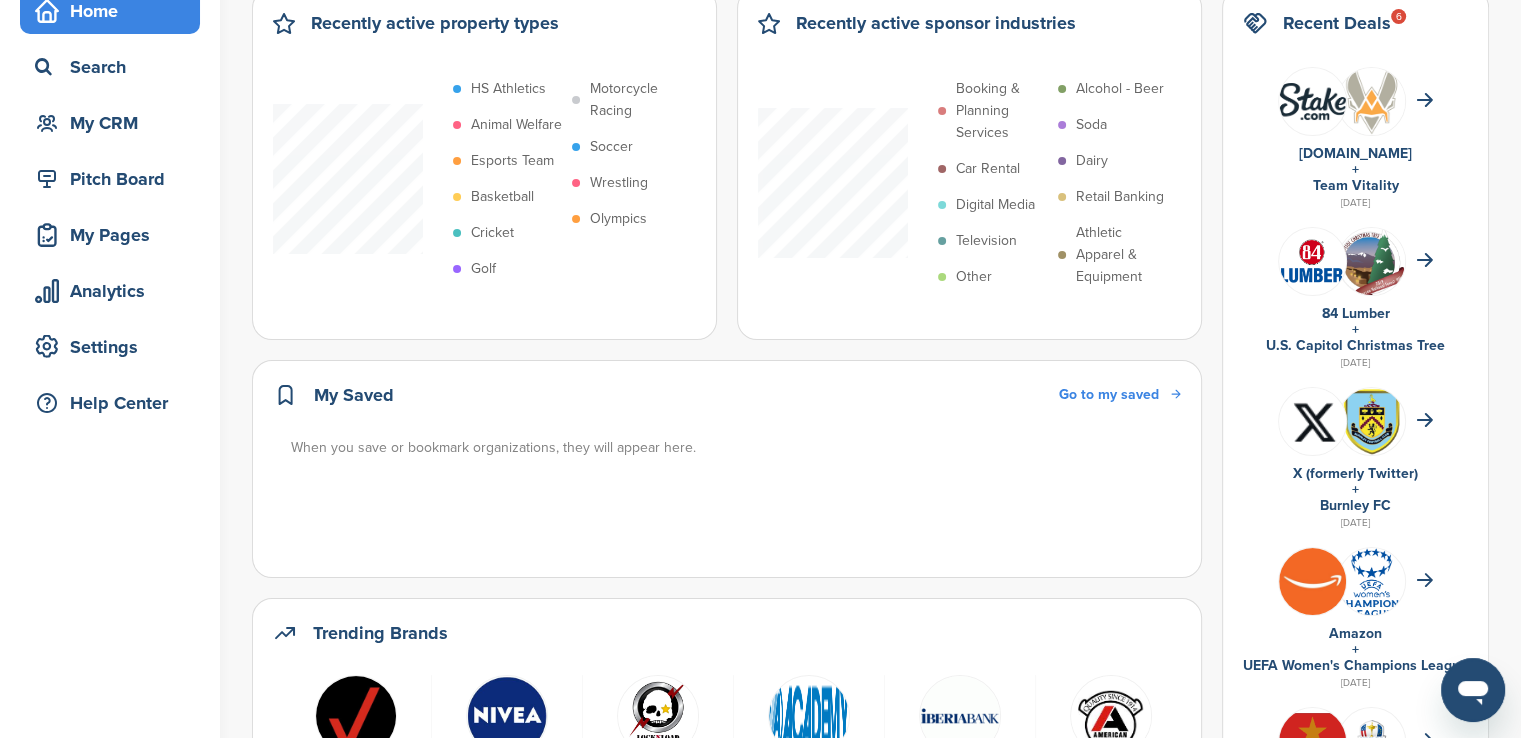 click 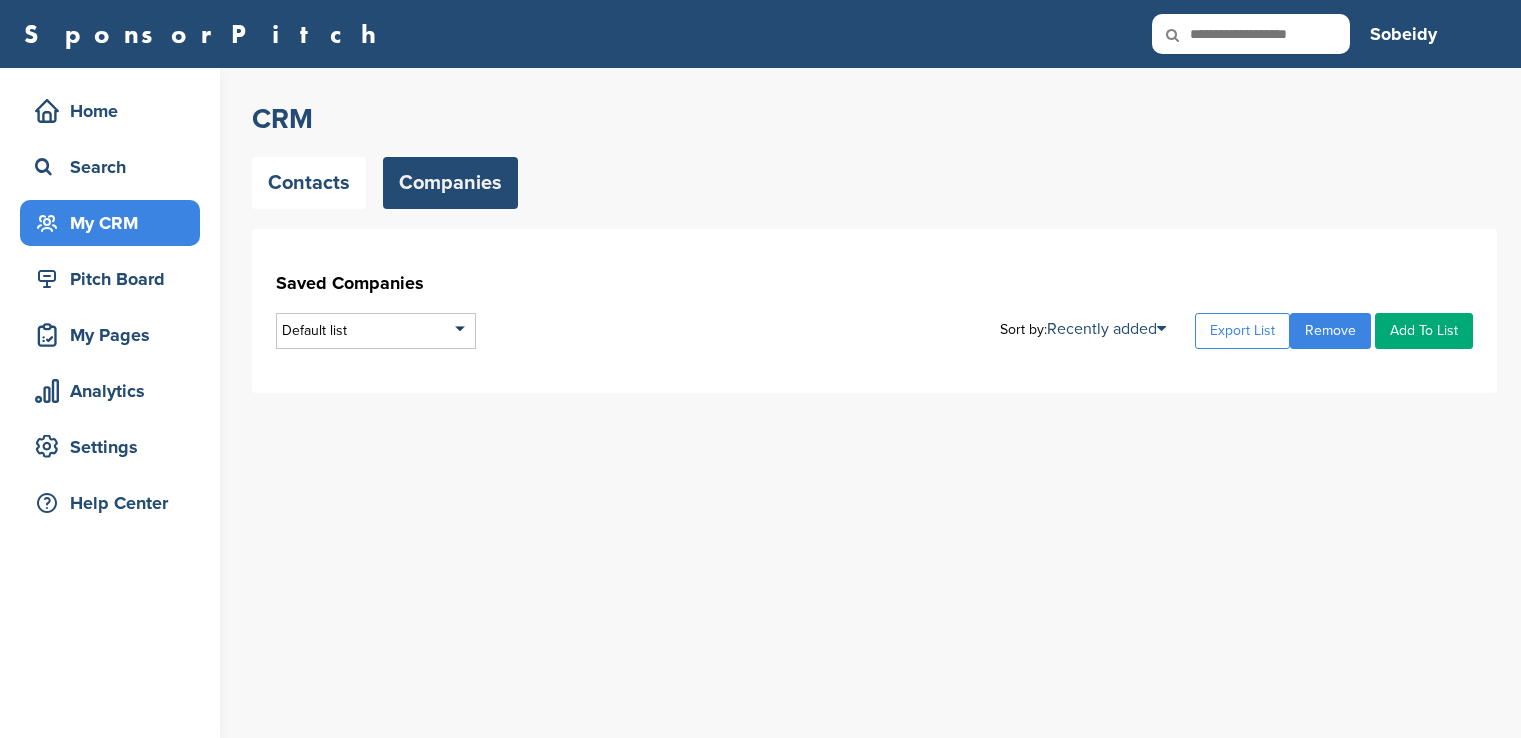 scroll, scrollTop: 0, scrollLeft: 0, axis: both 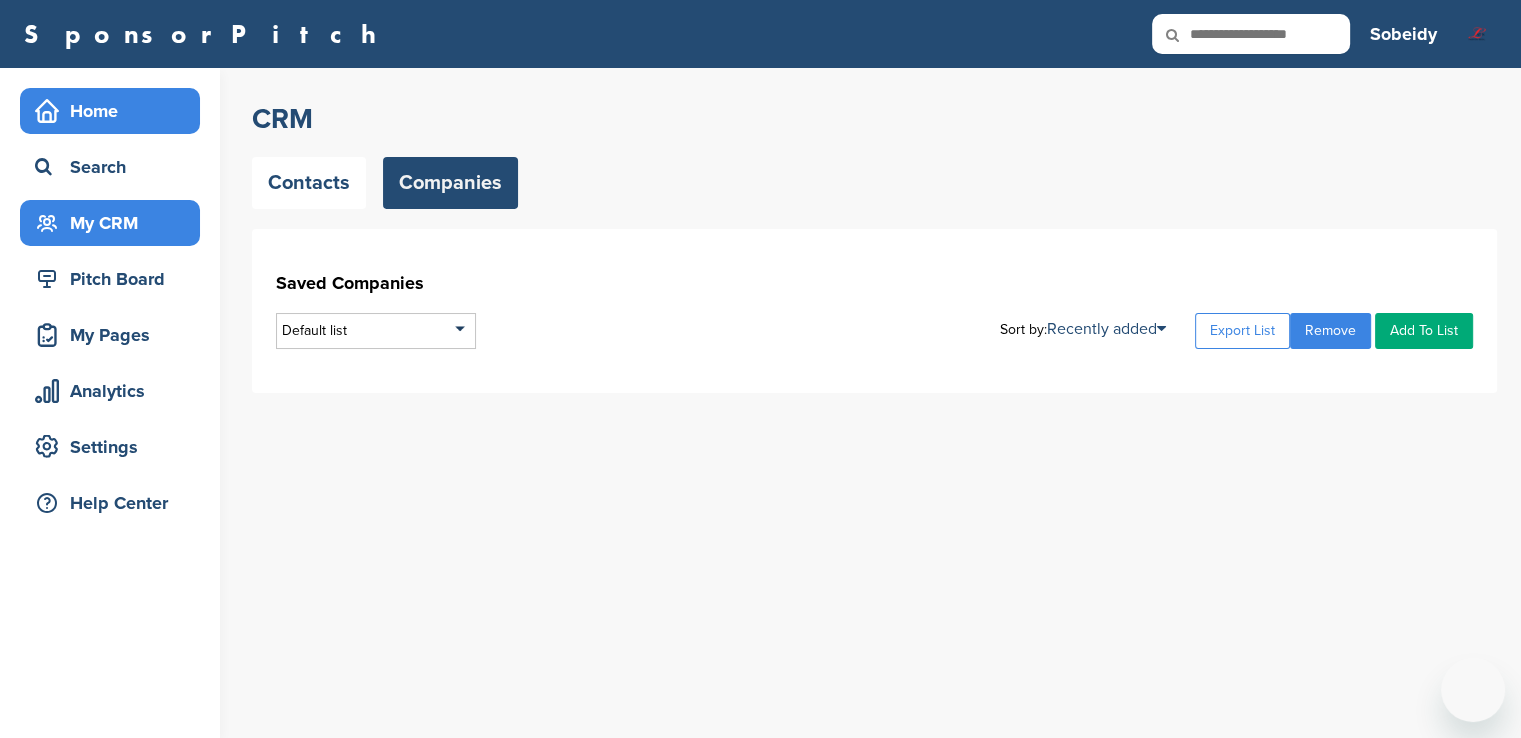 click on "Home" at bounding box center [115, 111] 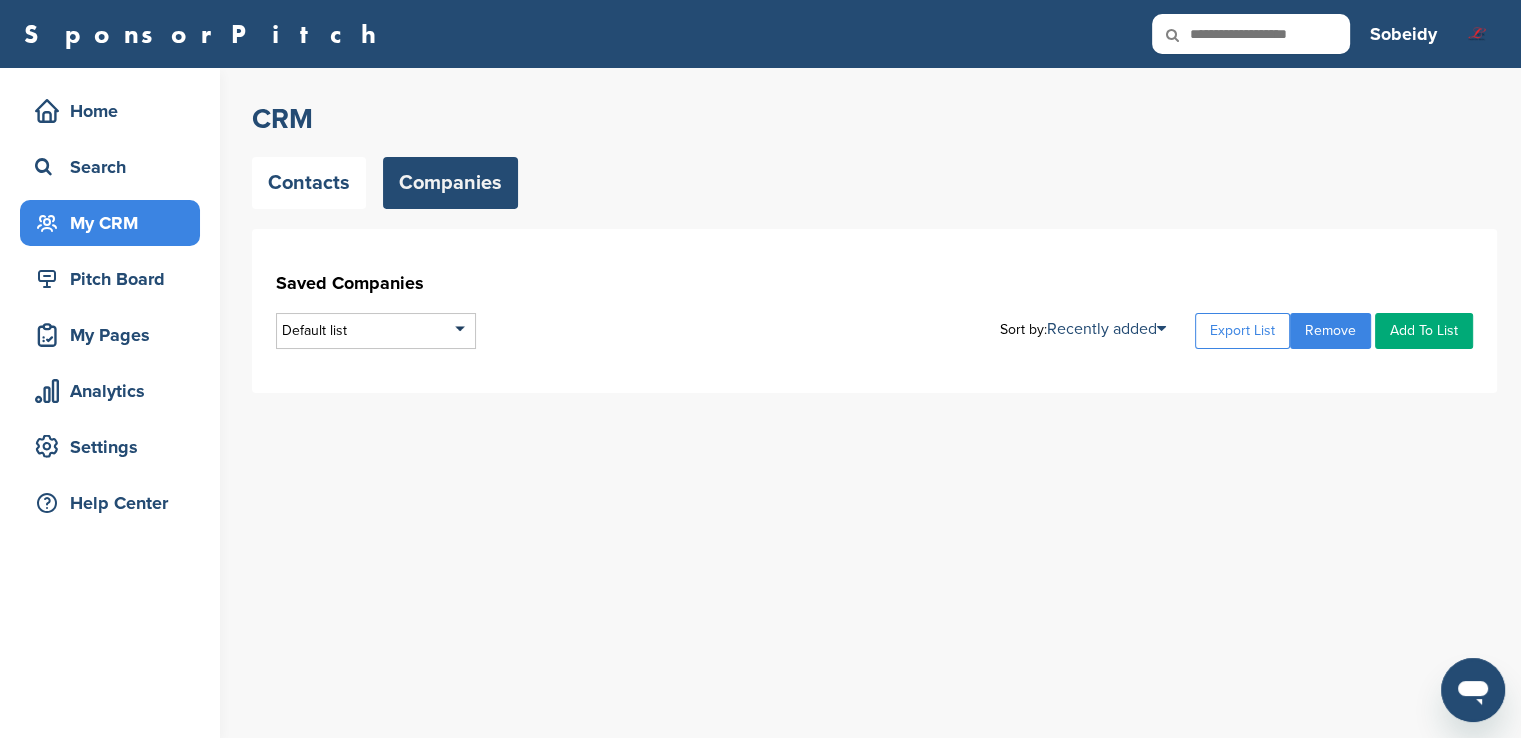 scroll, scrollTop: 0, scrollLeft: 0, axis: both 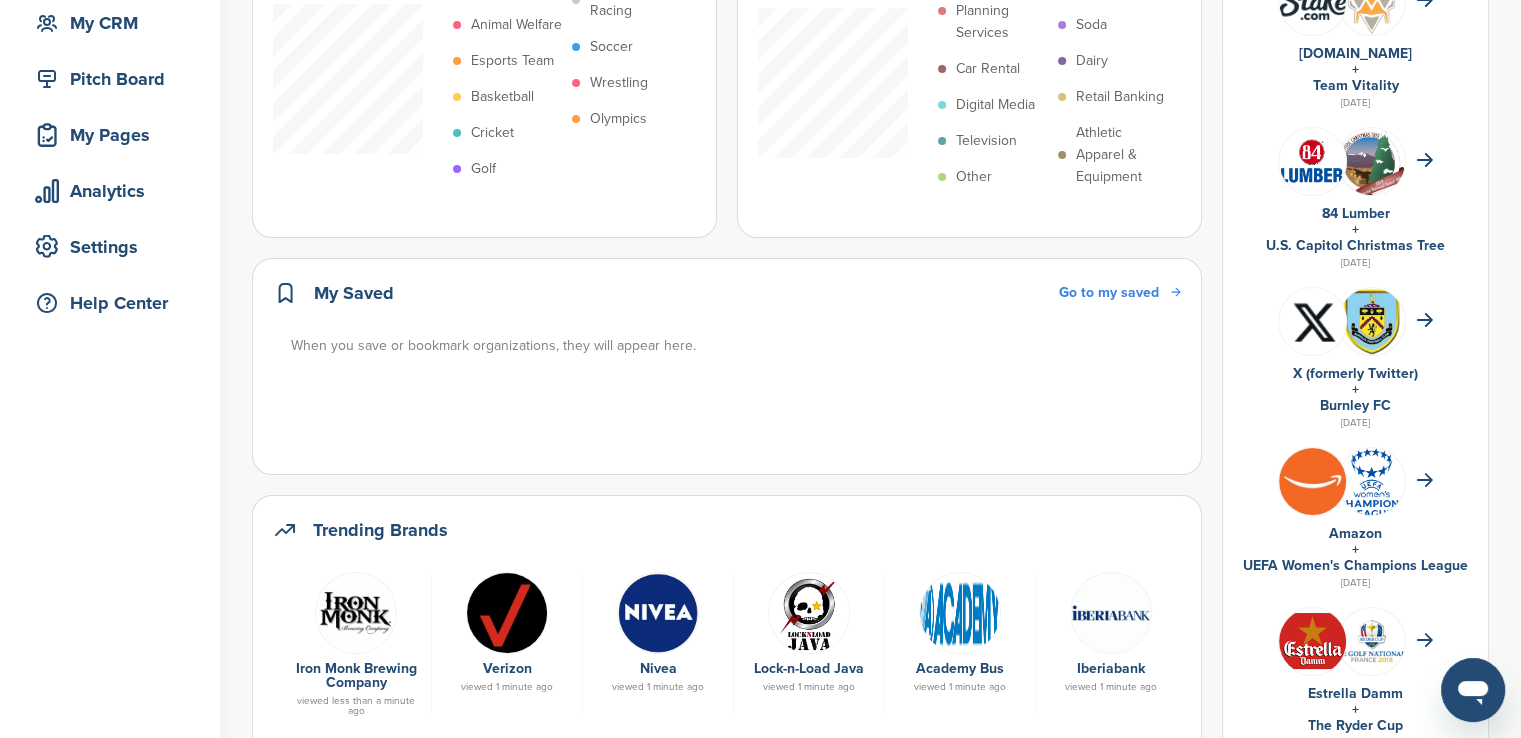 click at bounding box center (1312, 481) 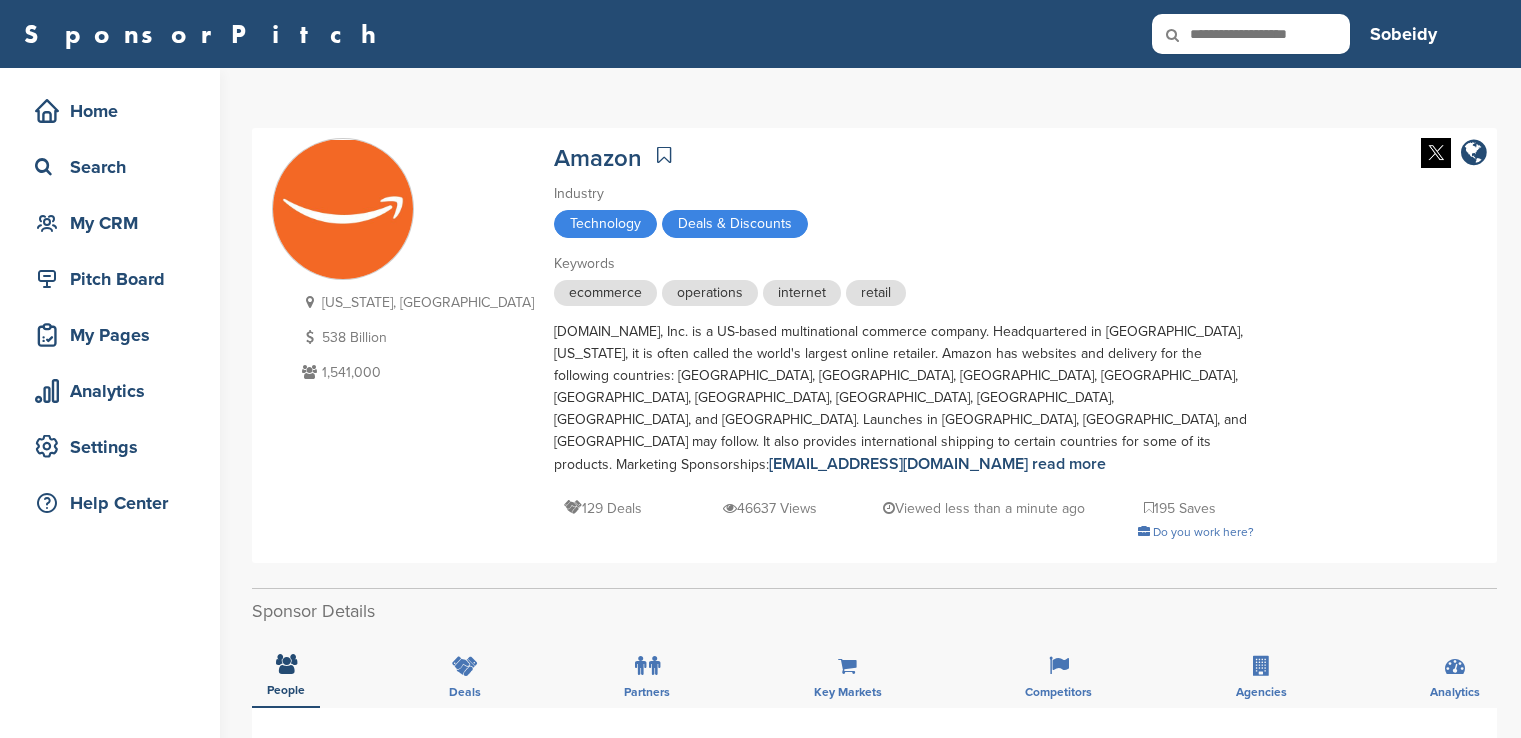 scroll, scrollTop: 0, scrollLeft: 0, axis: both 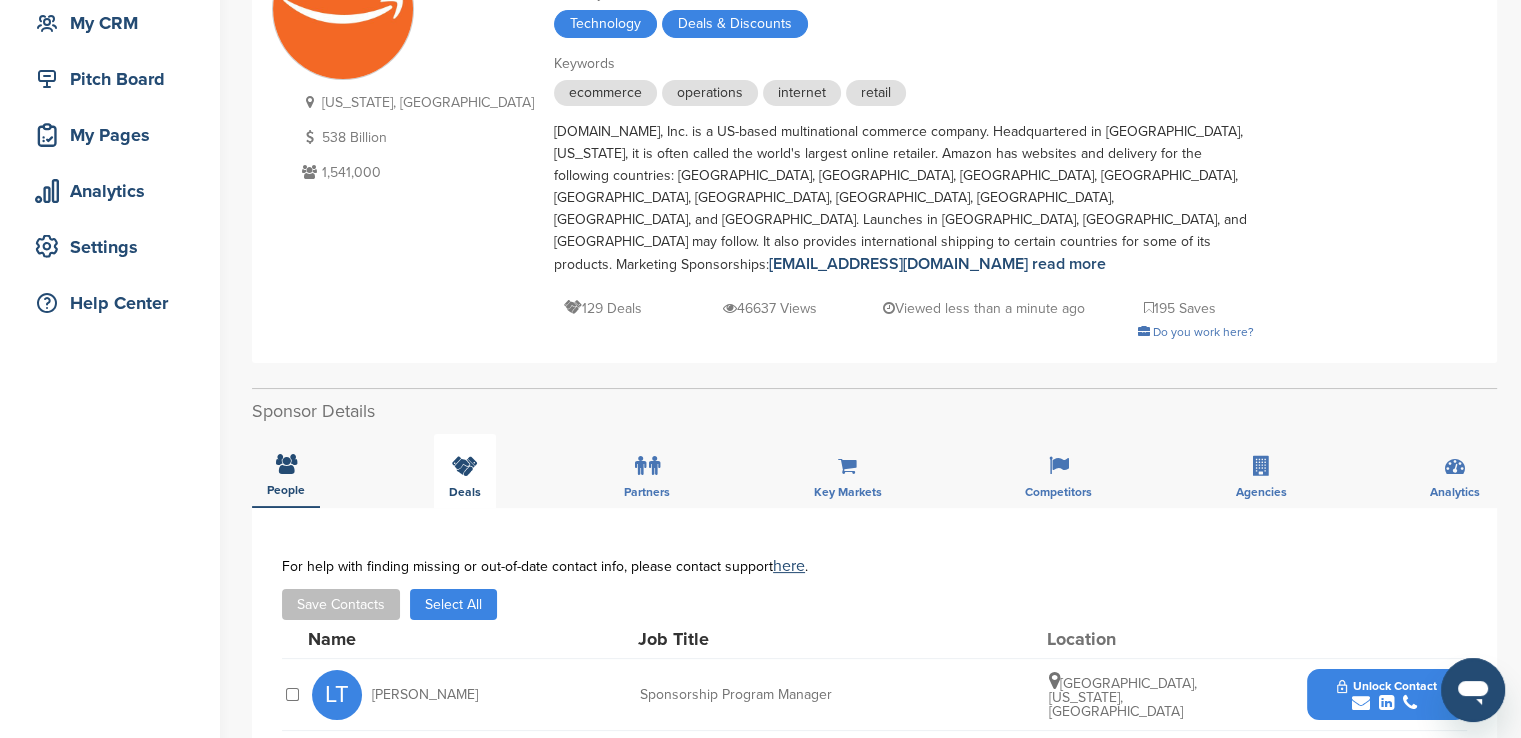 click on "Deals" at bounding box center (465, 471) 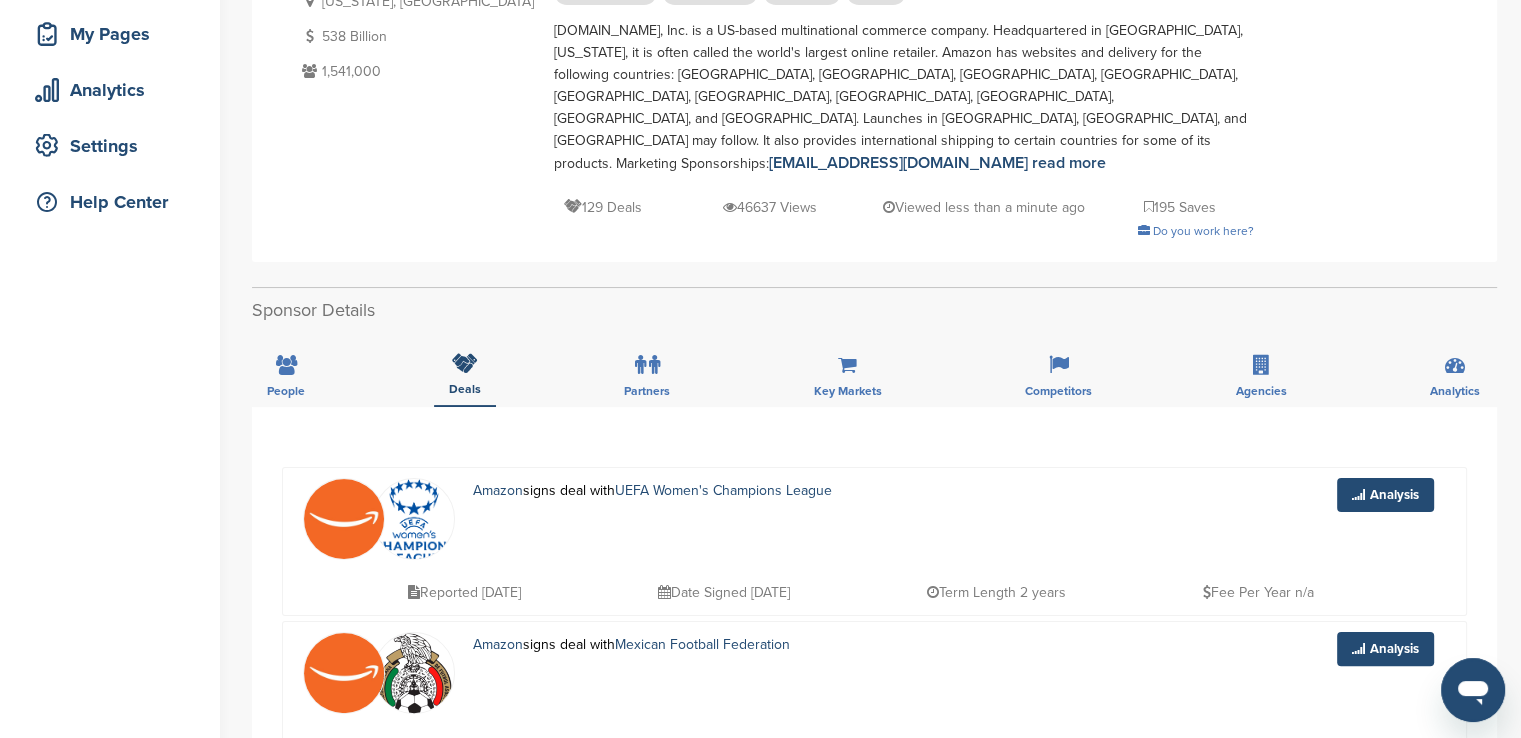 scroll, scrollTop: 300, scrollLeft: 0, axis: vertical 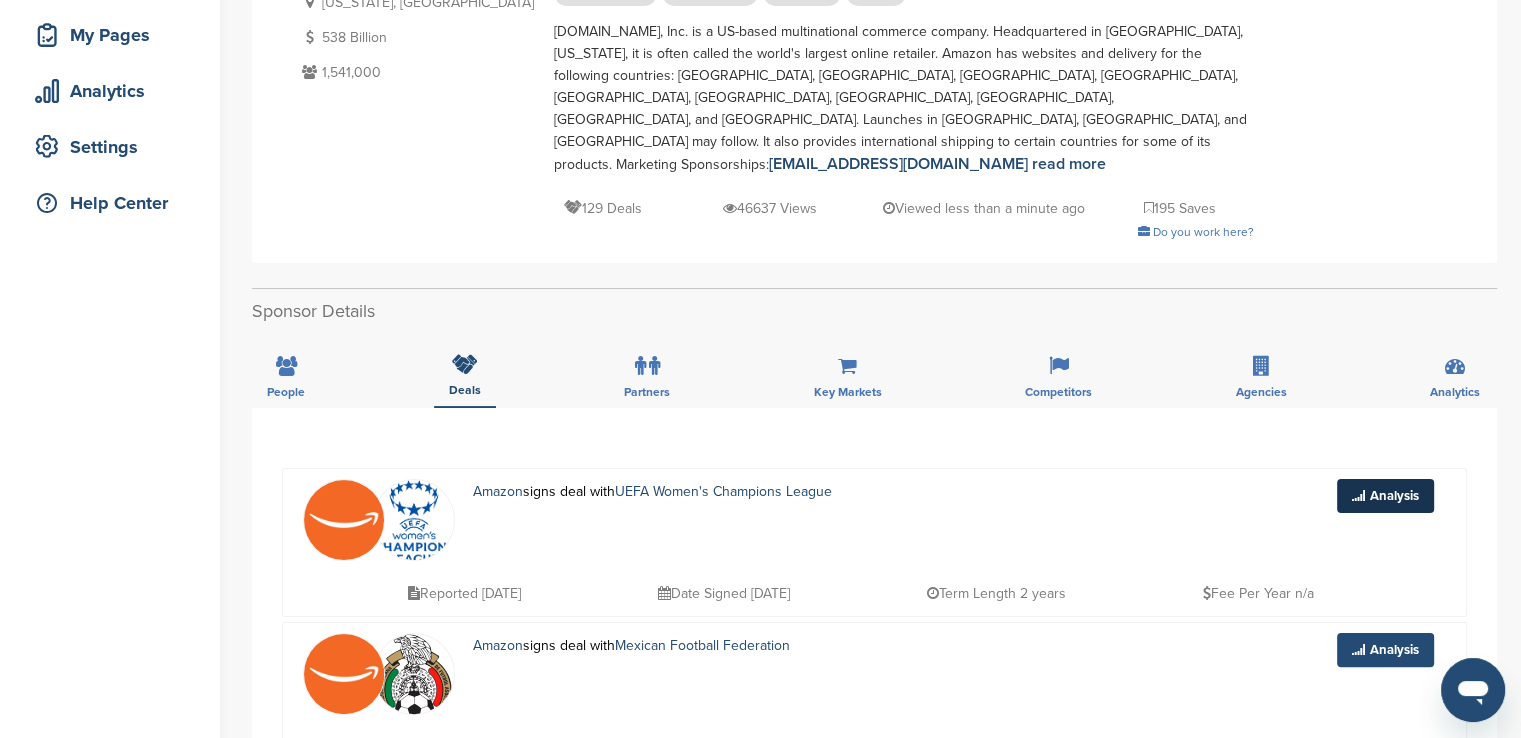 click at bounding box center [1358, 495] 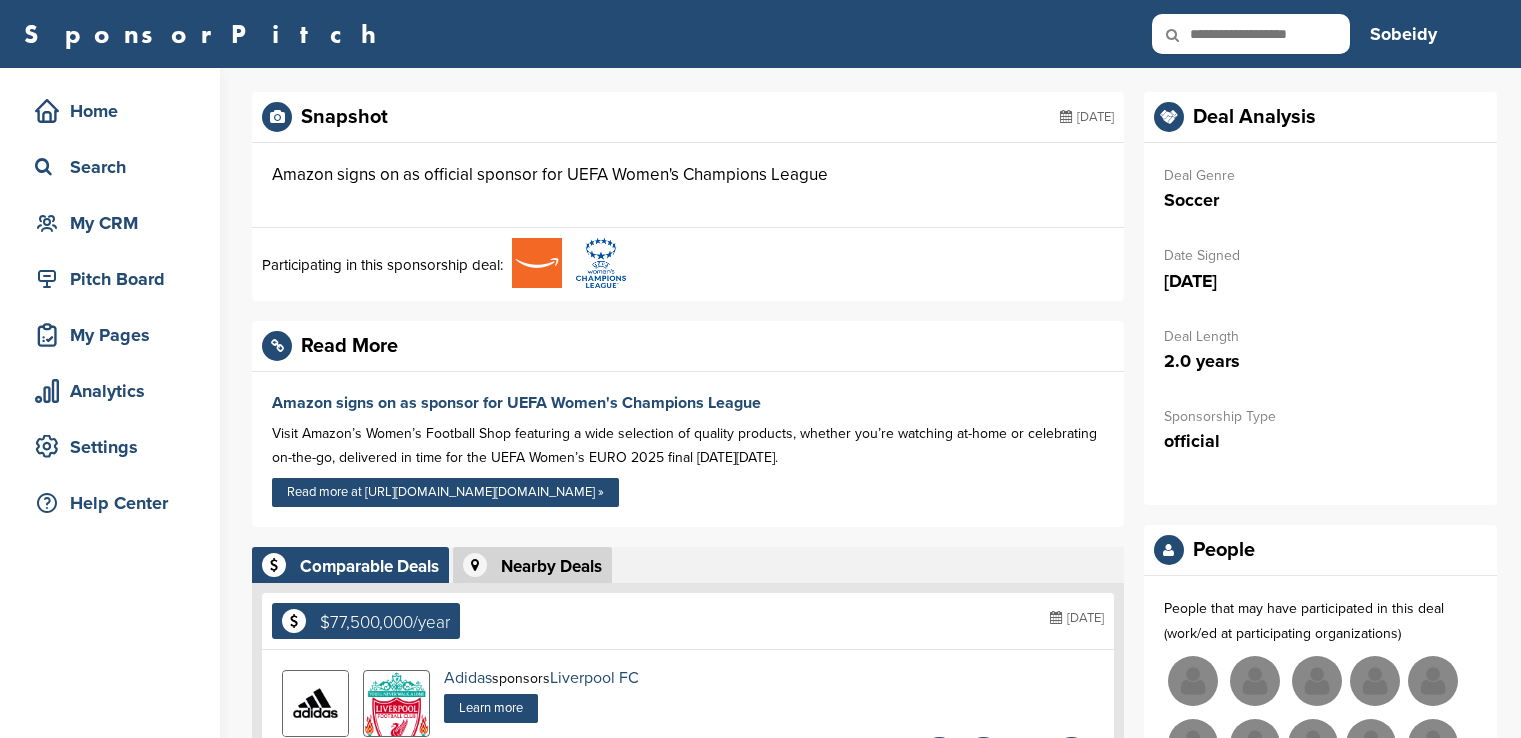 scroll, scrollTop: 0, scrollLeft: 0, axis: both 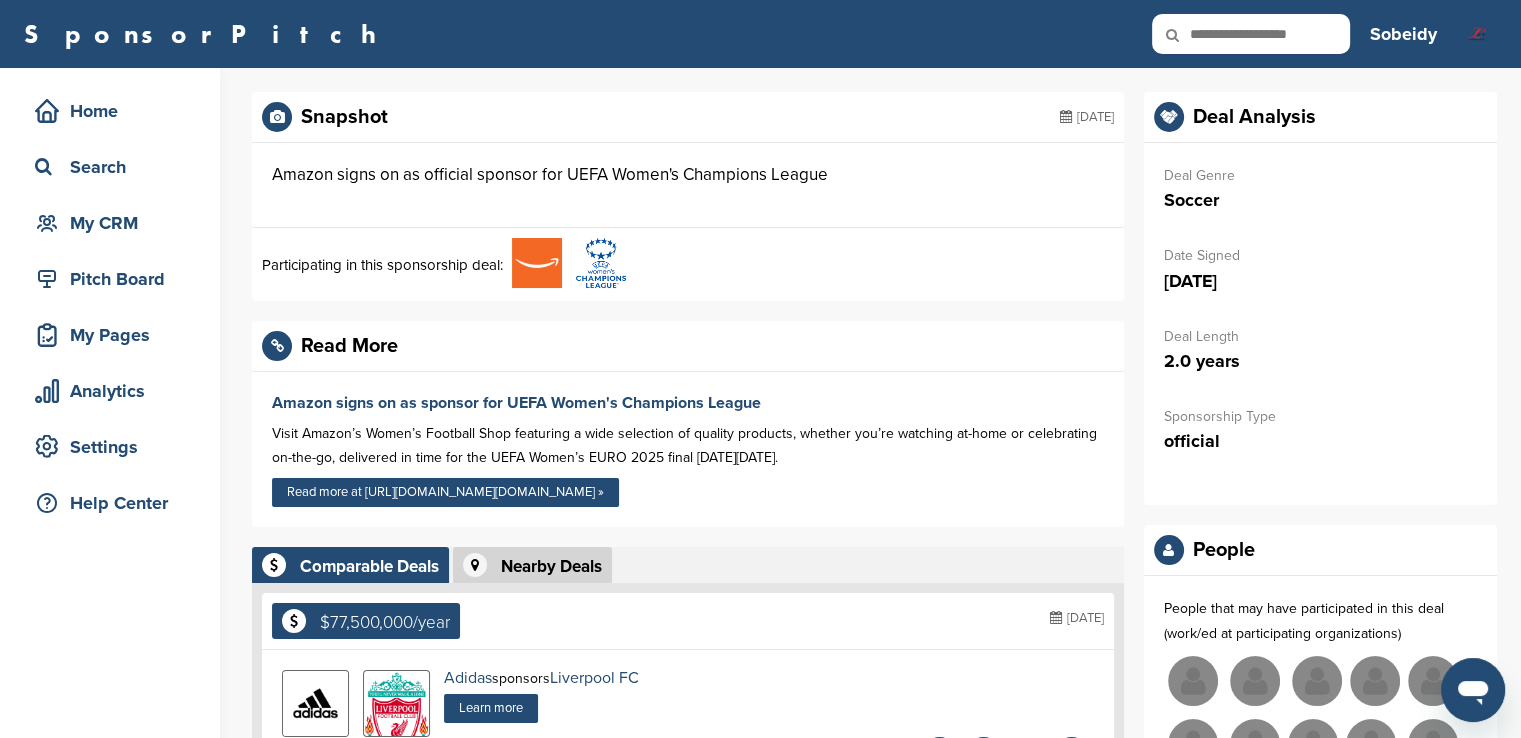 click at bounding box center [601, 263] 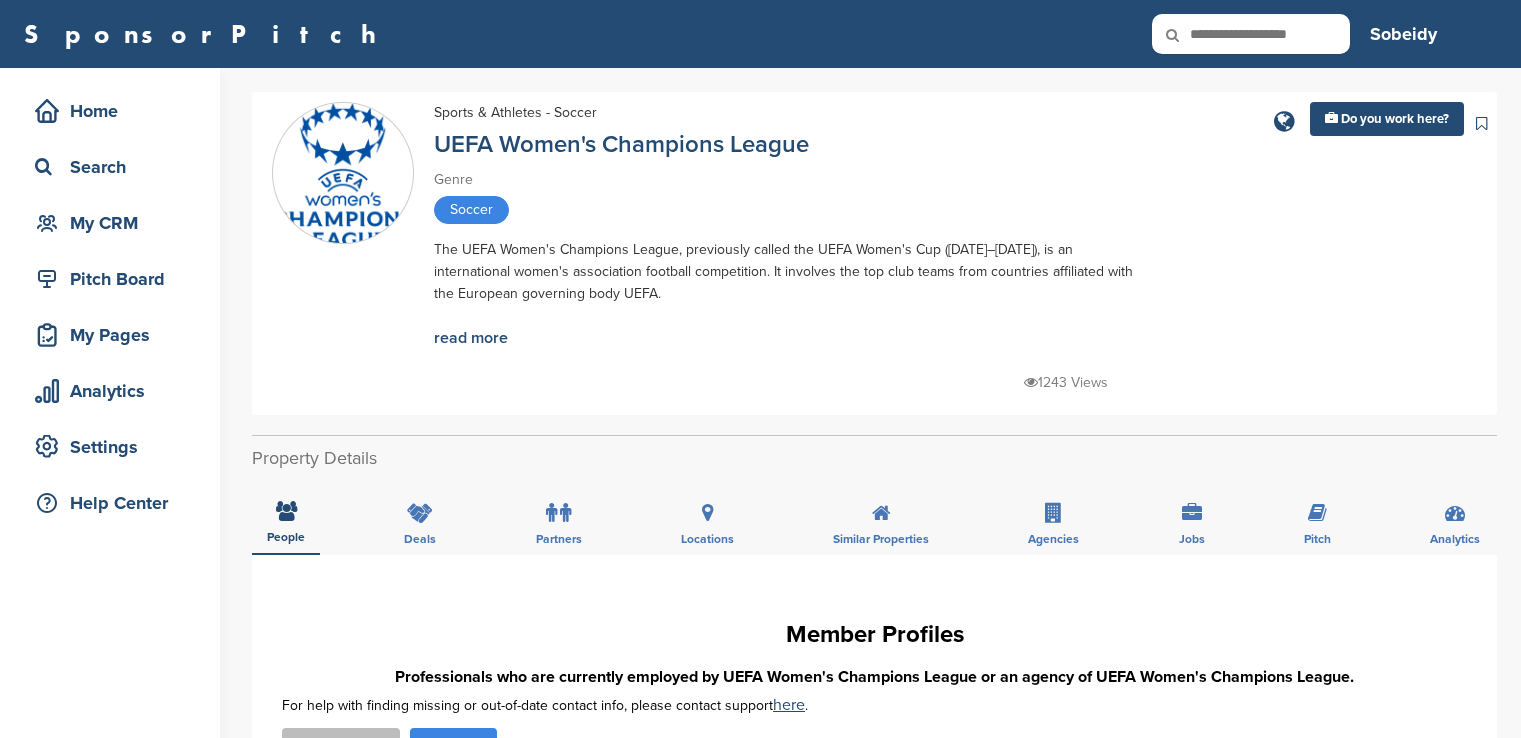 scroll, scrollTop: 0, scrollLeft: 0, axis: both 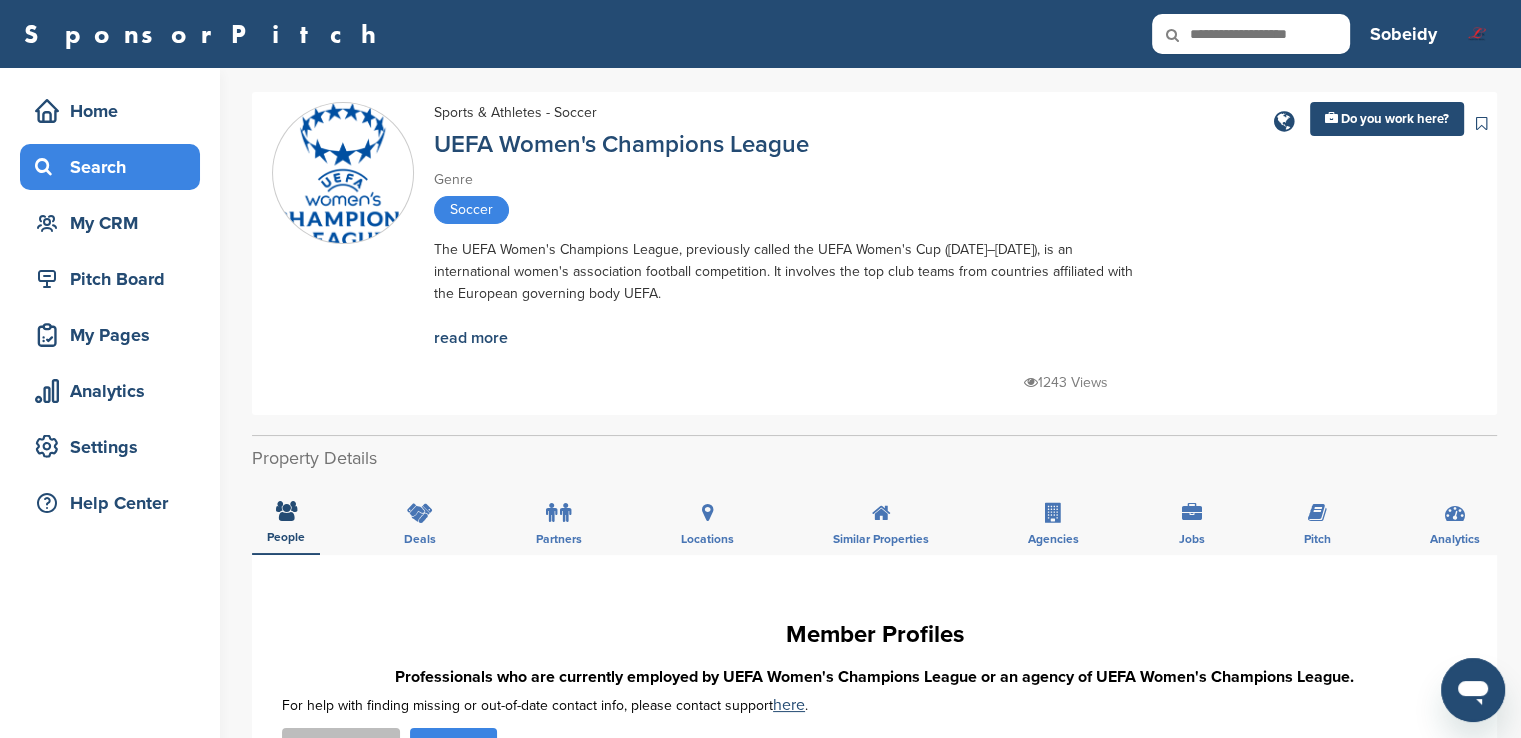 click on "Search" at bounding box center (115, 167) 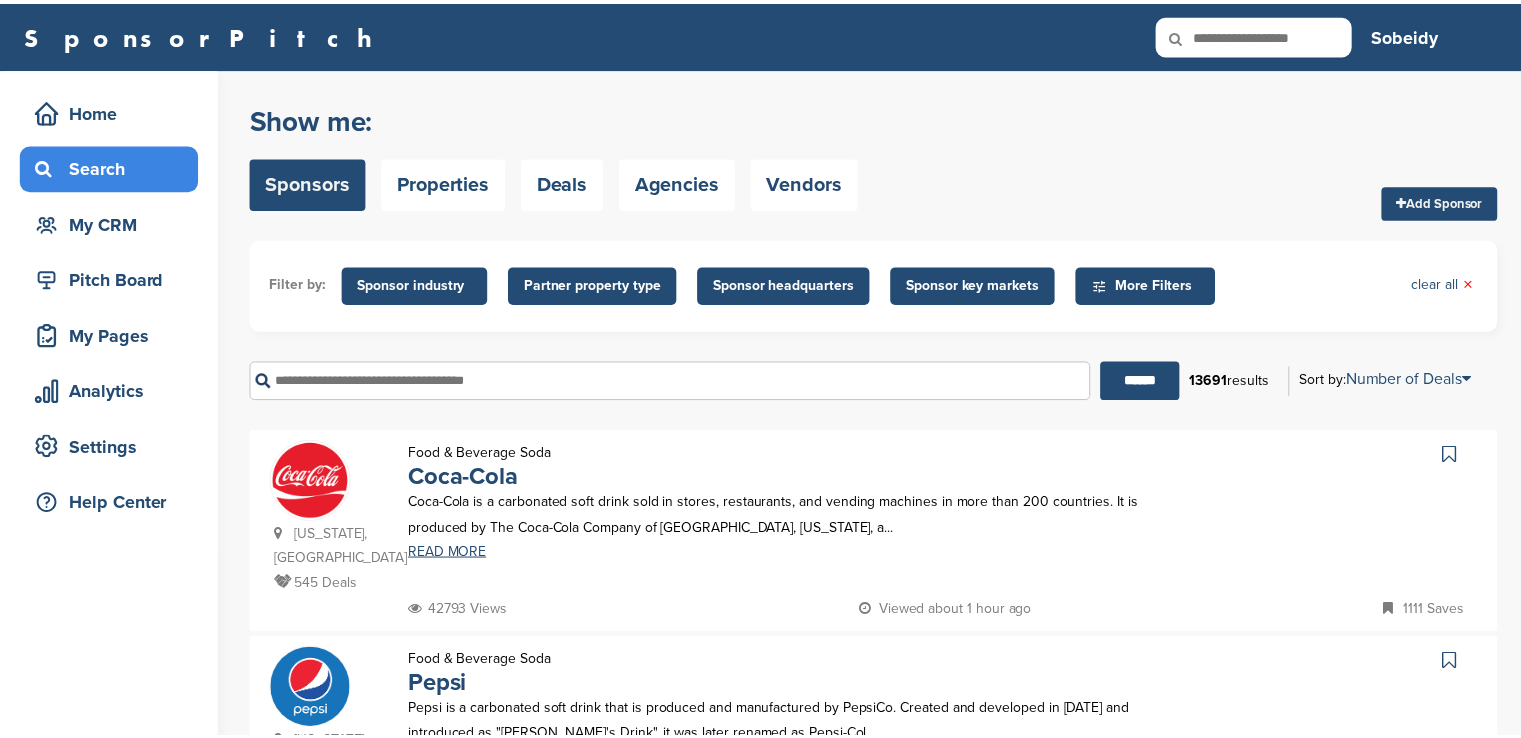 scroll, scrollTop: 0, scrollLeft: 0, axis: both 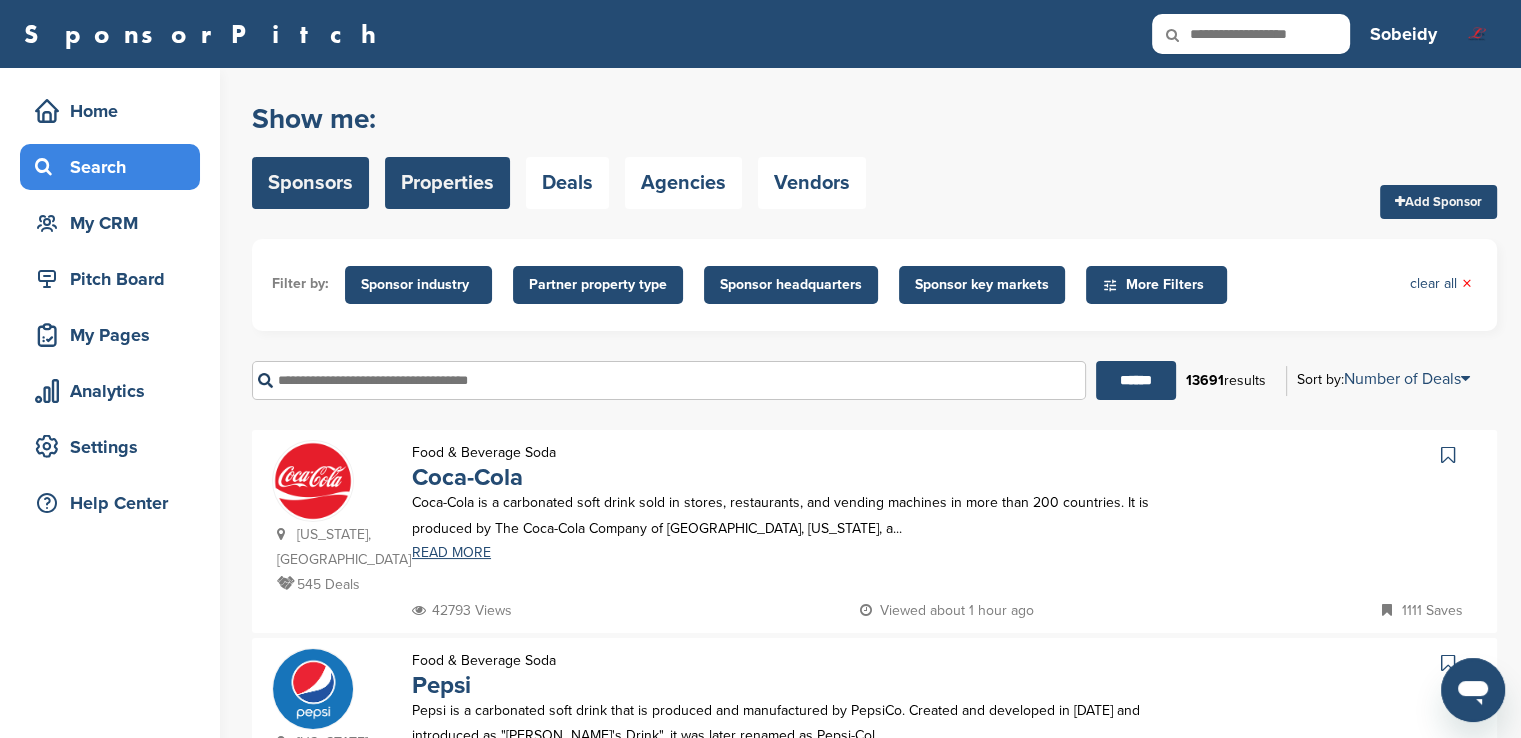 click on "Properties" at bounding box center (447, 183) 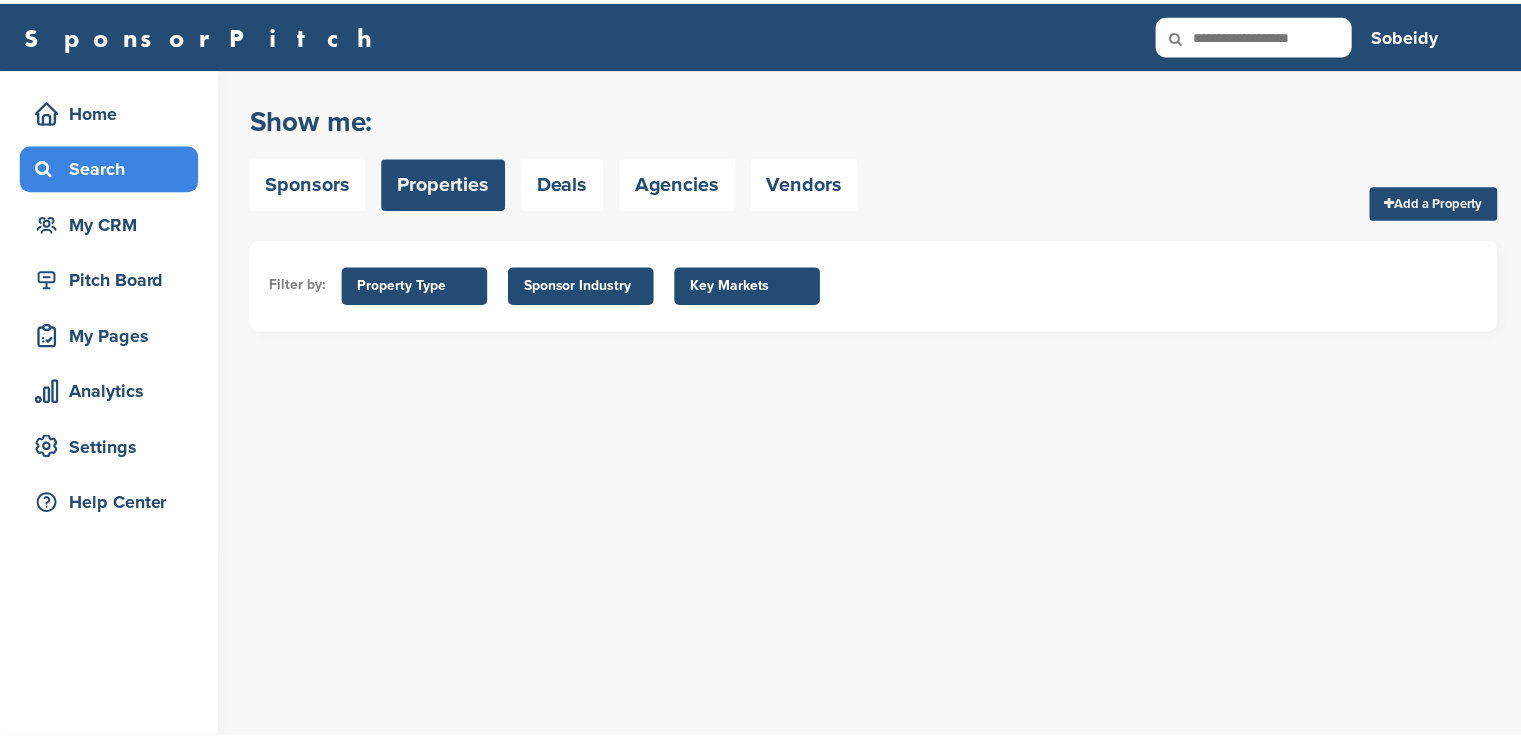 scroll, scrollTop: 0, scrollLeft: 0, axis: both 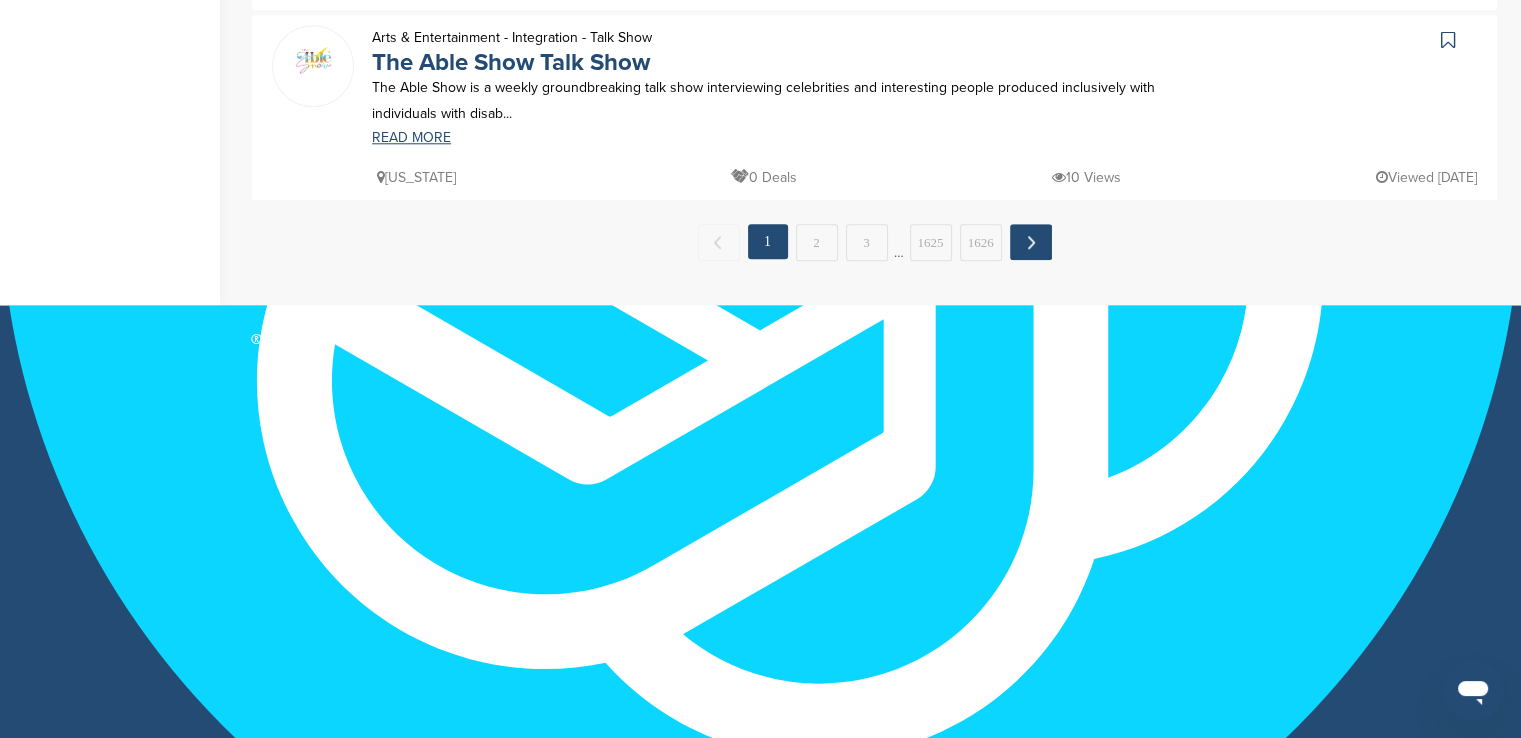 click on "Next →" at bounding box center [1031, 242] 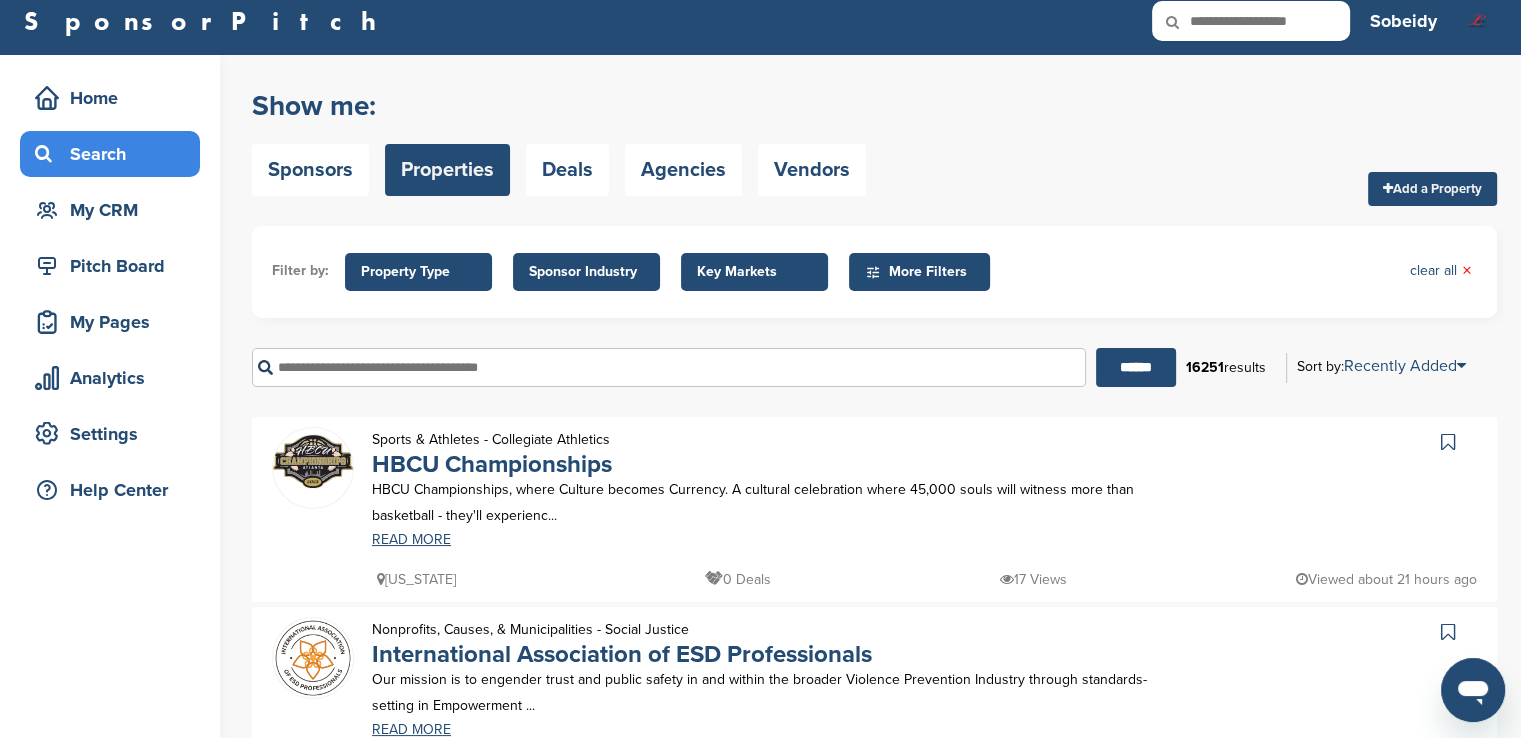 scroll, scrollTop: 0, scrollLeft: 0, axis: both 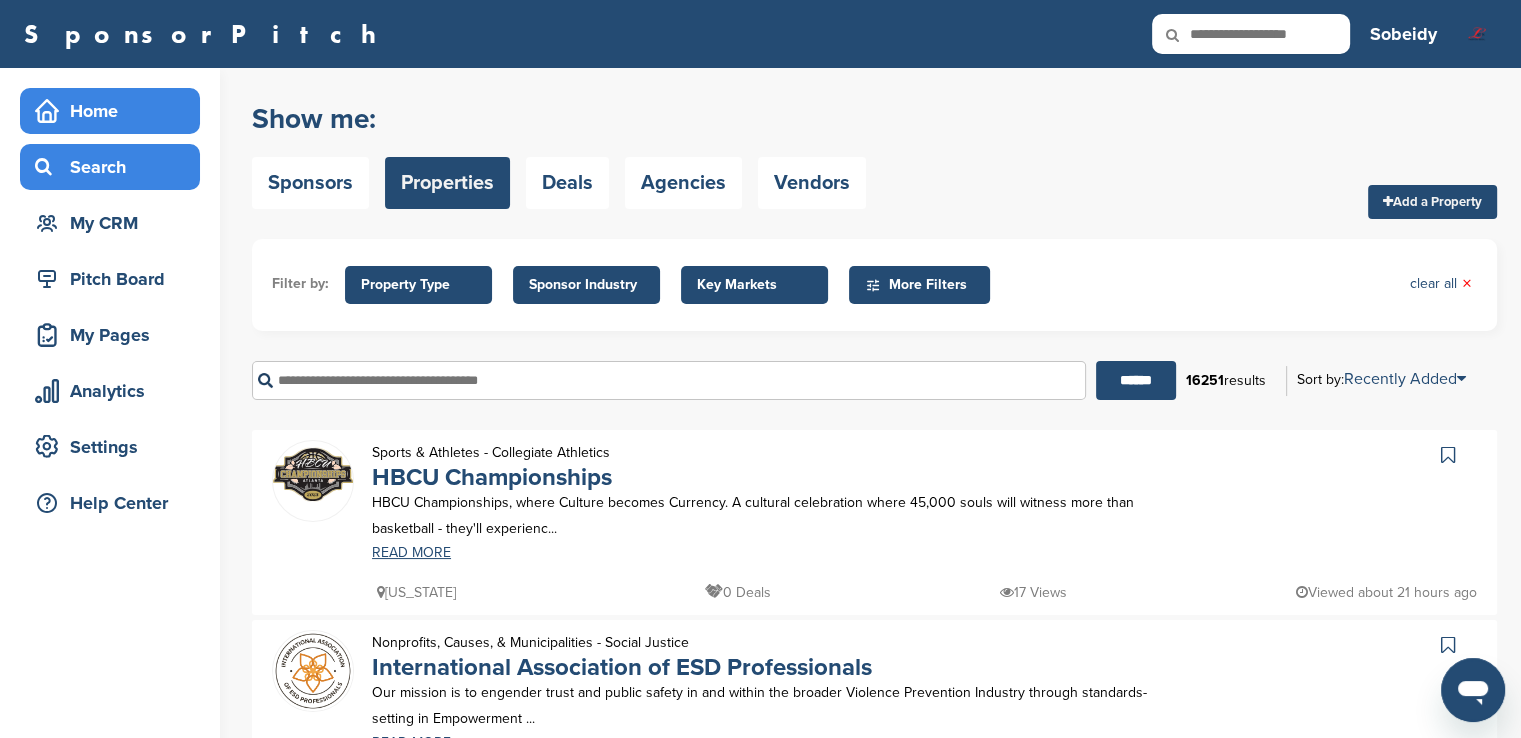 click on "Home" at bounding box center (115, 111) 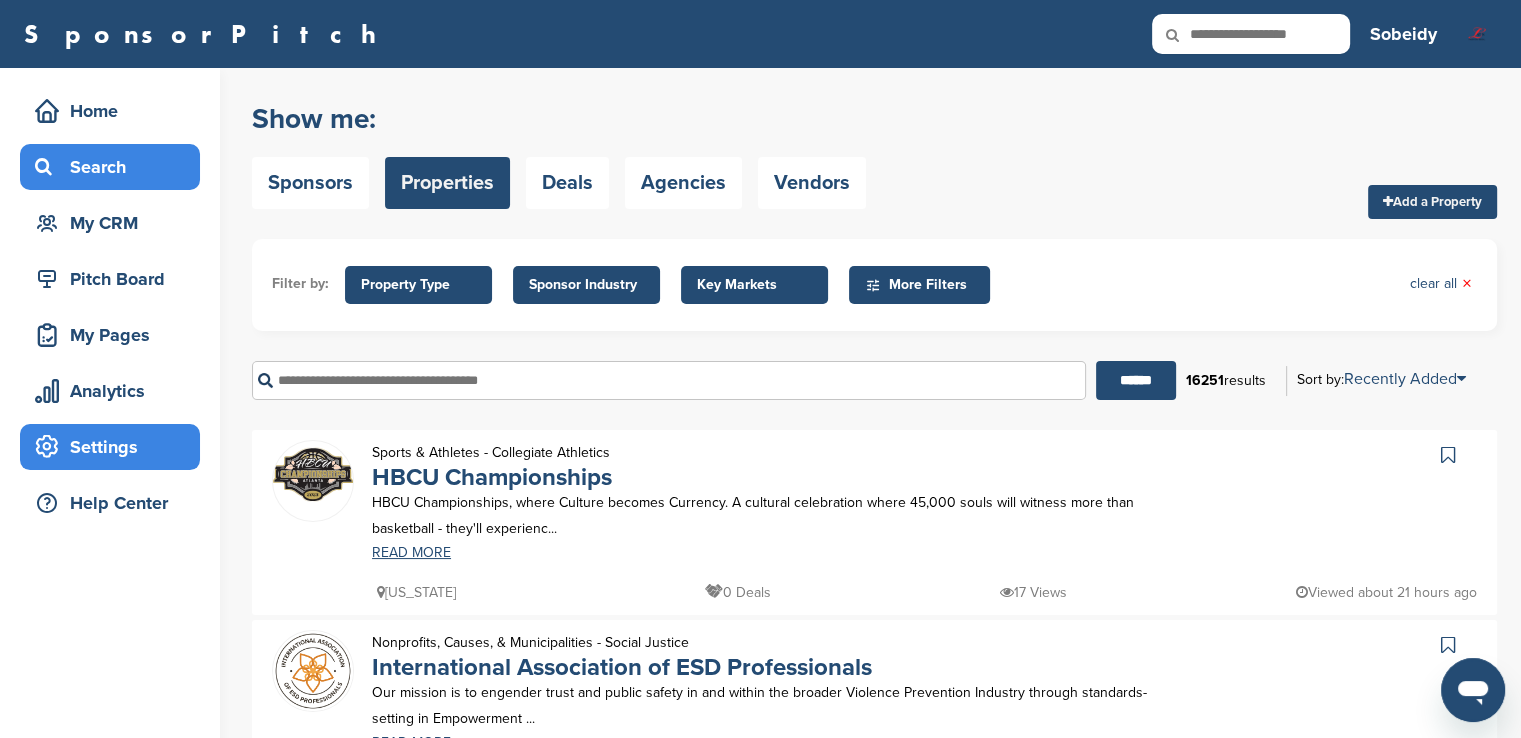 click on "Settings" at bounding box center [115, 447] 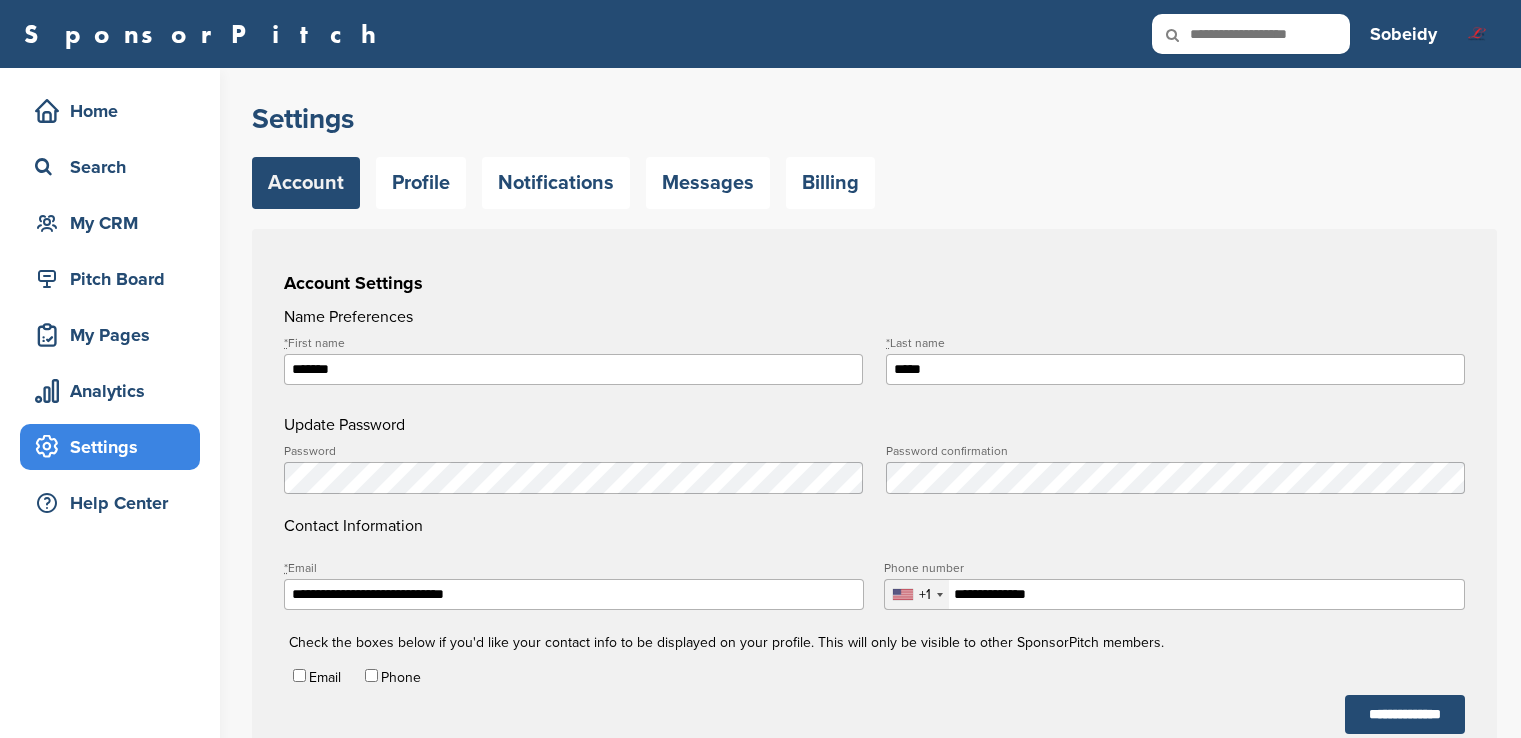 scroll, scrollTop: 0, scrollLeft: 0, axis: both 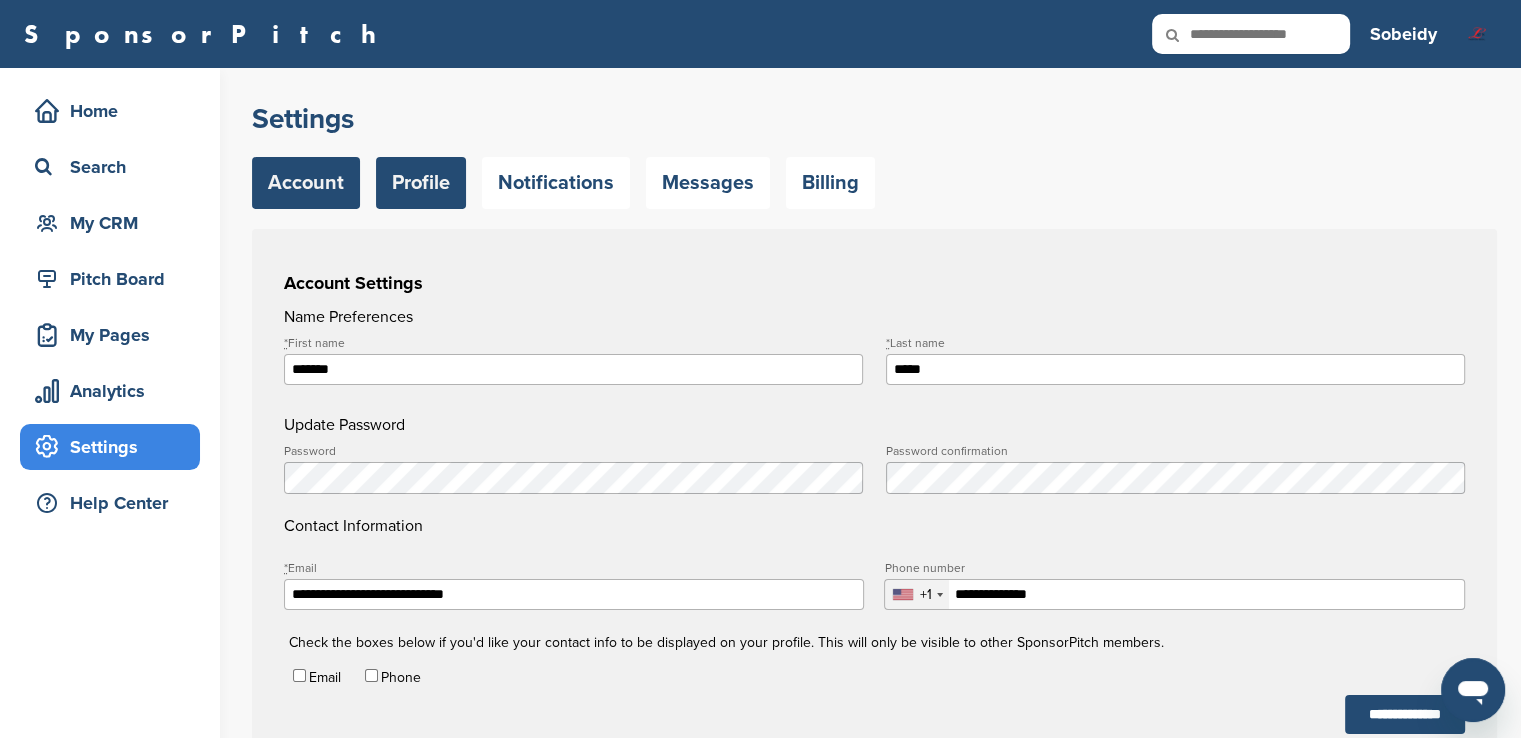 click on "Profile" at bounding box center (421, 183) 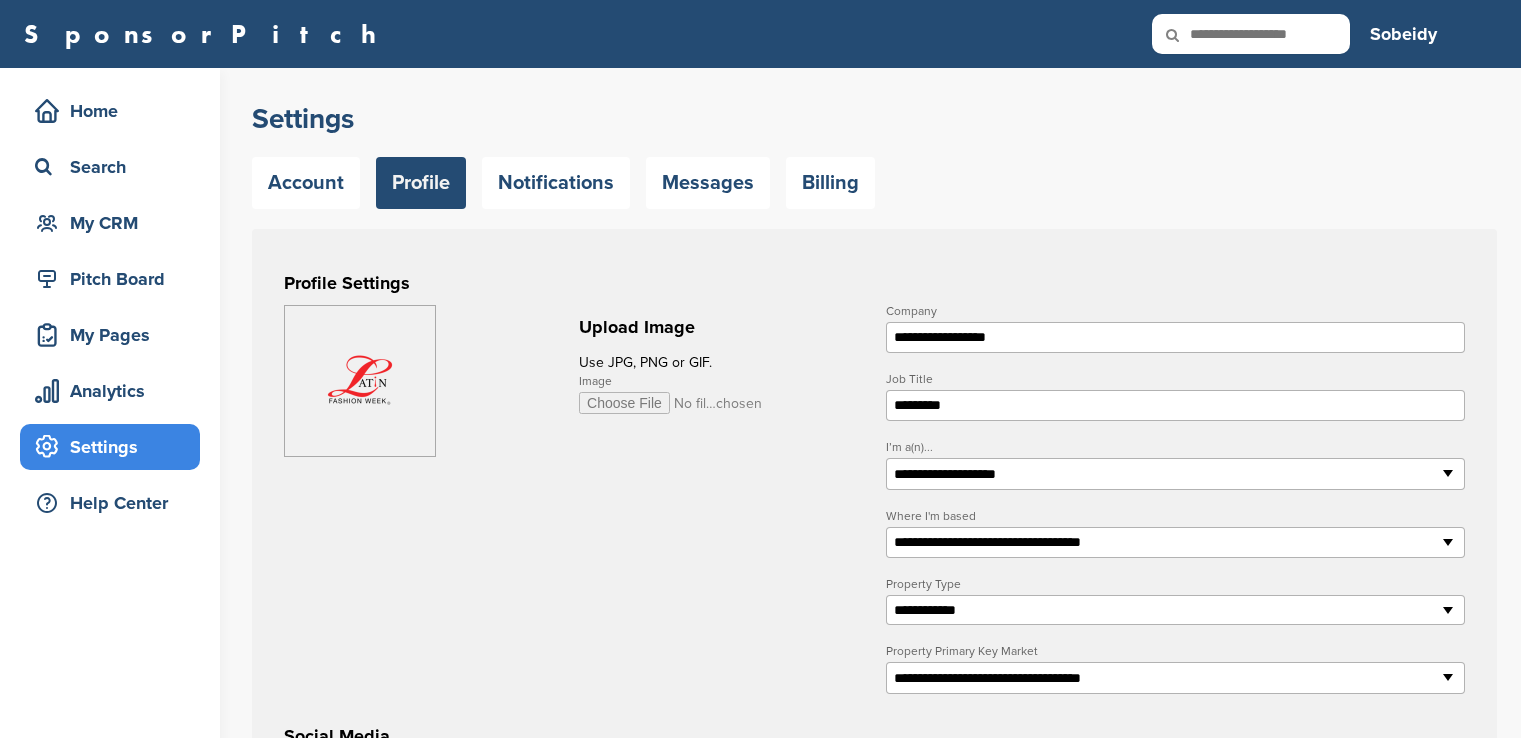 scroll, scrollTop: 0, scrollLeft: 0, axis: both 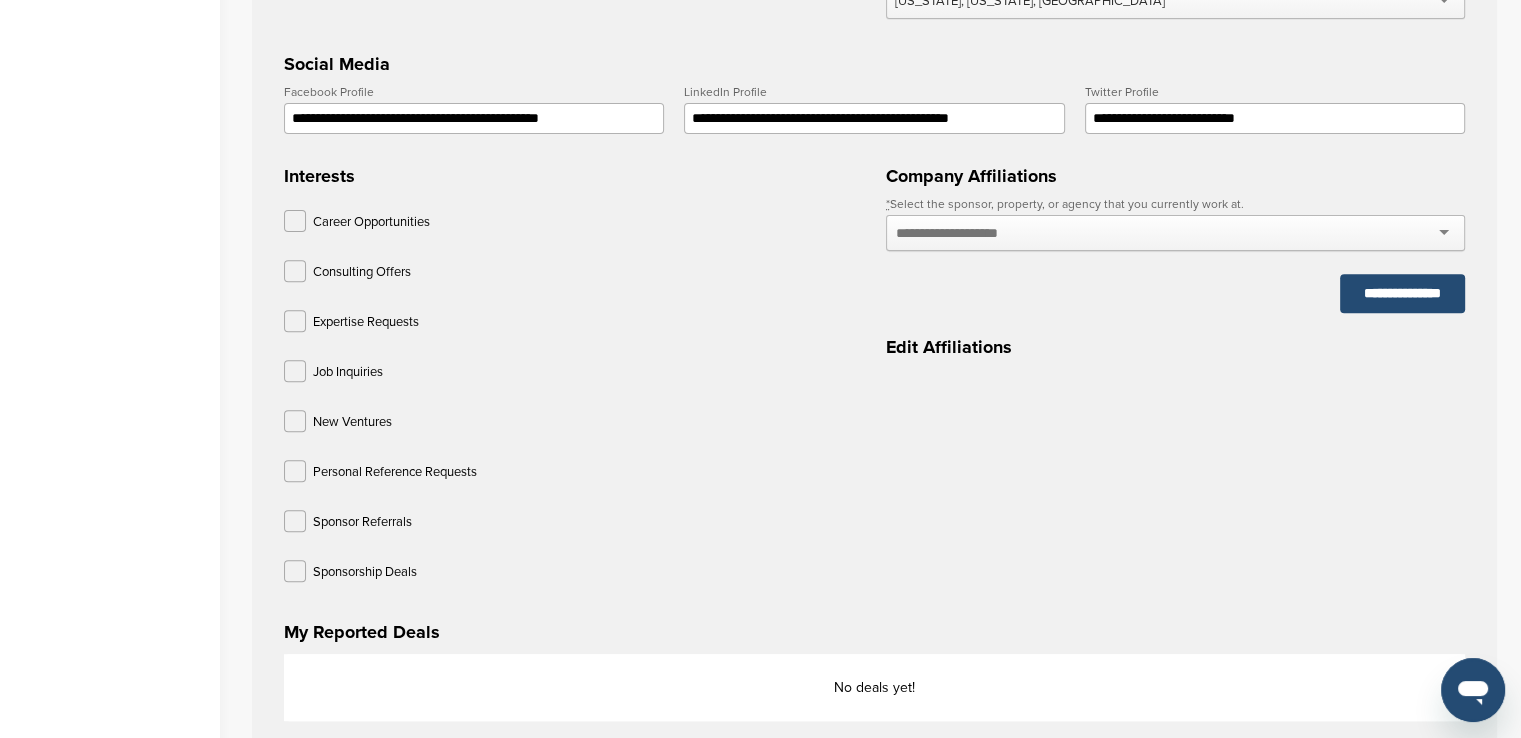 click at bounding box center [1175, 233] 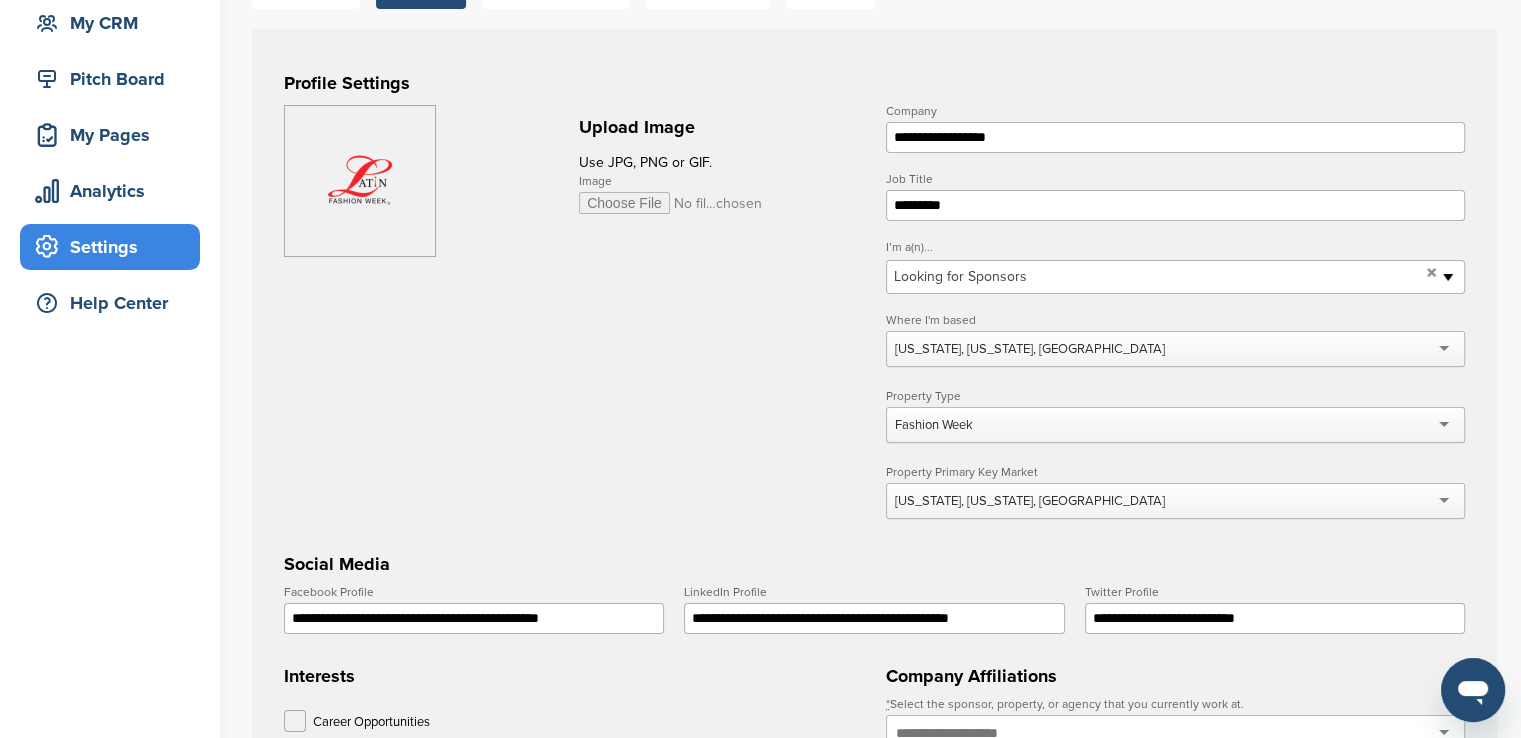 scroll, scrollTop: 0, scrollLeft: 0, axis: both 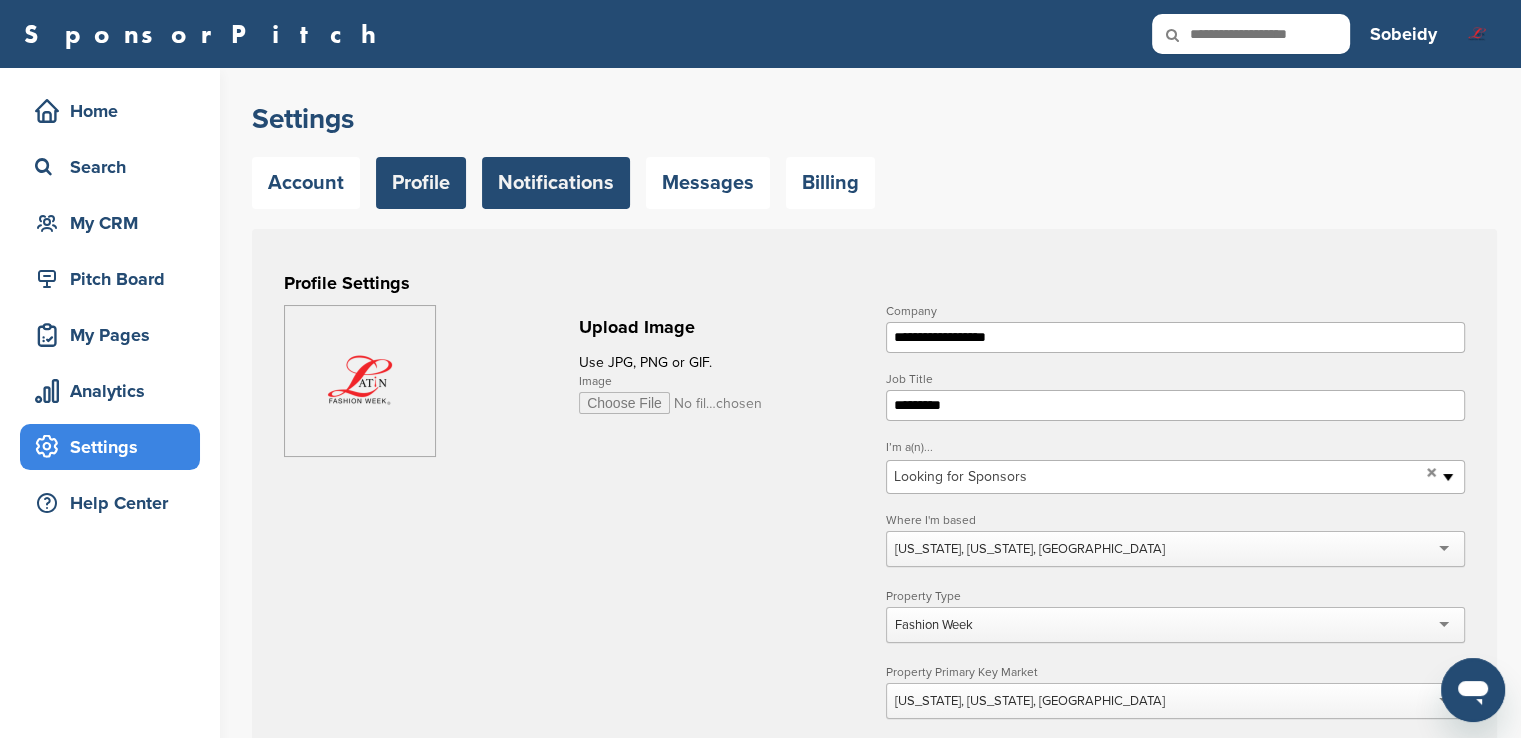 click on "Notifications" at bounding box center (556, 183) 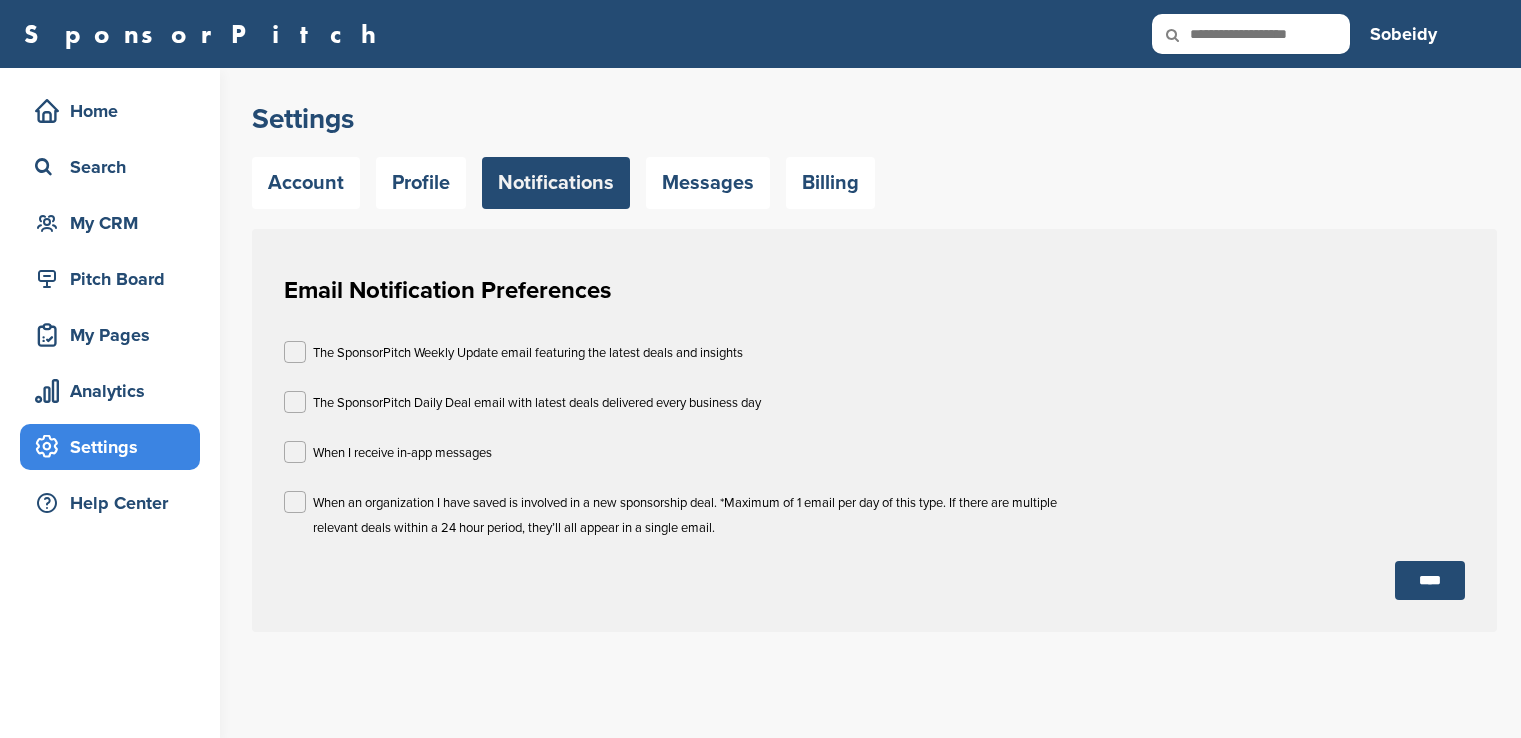scroll, scrollTop: 0, scrollLeft: 0, axis: both 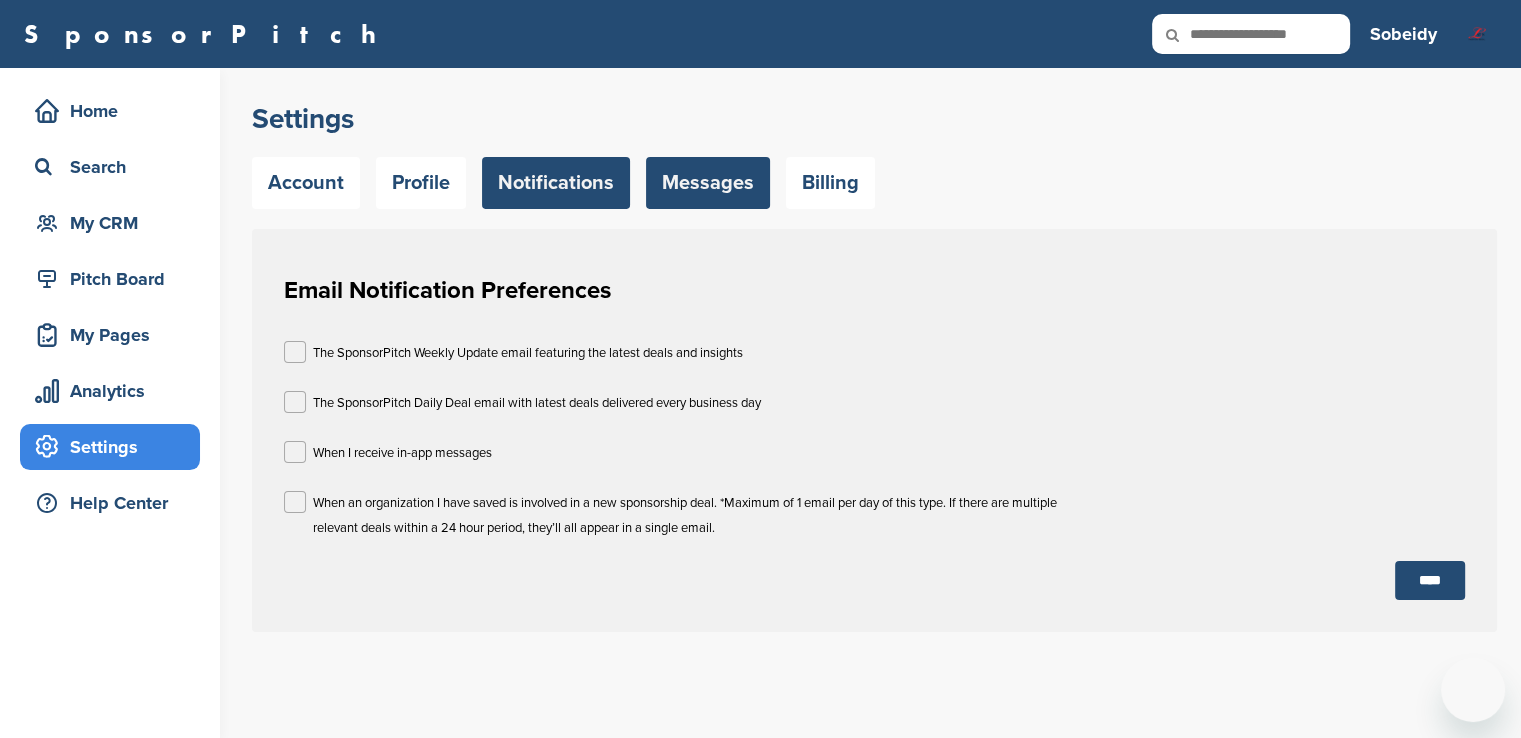 click on "Messages" at bounding box center [708, 183] 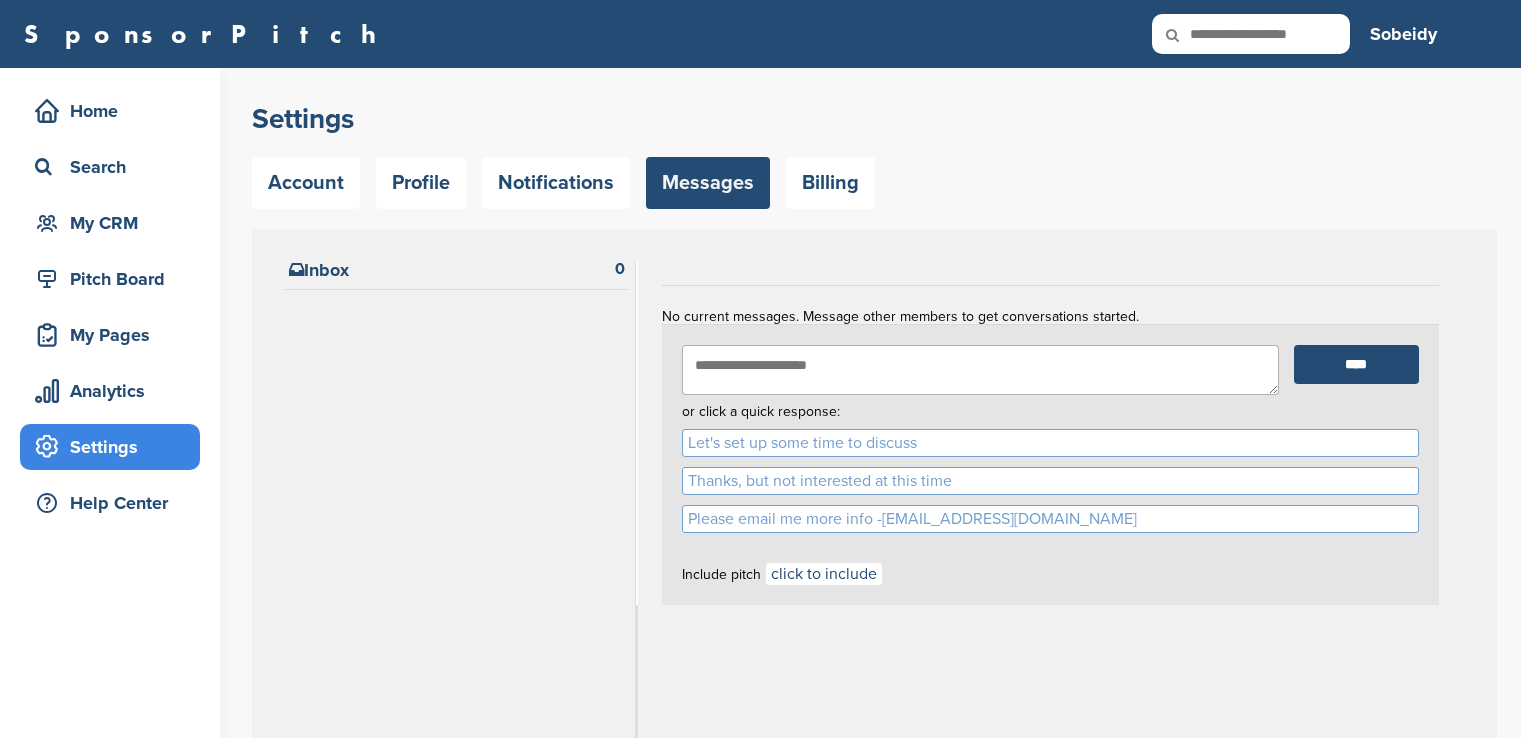 scroll, scrollTop: 0, scrollLeft: 0, axis: both 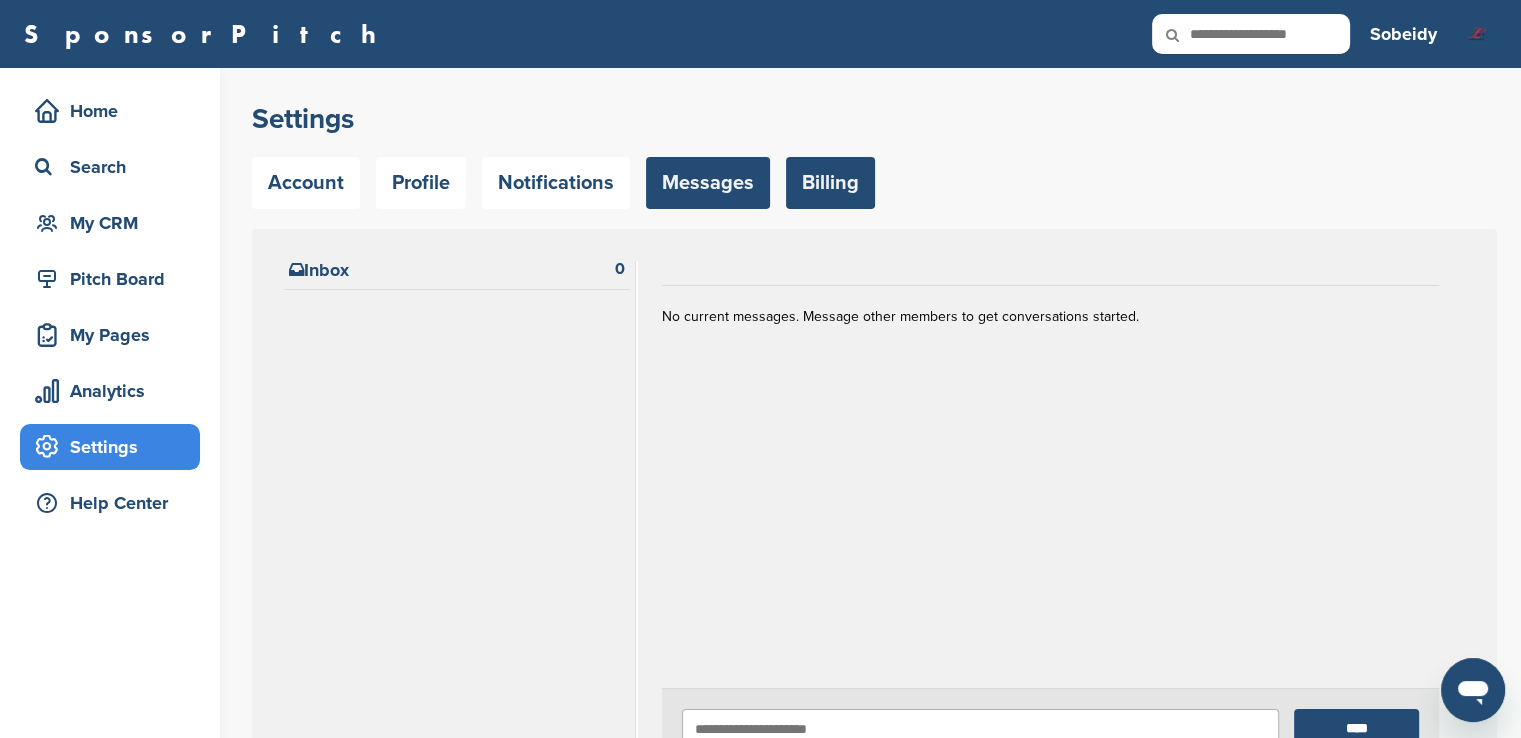 click on "Billing" at bounding box center (830, 183) 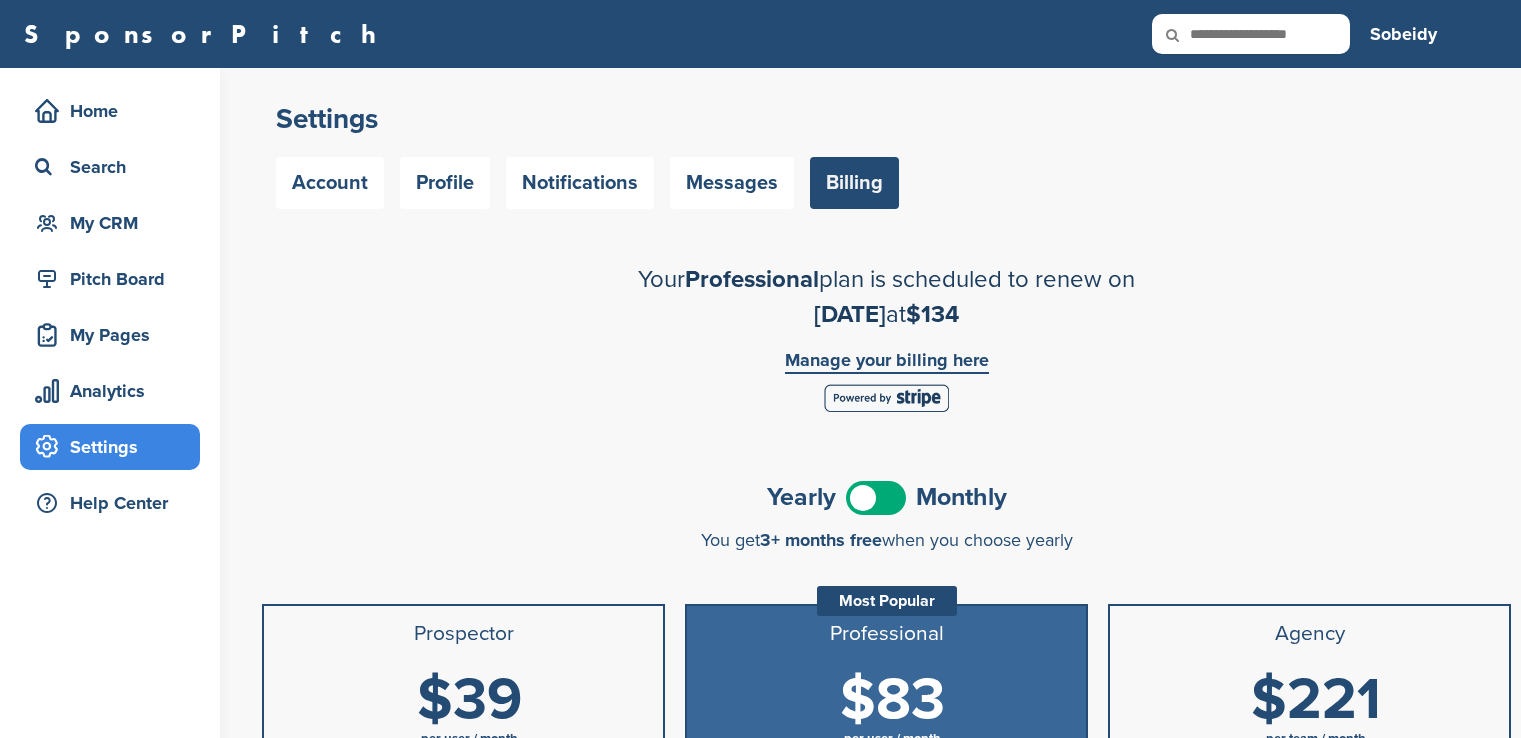 scroll, scrollTop: 0, scrollLeft: 0, axis: both 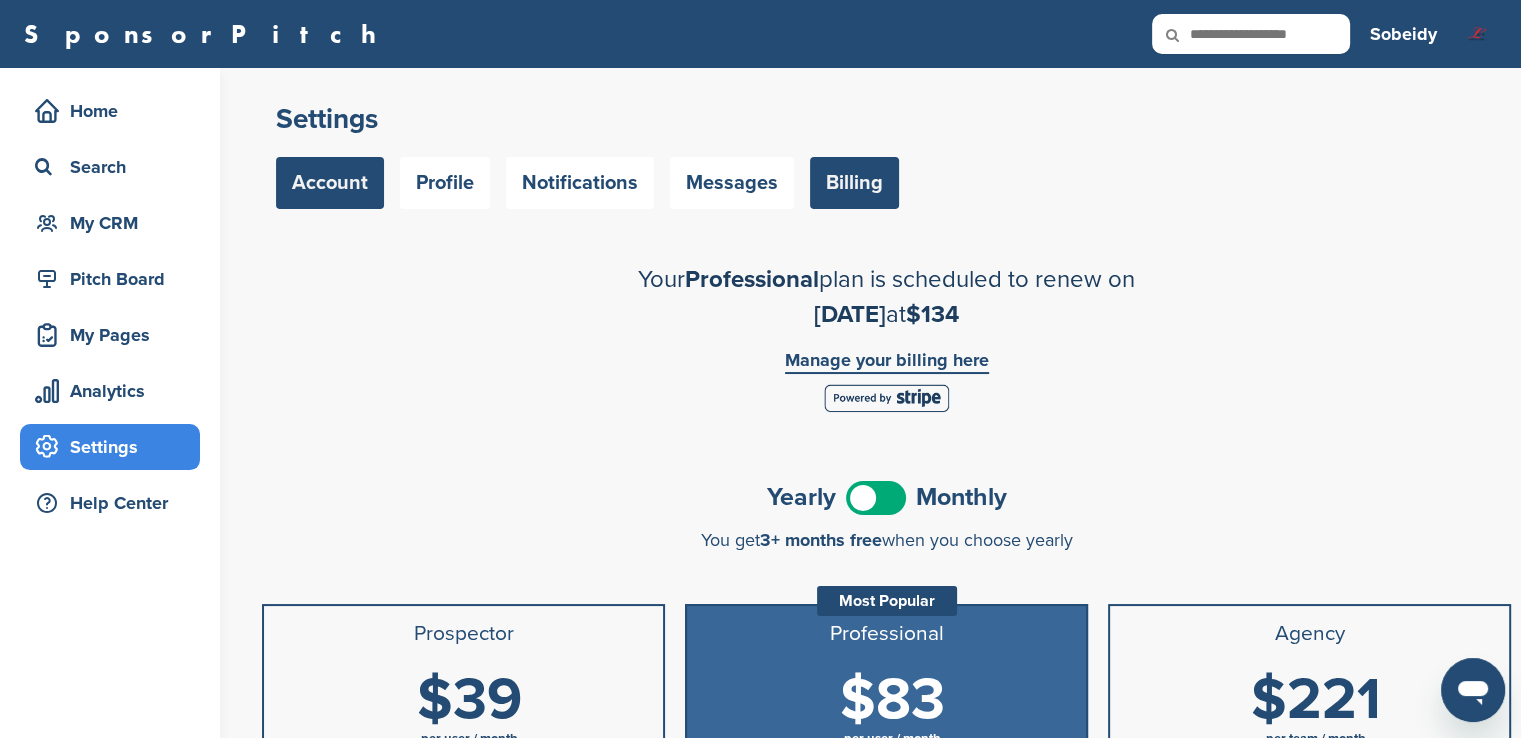 click on "Account" at bounding box center [330, 183] 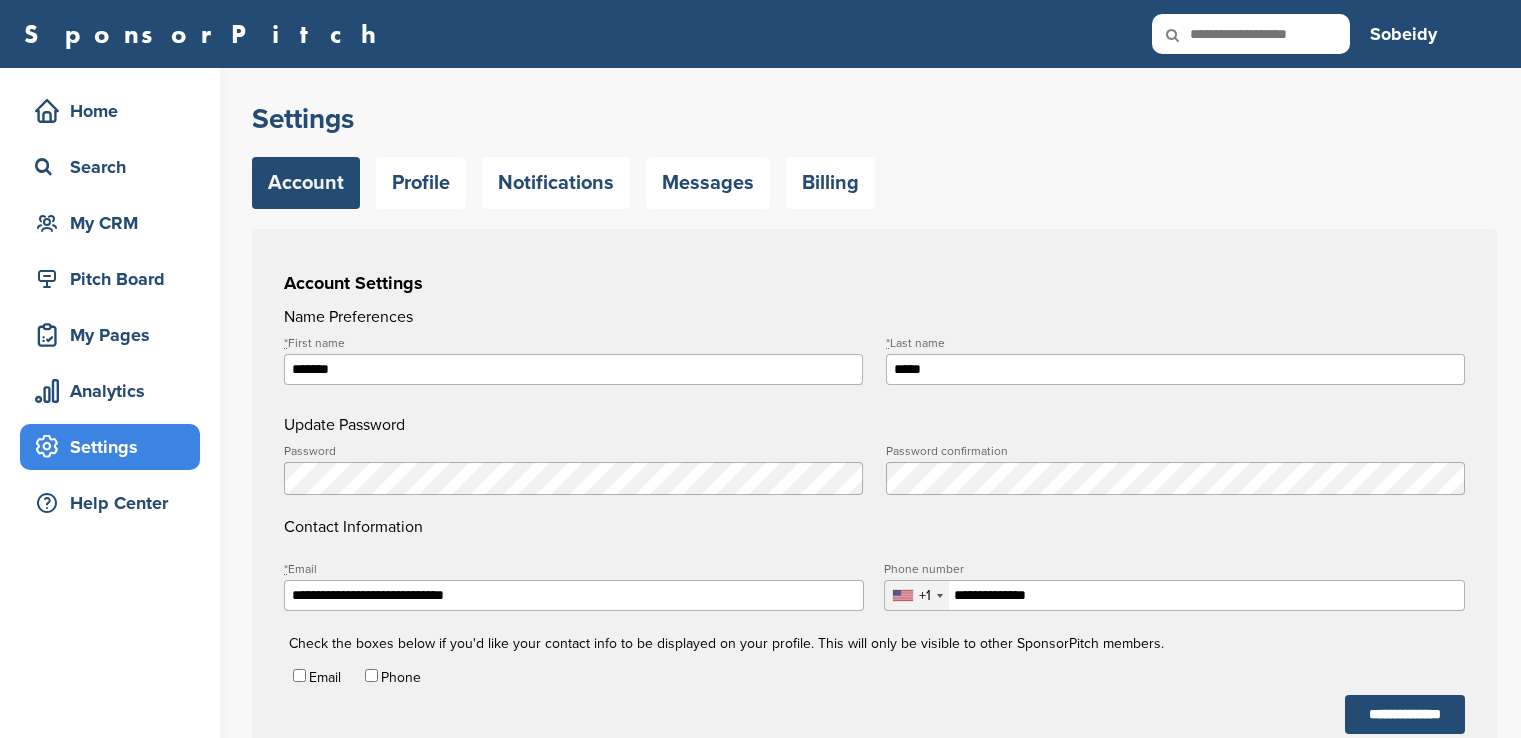 scroll, scrollTop: 0, scrollLeft: 0, axis: both 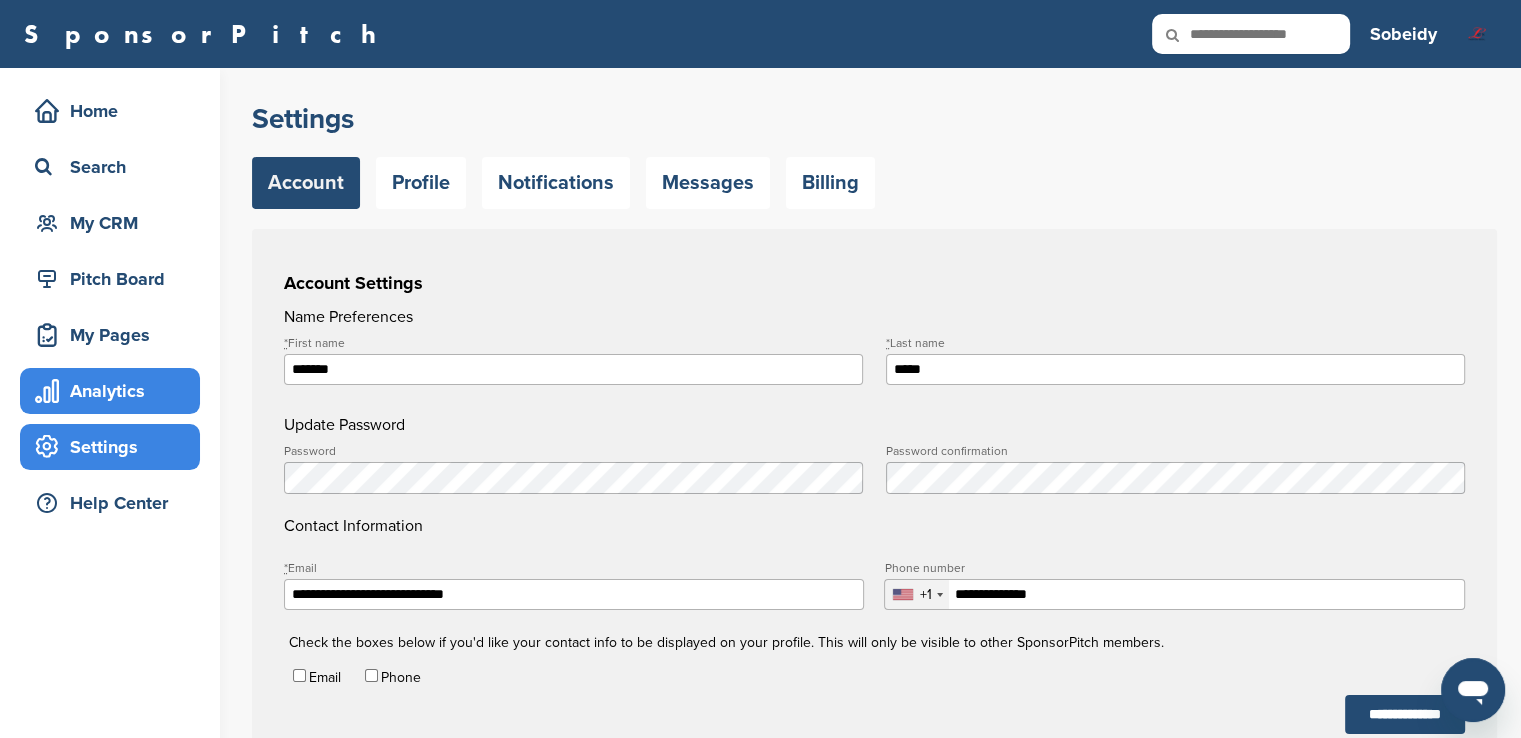 click on "Analytics" at bounding box center (115, 391) 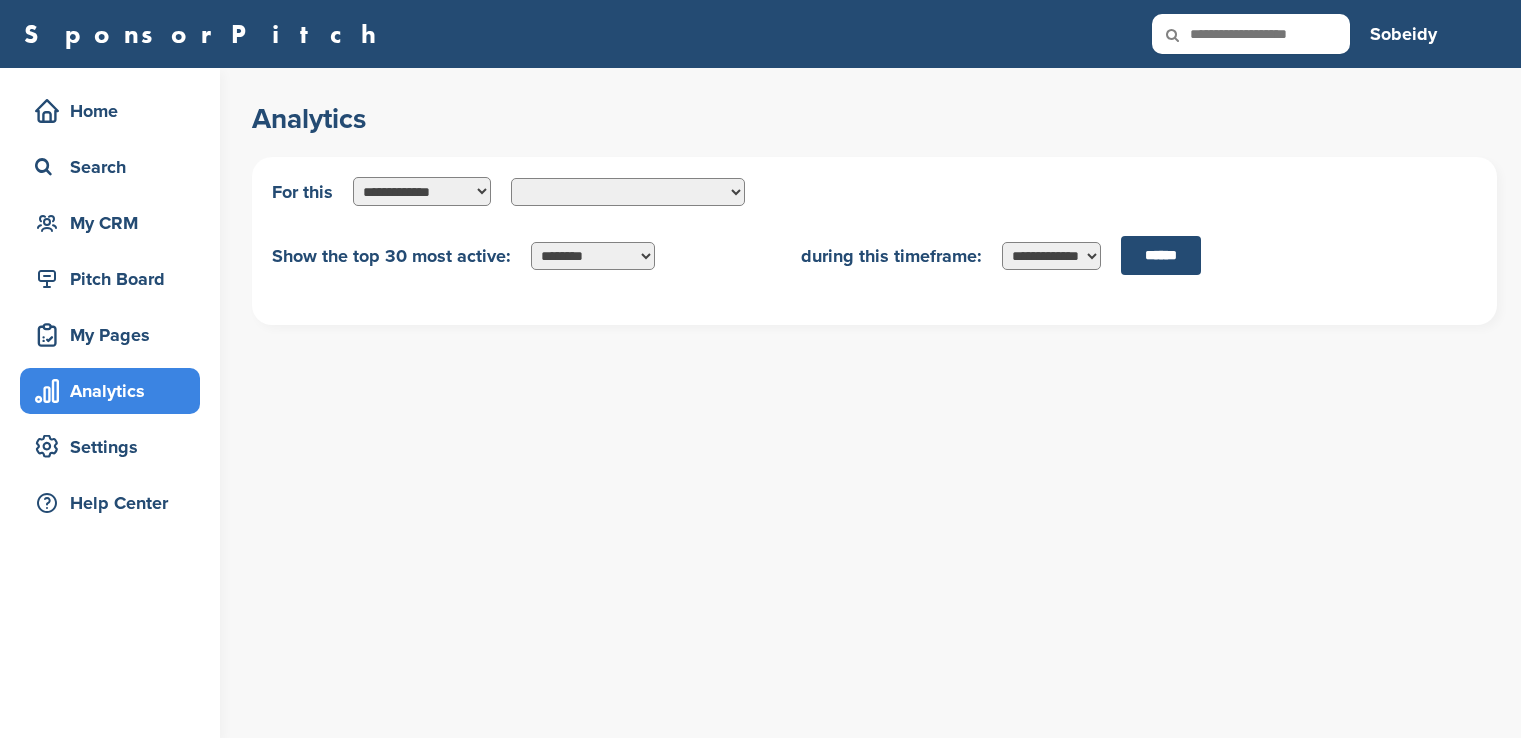 scroll, scrollTop: 0, scrollLeft: 0, axis: both 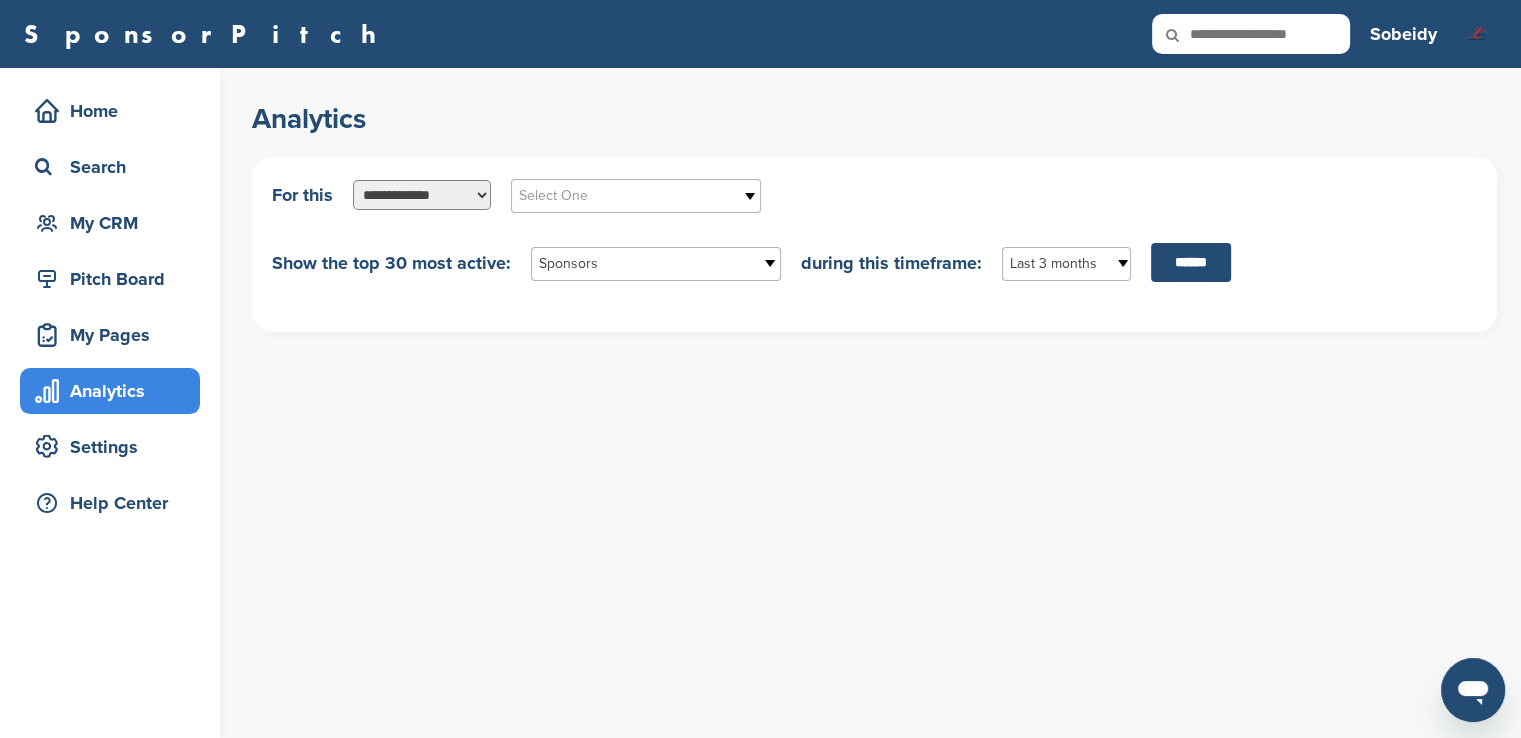 click on "**********" at bounding box center [422, 194] 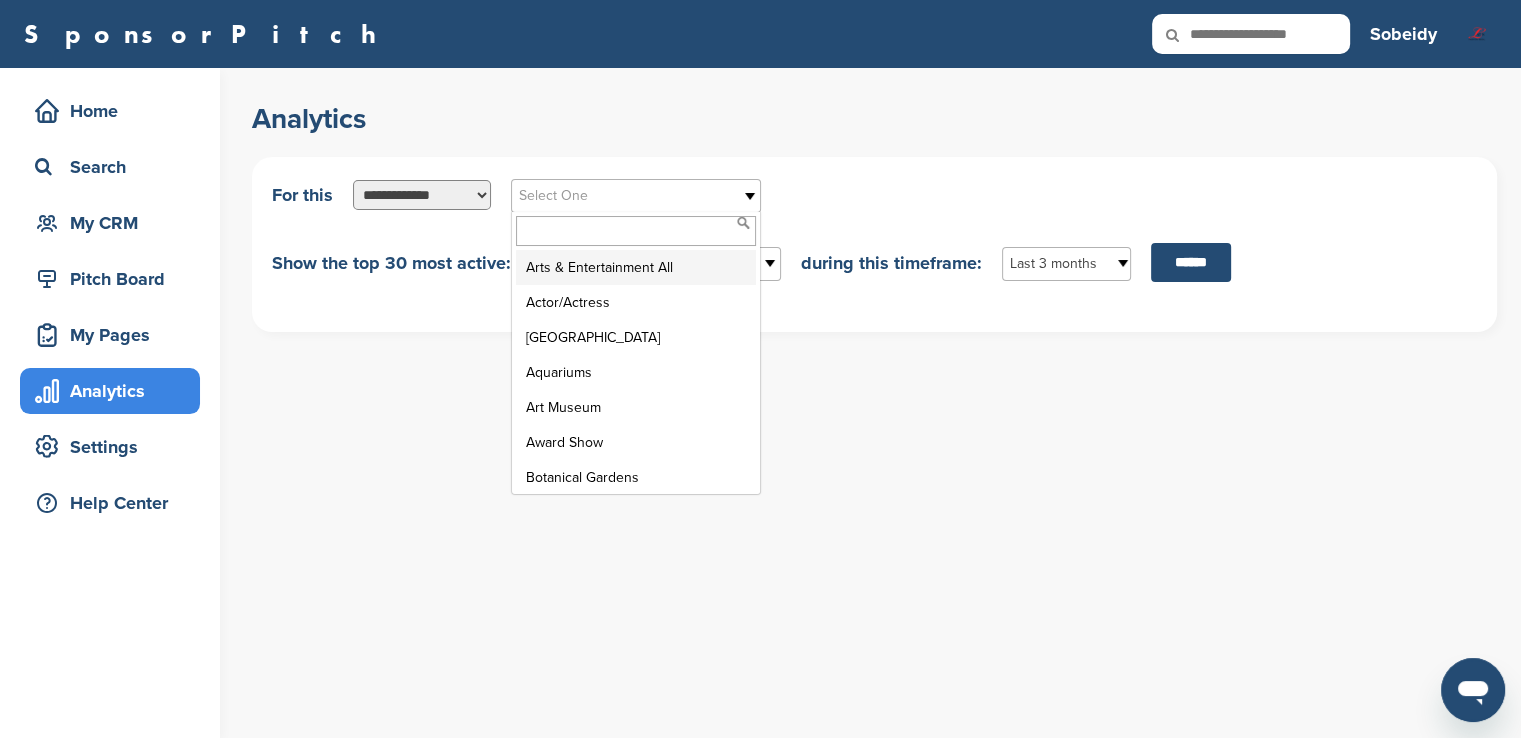click on "Select One" at bounding box center (623, 196) 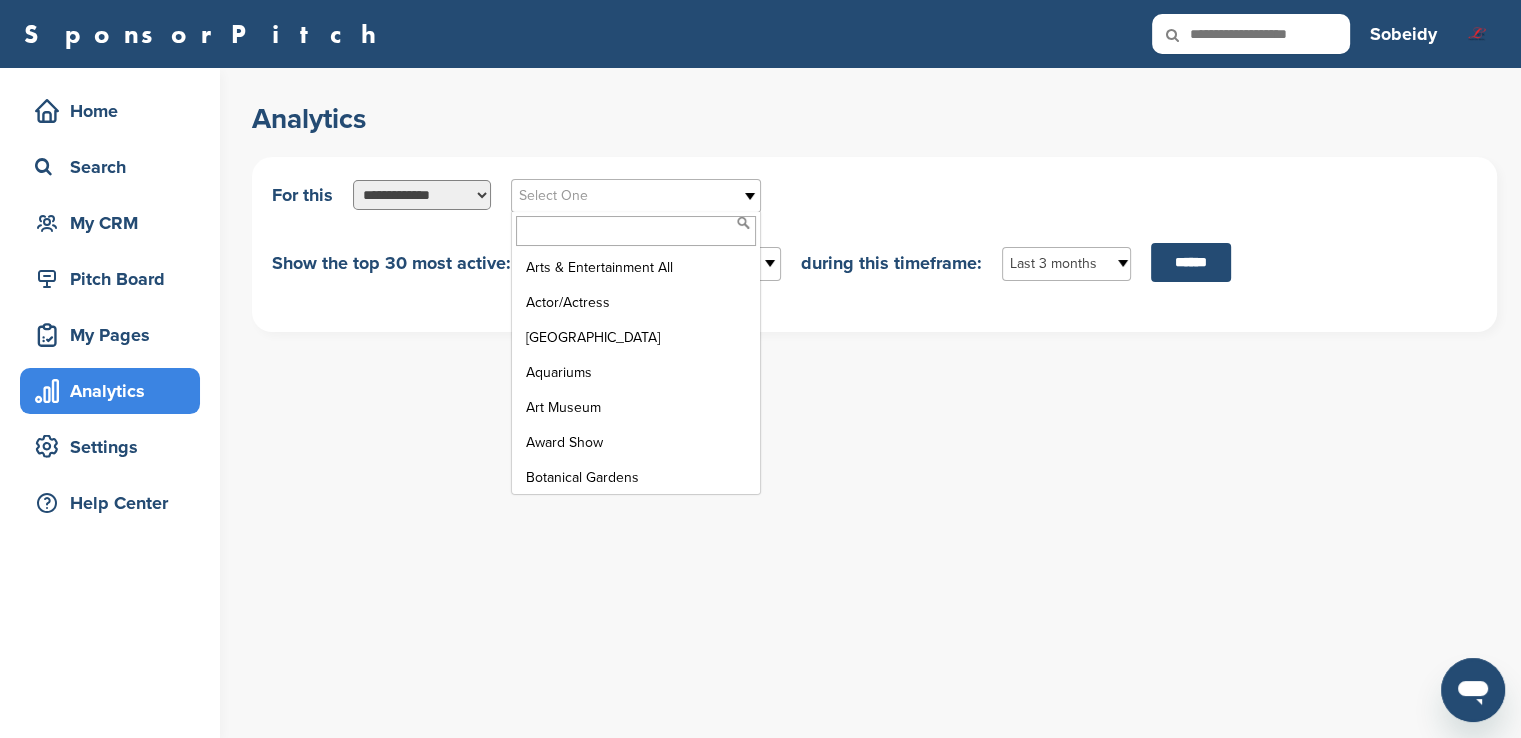 click on "**********" at bounding box center [422, 194] 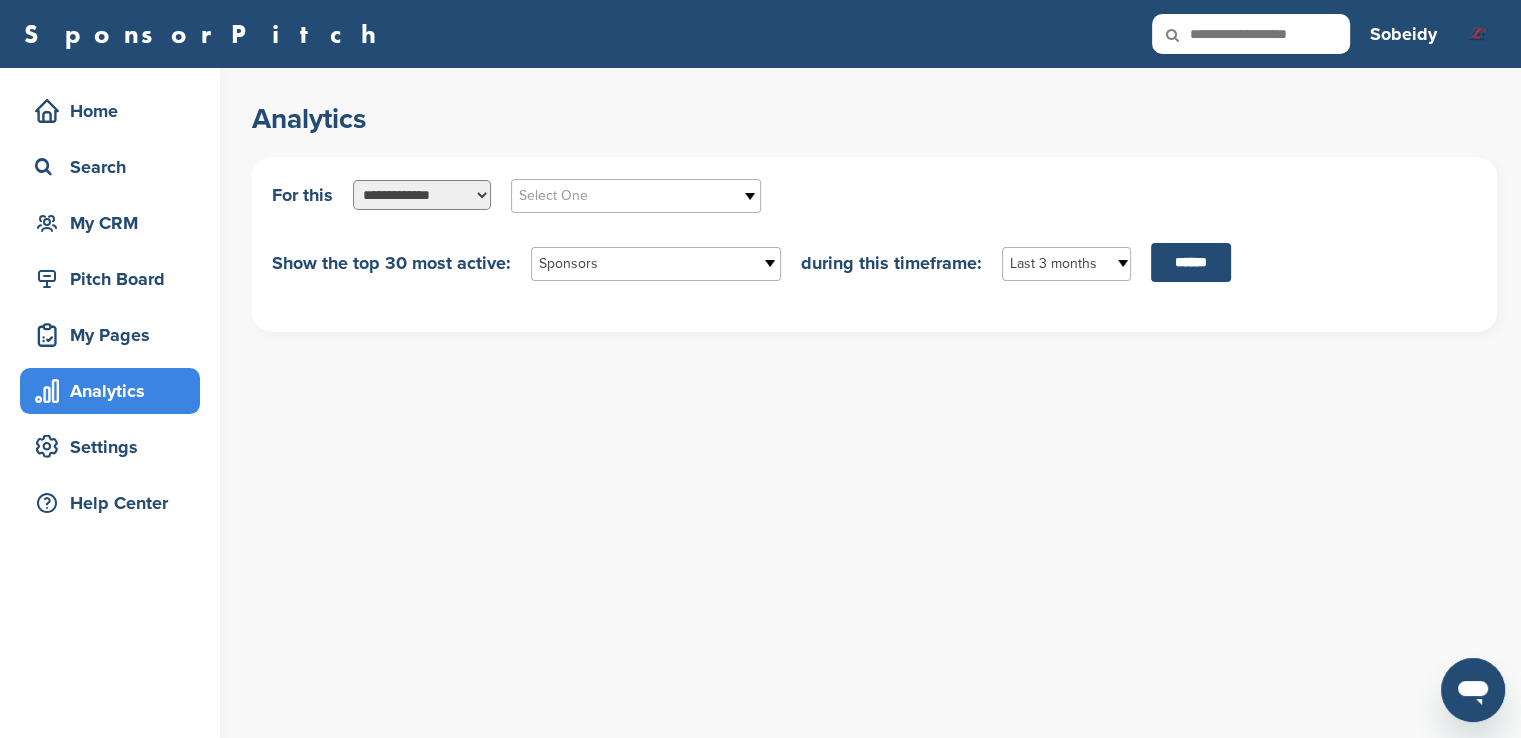 select on "**********" 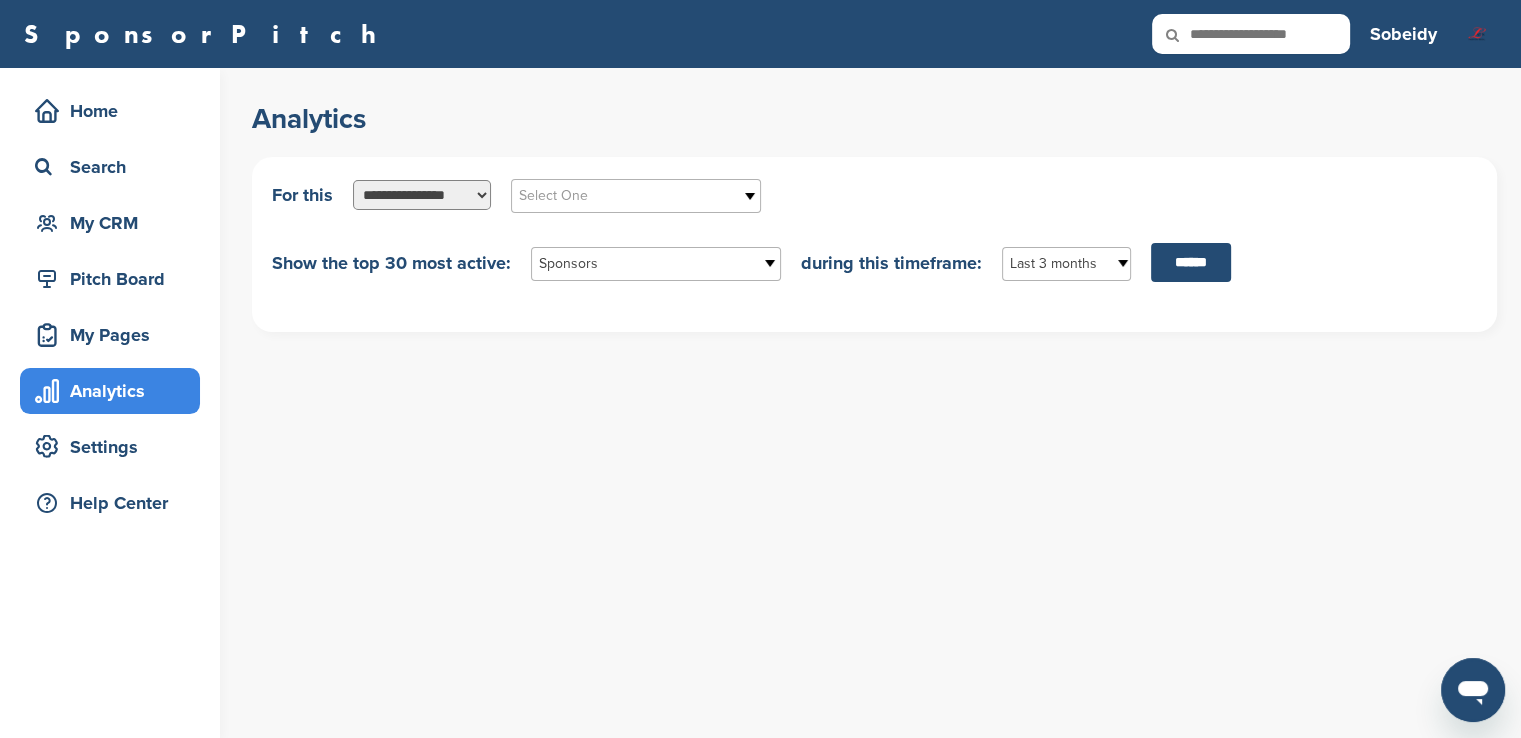click on "**********" at bounding box center [422, 194] 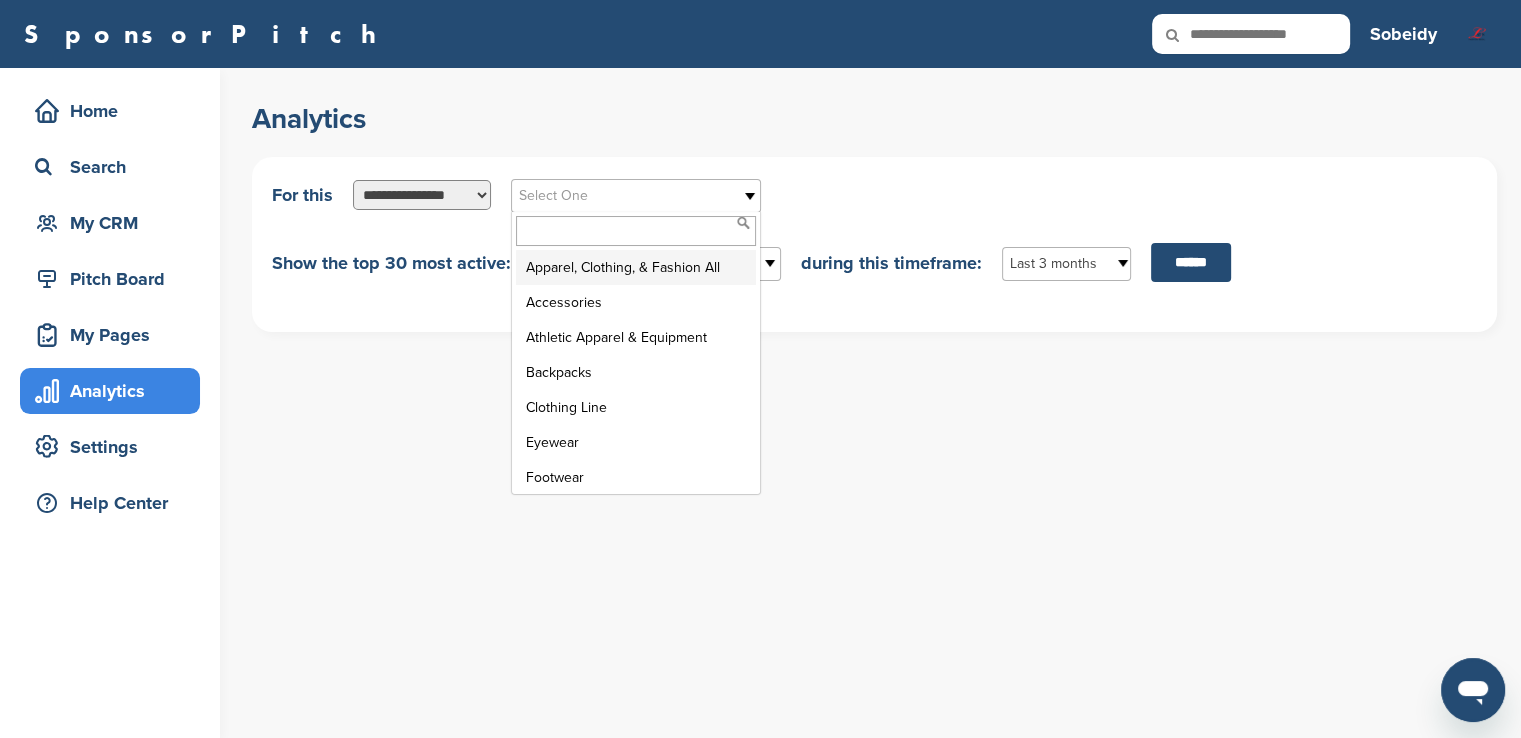 click on "Select One" at bounding box center (623, 196) 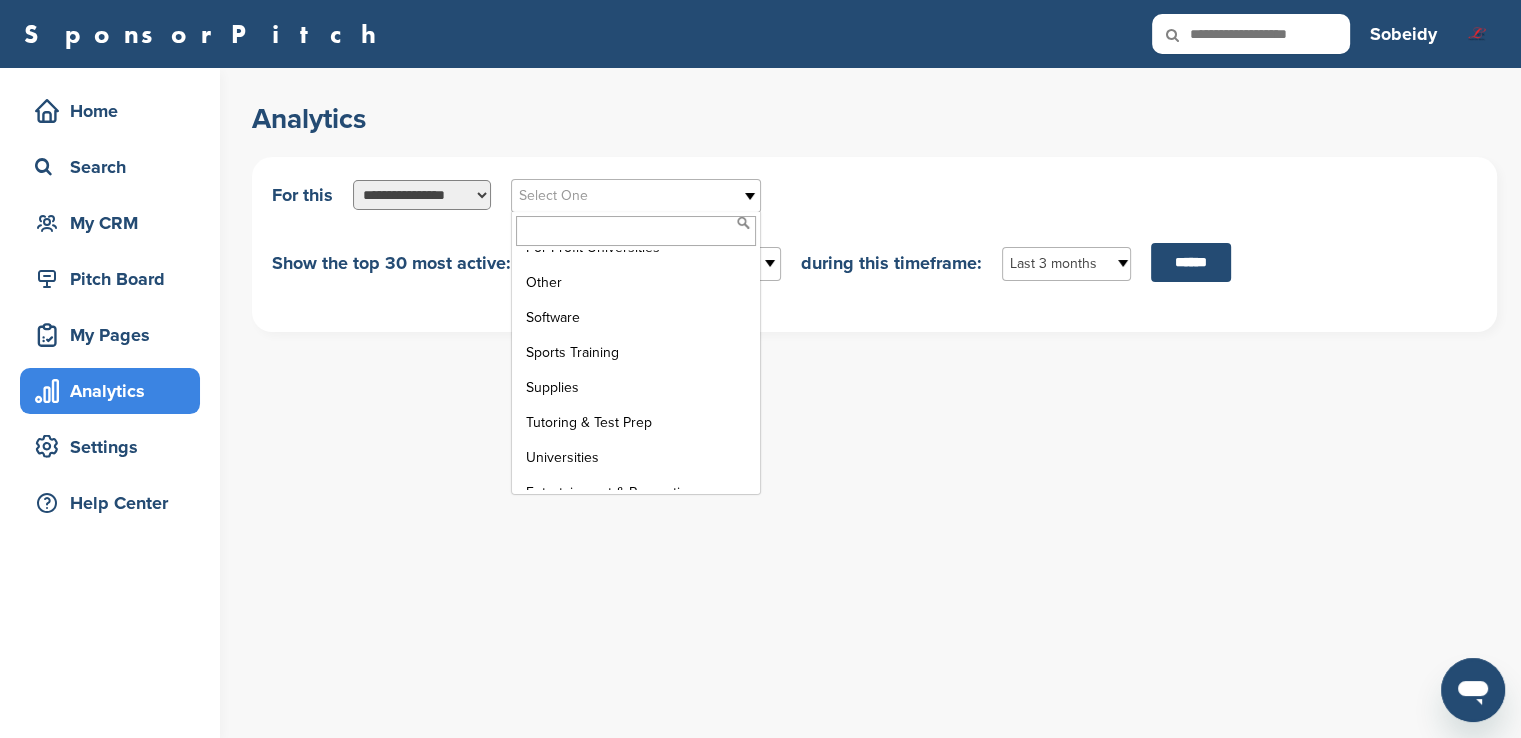 scroll, scrollTop: 4200, scrollLeft: 0, axis: vertical 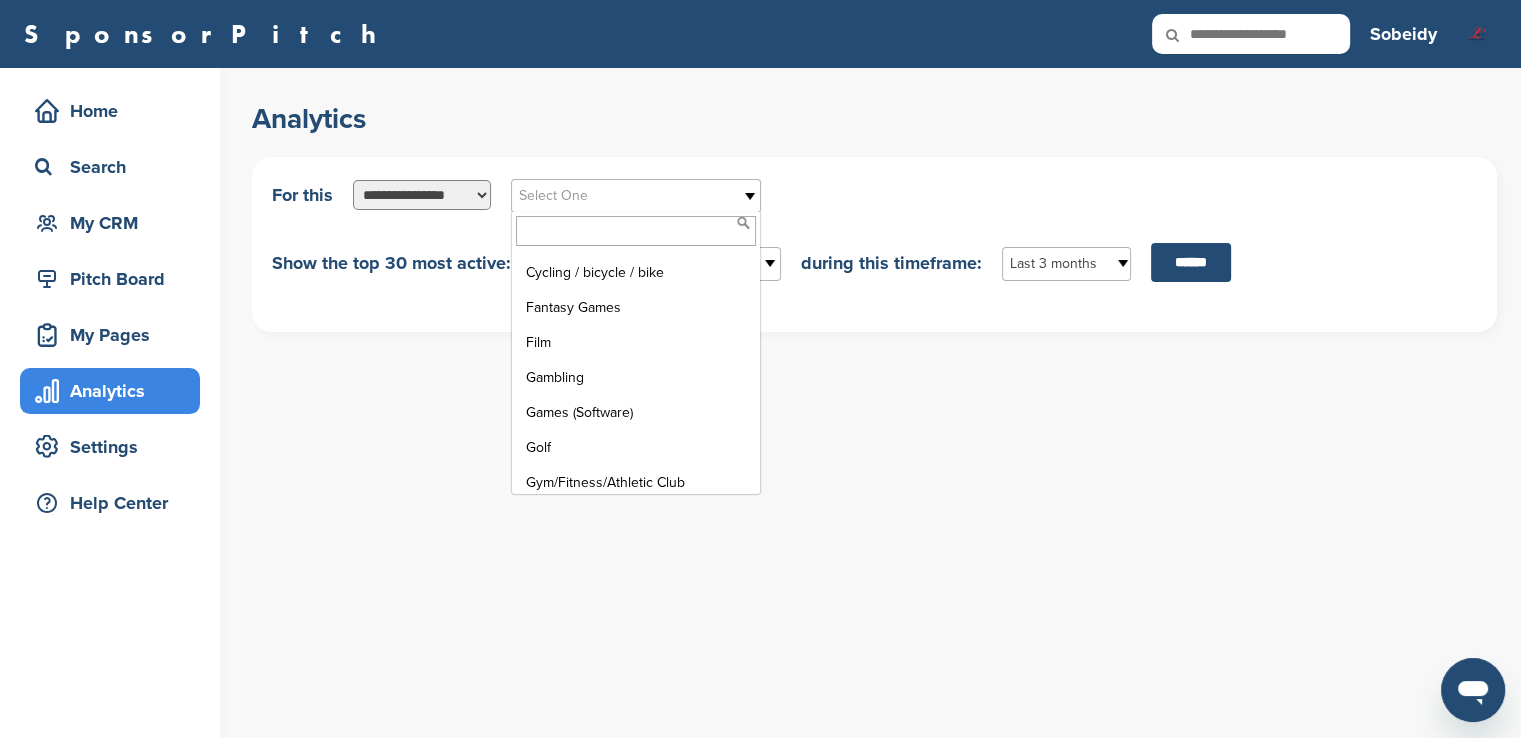click on "**********" at bounding box center (886, 403) 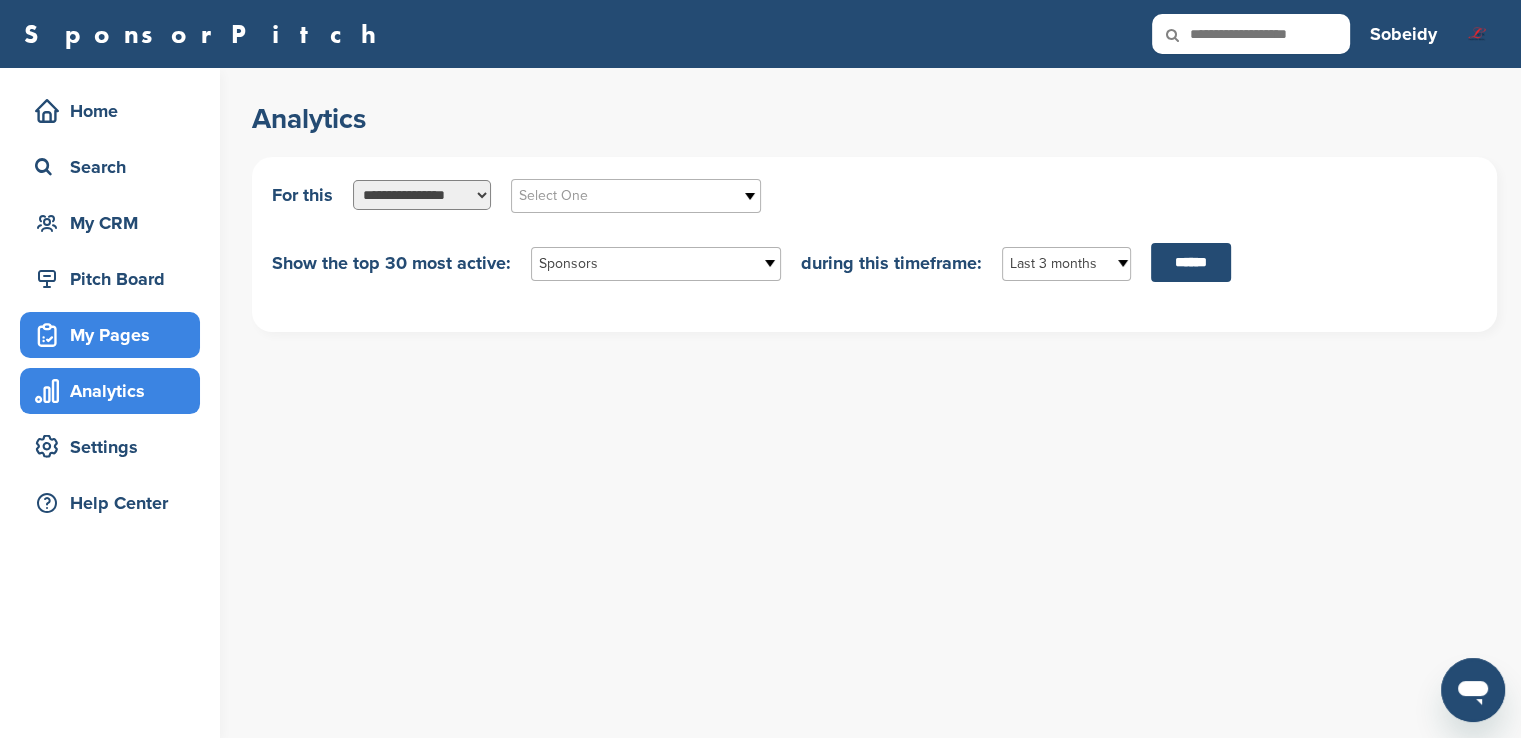 click on "My Pages" at bounding box center [115, 335] 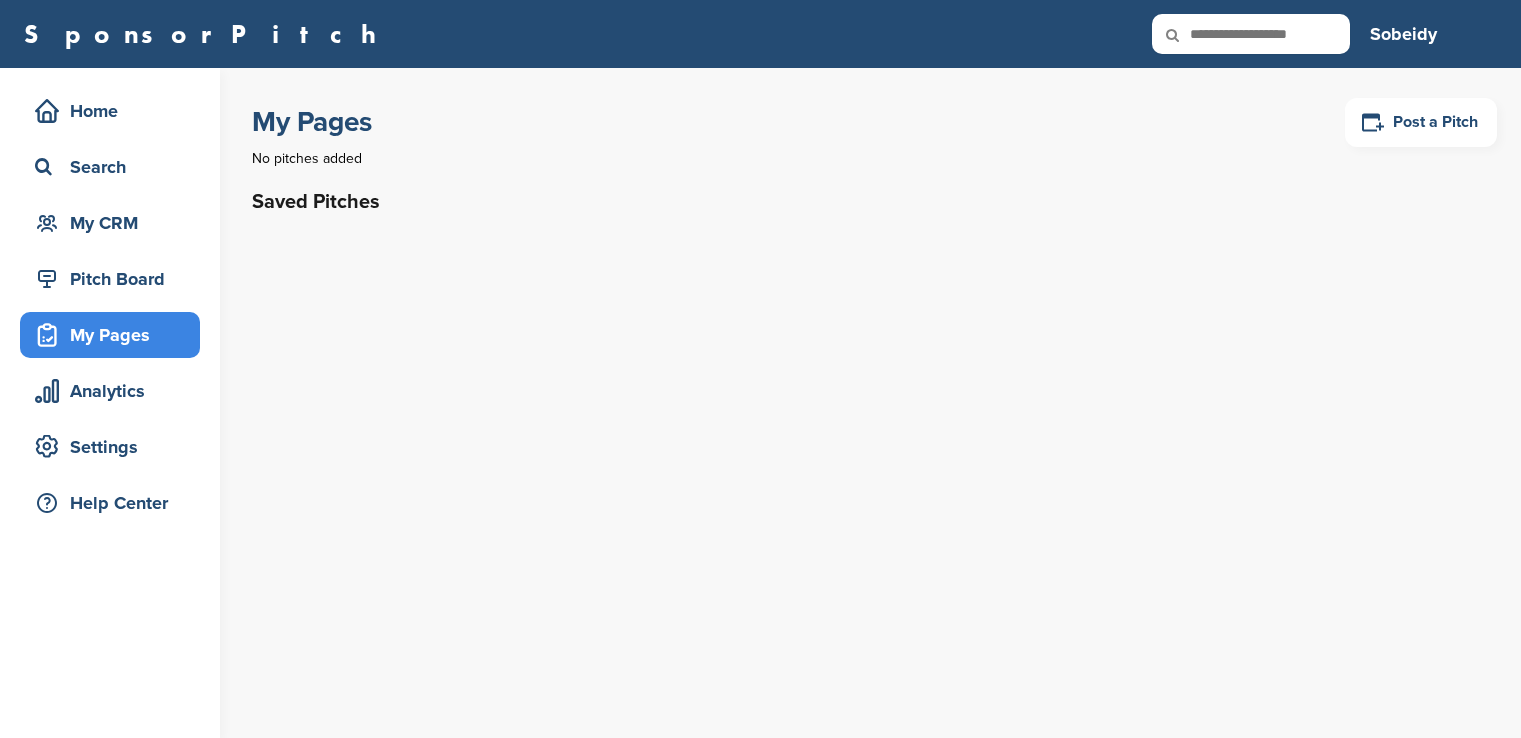 scroll, scrollTop: 0, scrollLeft: 0, axis: both 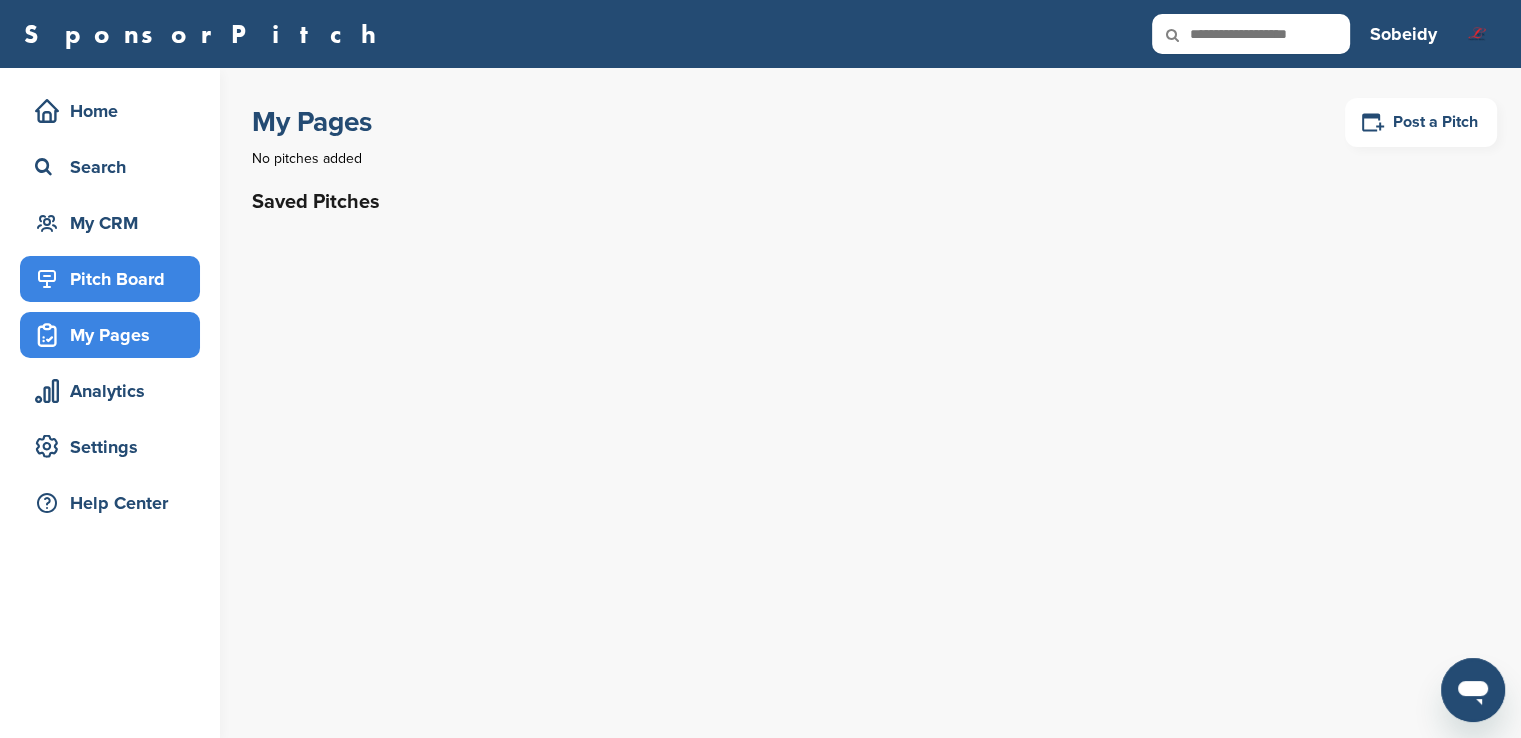 click on "Pitch Board" at bounding box center (115, 279) 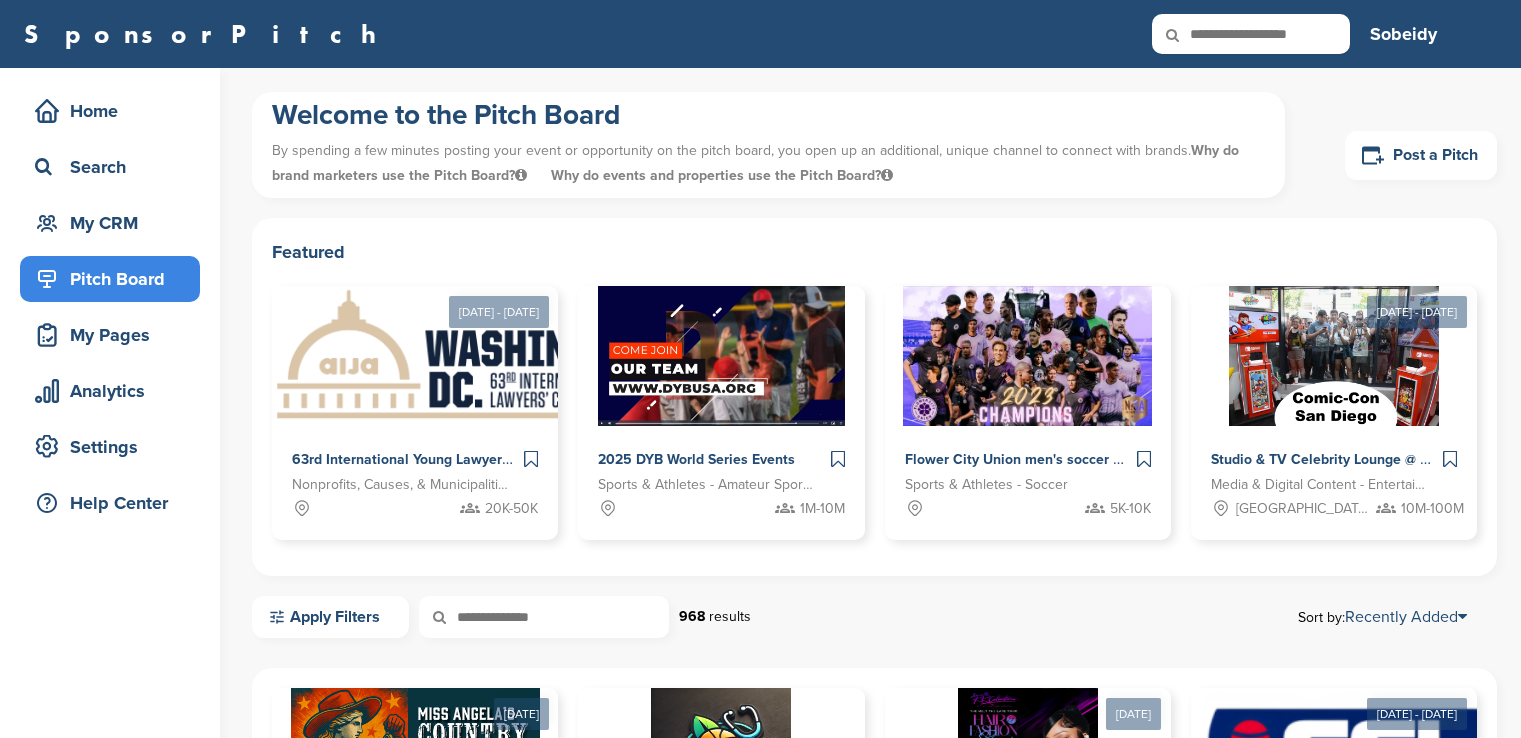scroll, scrollTop: 0, scrollLeft: 0, axis: both 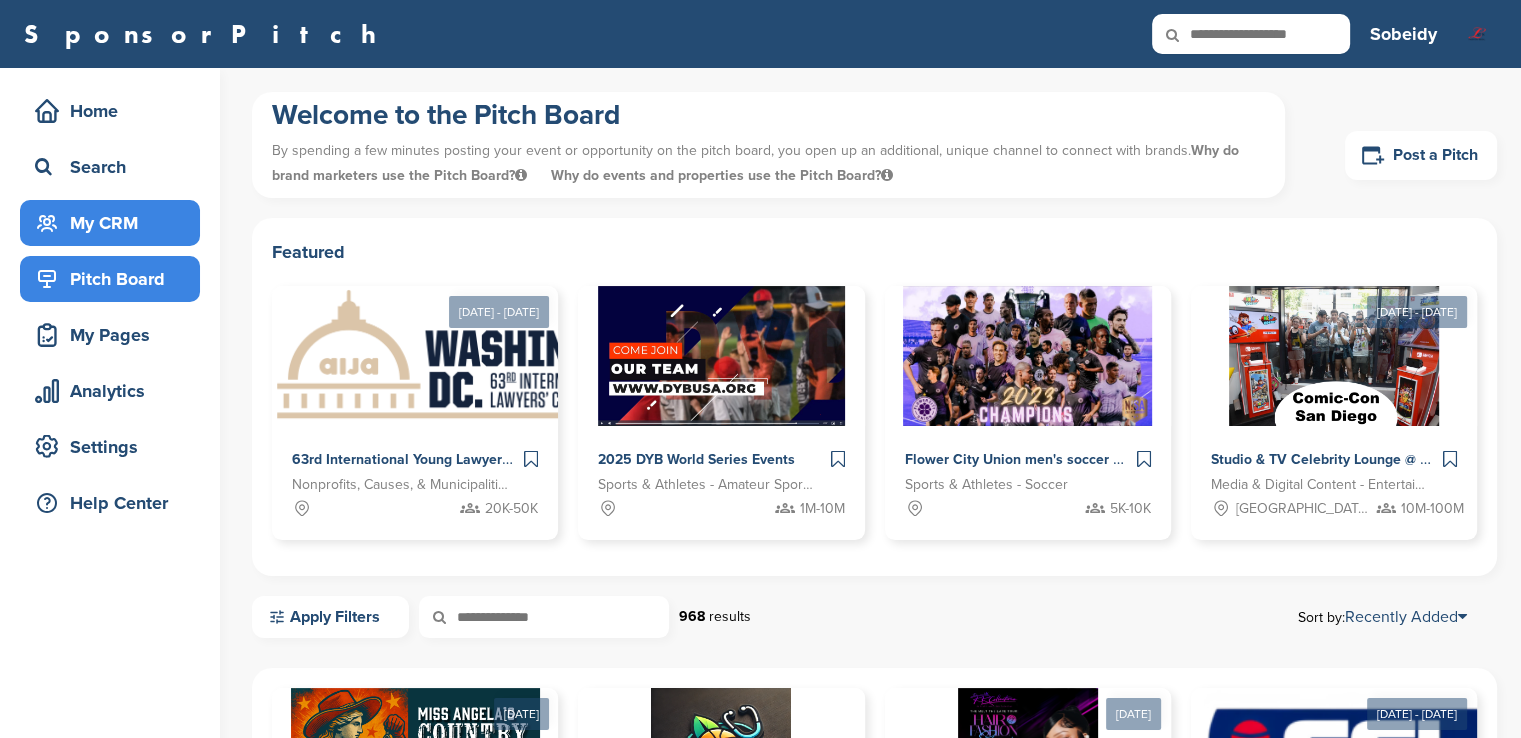 click on "My CRM" at bounding box center (115, 223) 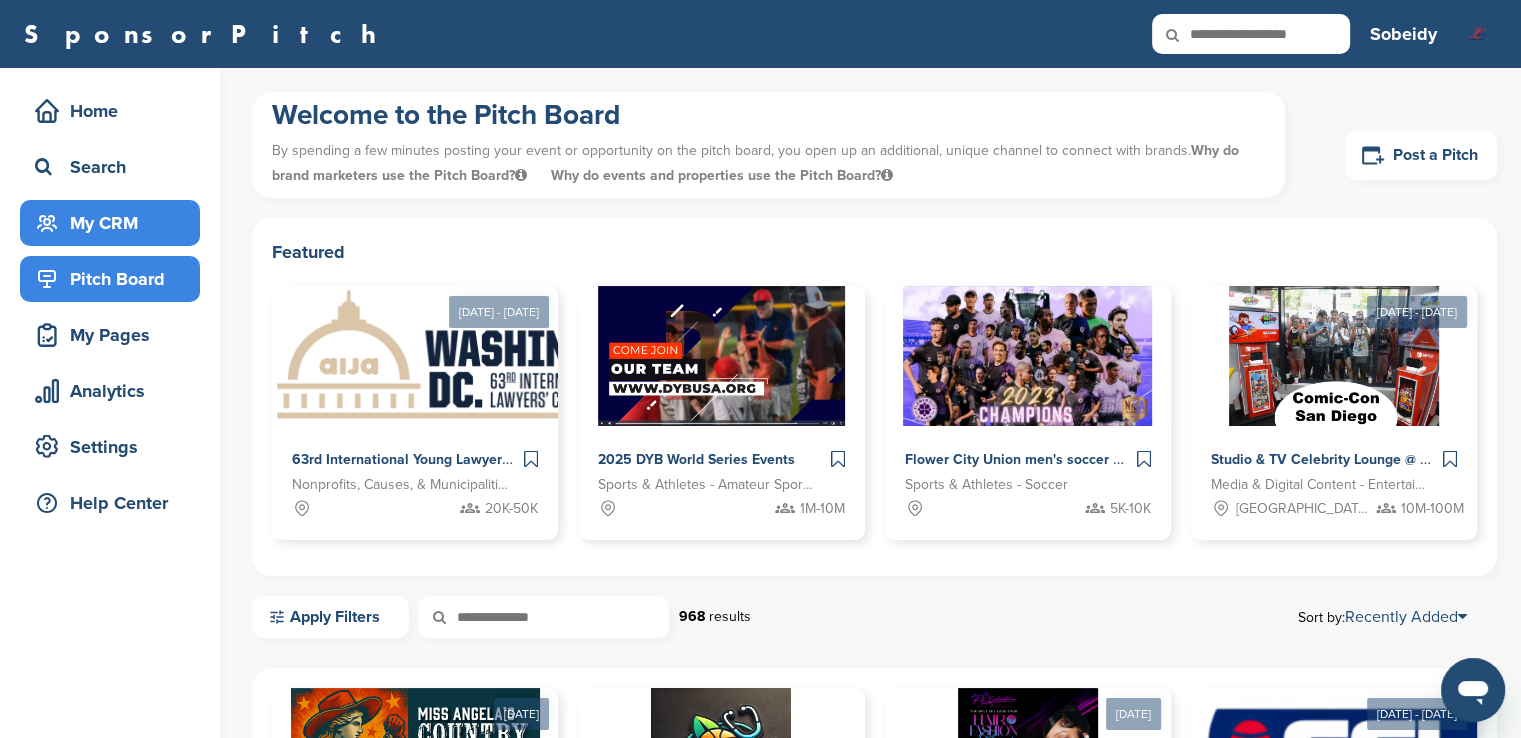 scroll, scrollTop: 0, scrollLeft: 0, axis: both 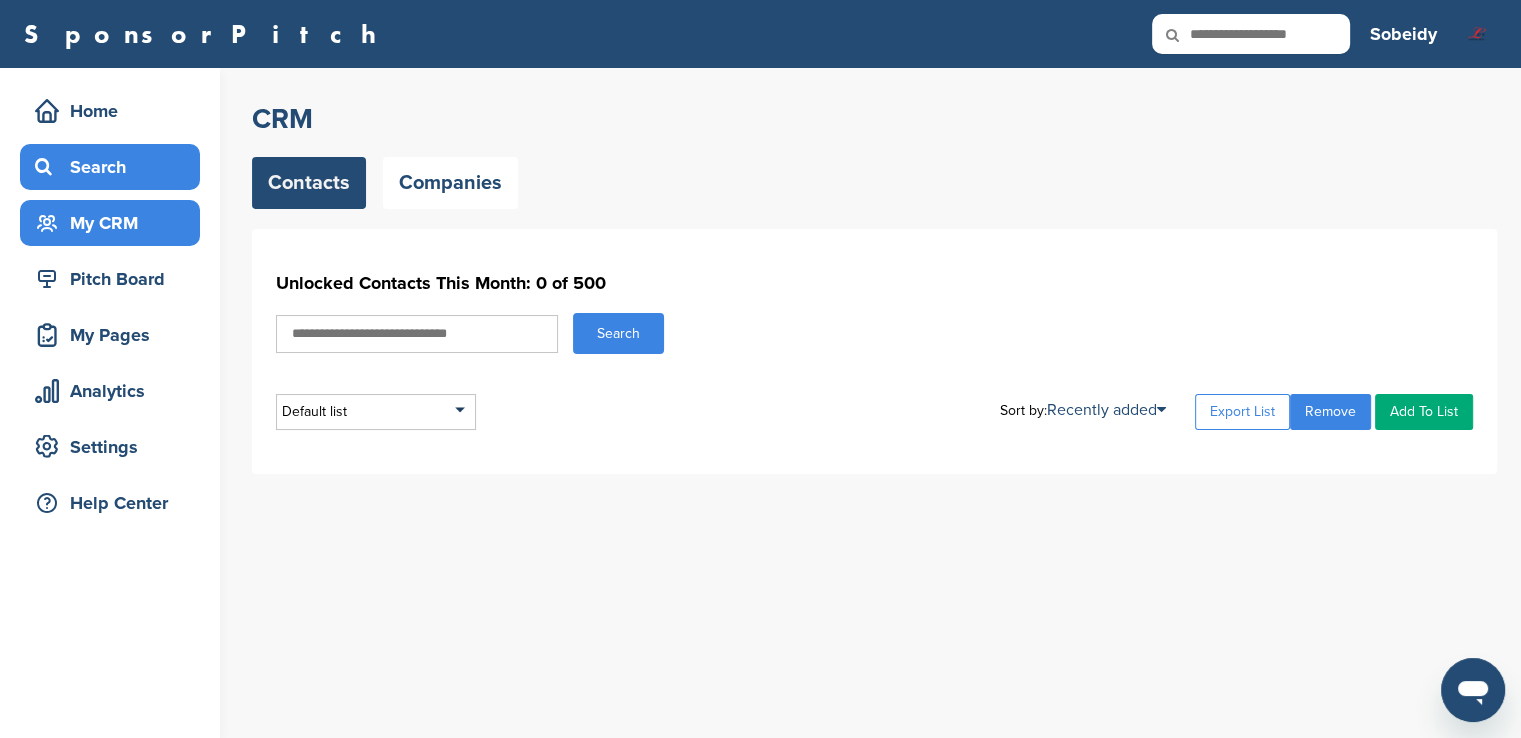 click on "Search" at bounding box center (115, 167) 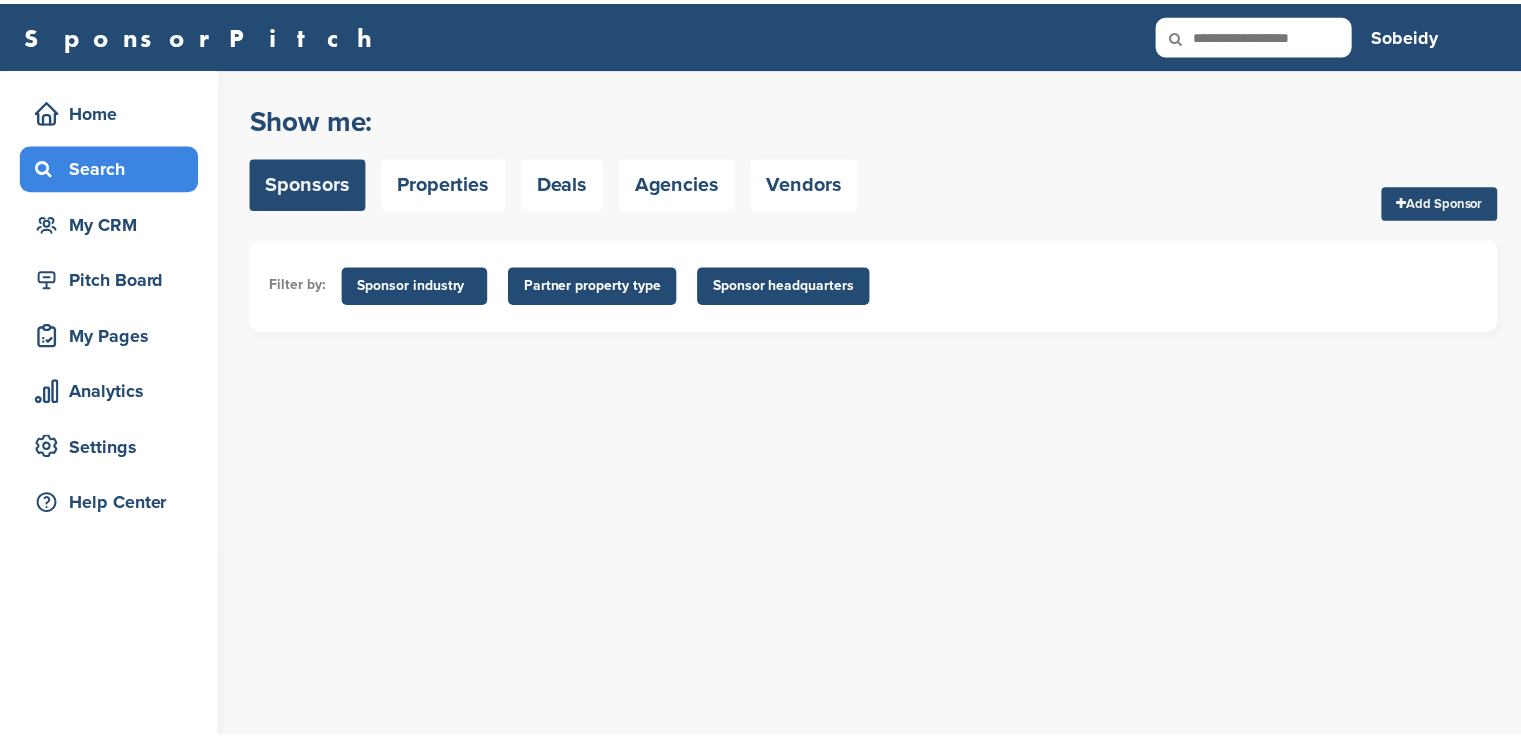scroll, scrollTop: 0, scrollLeft: 0, axis: both 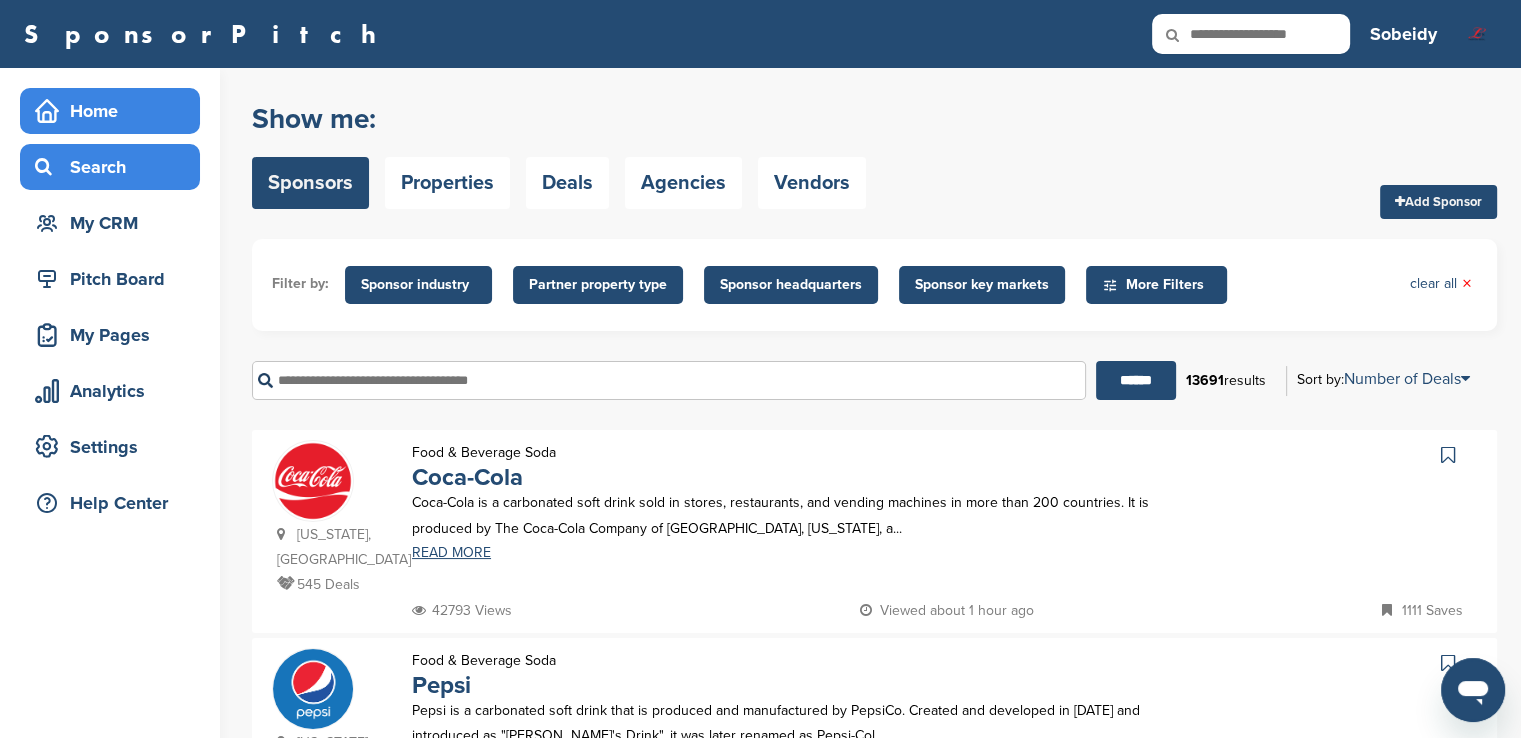click on "Home" at bounding box center (115, 111) 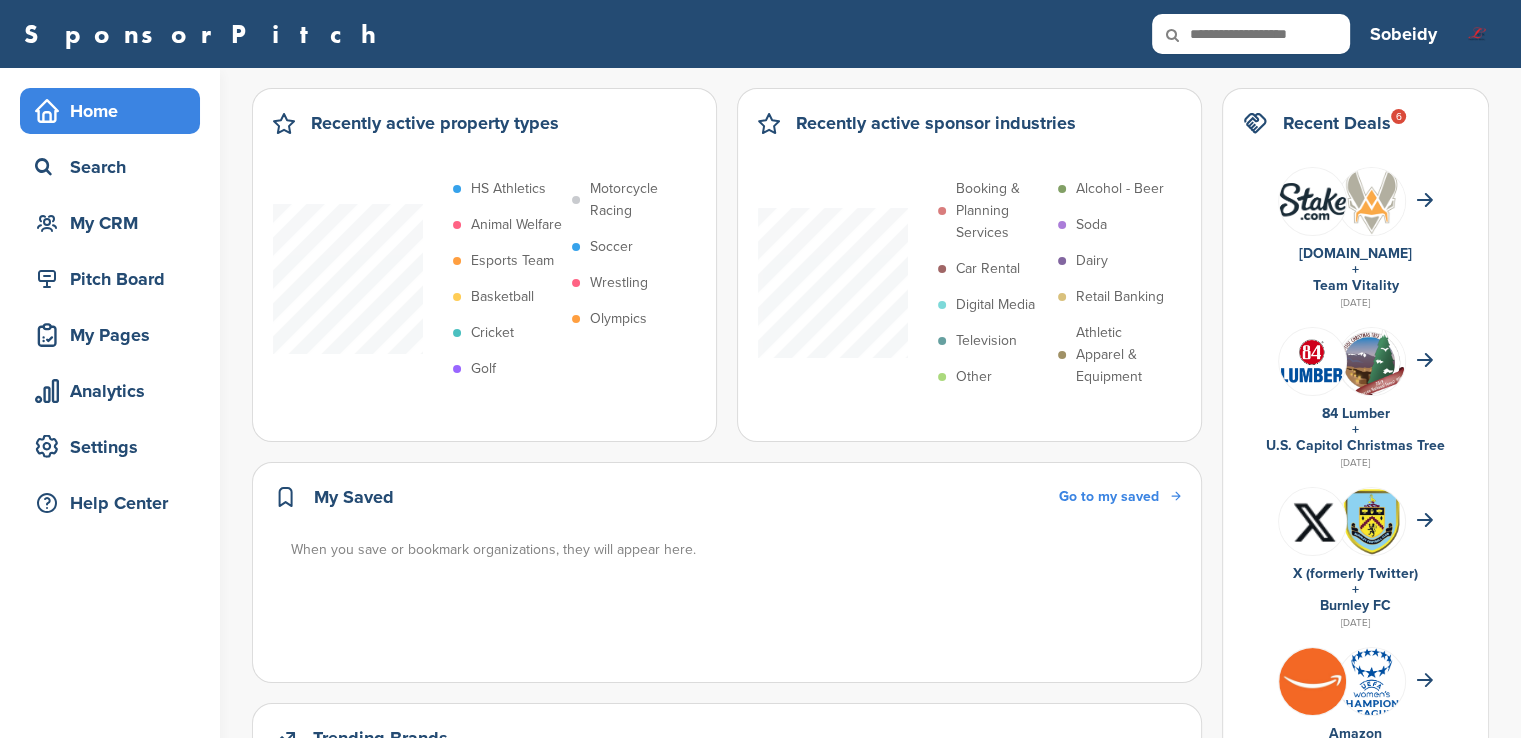 scroll, scrollTop: 600, scrollLeft: 0, axis: vertical 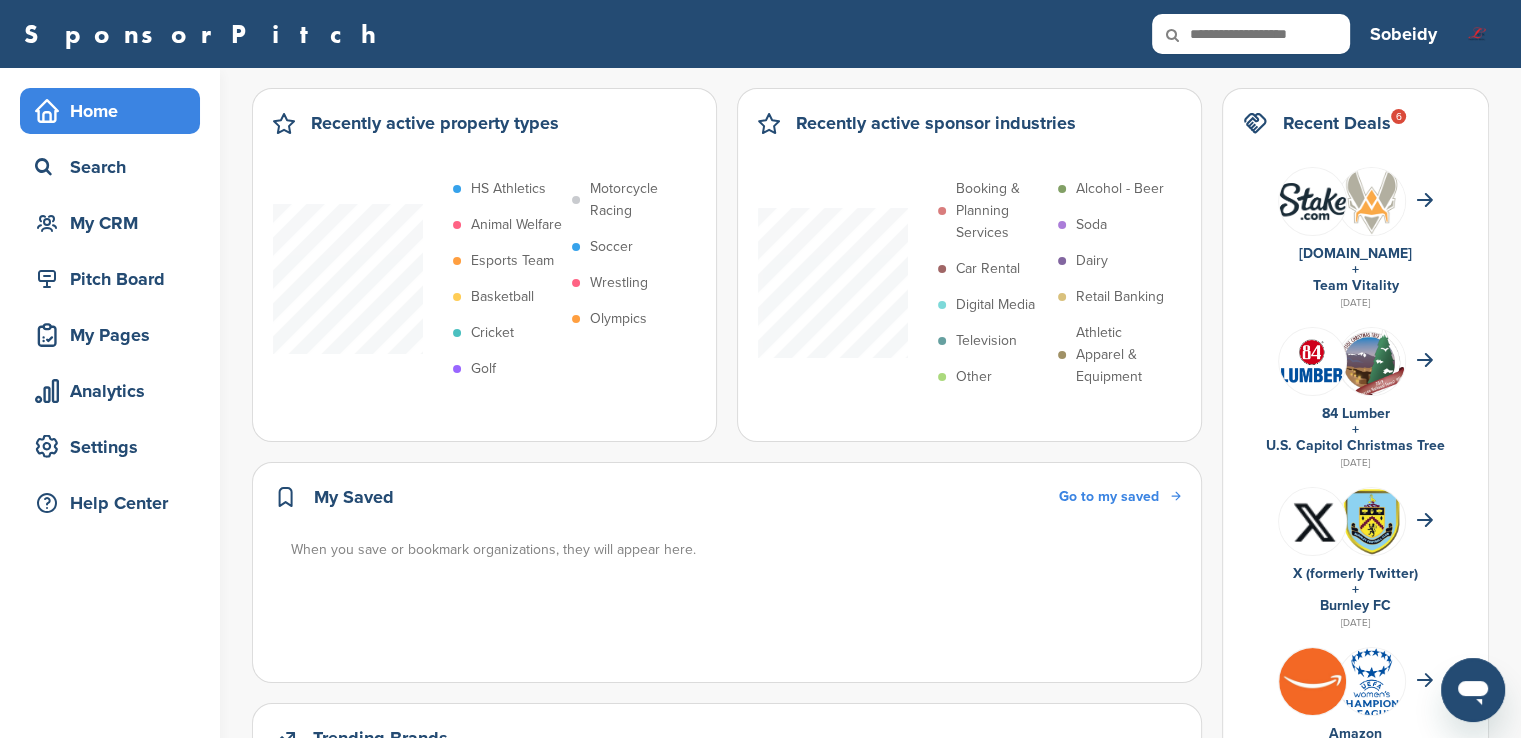 click on "Home" at bounding box center [115, 111] 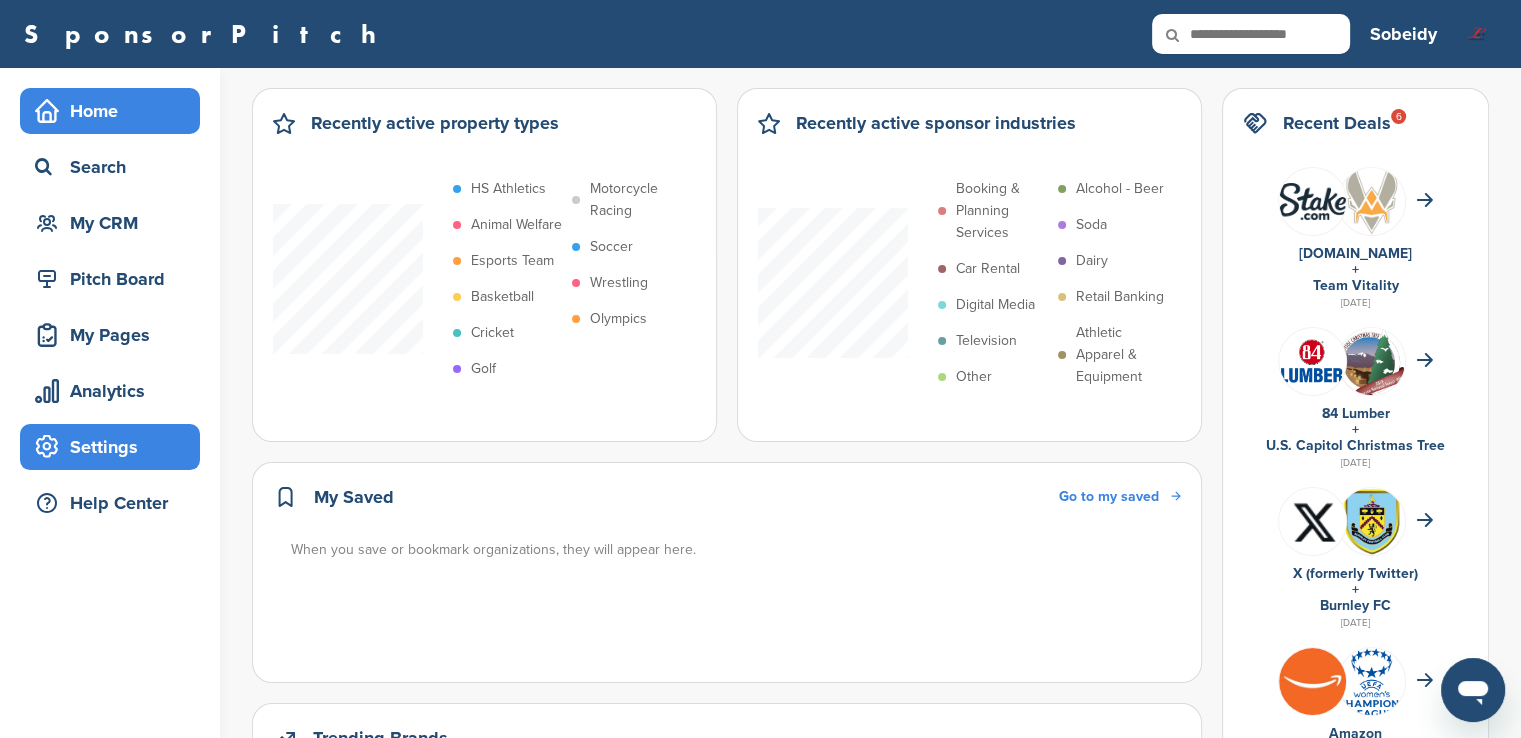 click on "Settings" at bounding box center (115, 447) 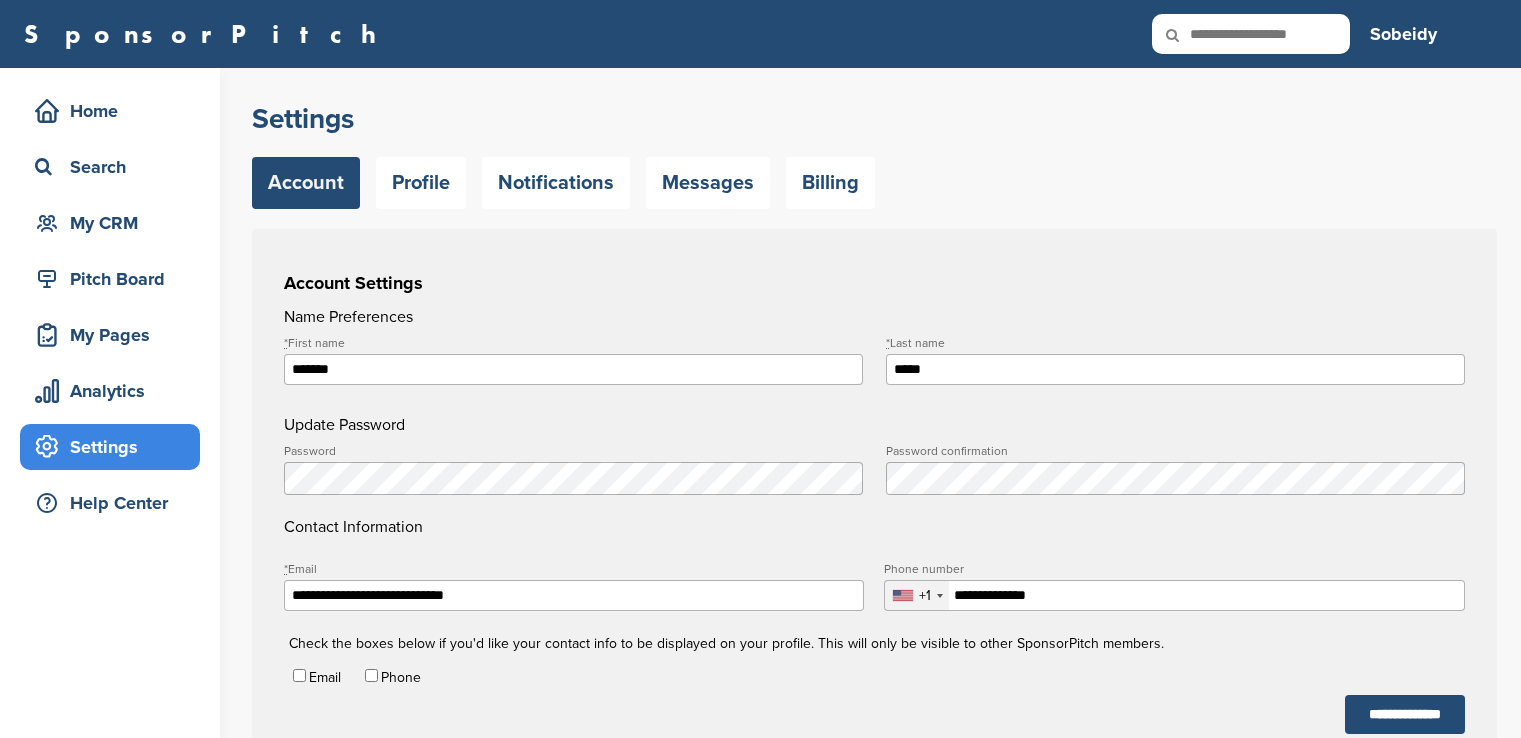 scroll, scrollTop: 0, scrollLeft: 0, axis: both 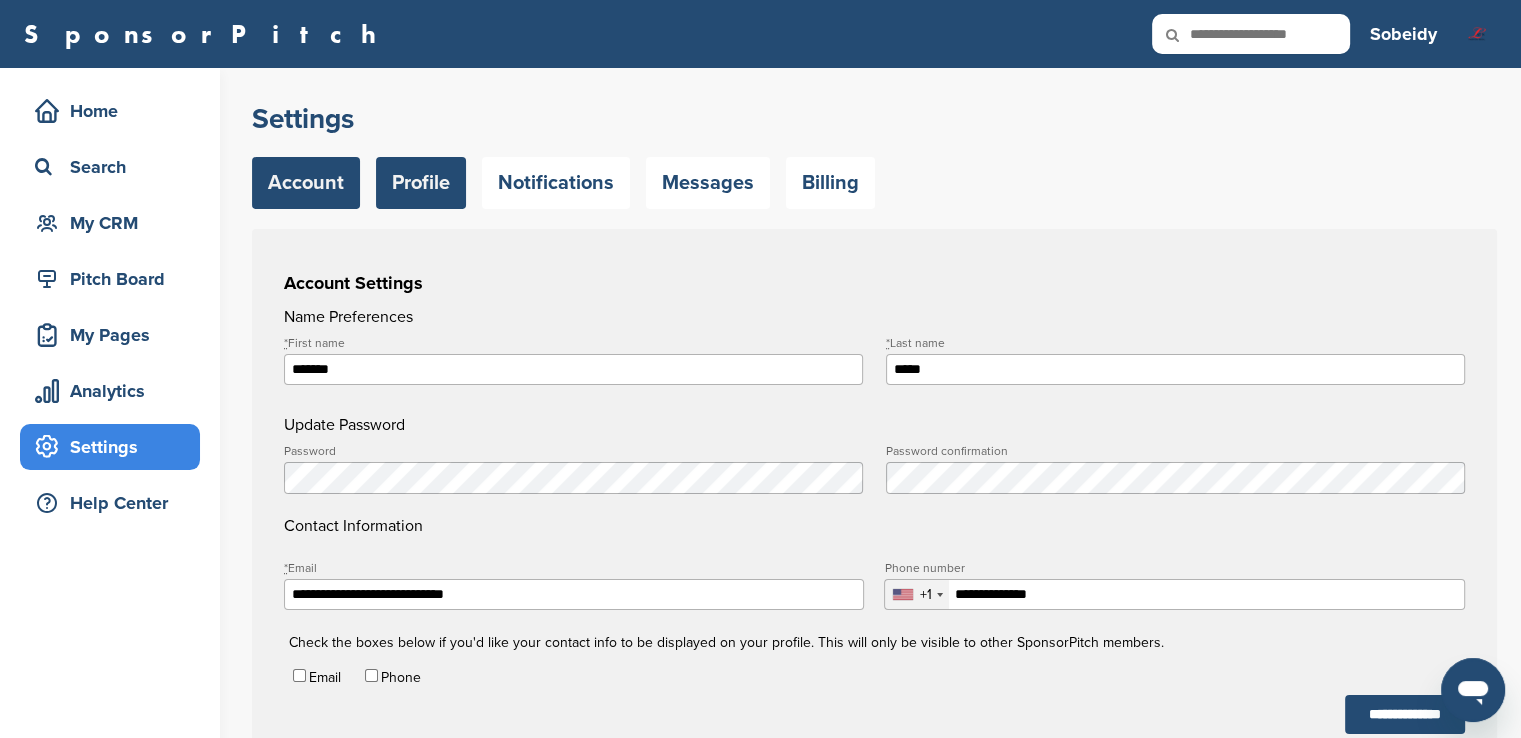 click on "Profile" at bounding box center (421, 183) 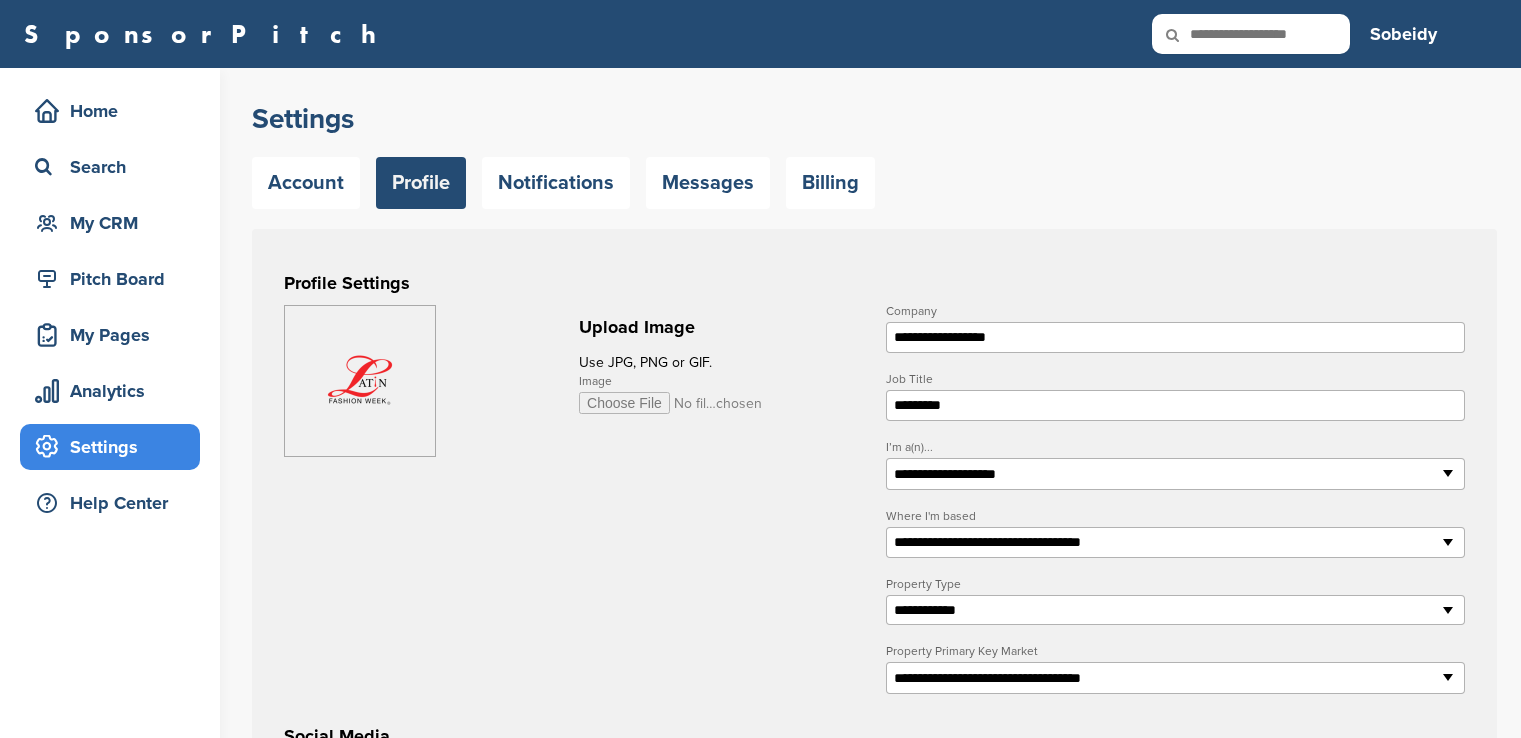 scroll, scrollTop: 0, scrollLeft: 0, axis: both 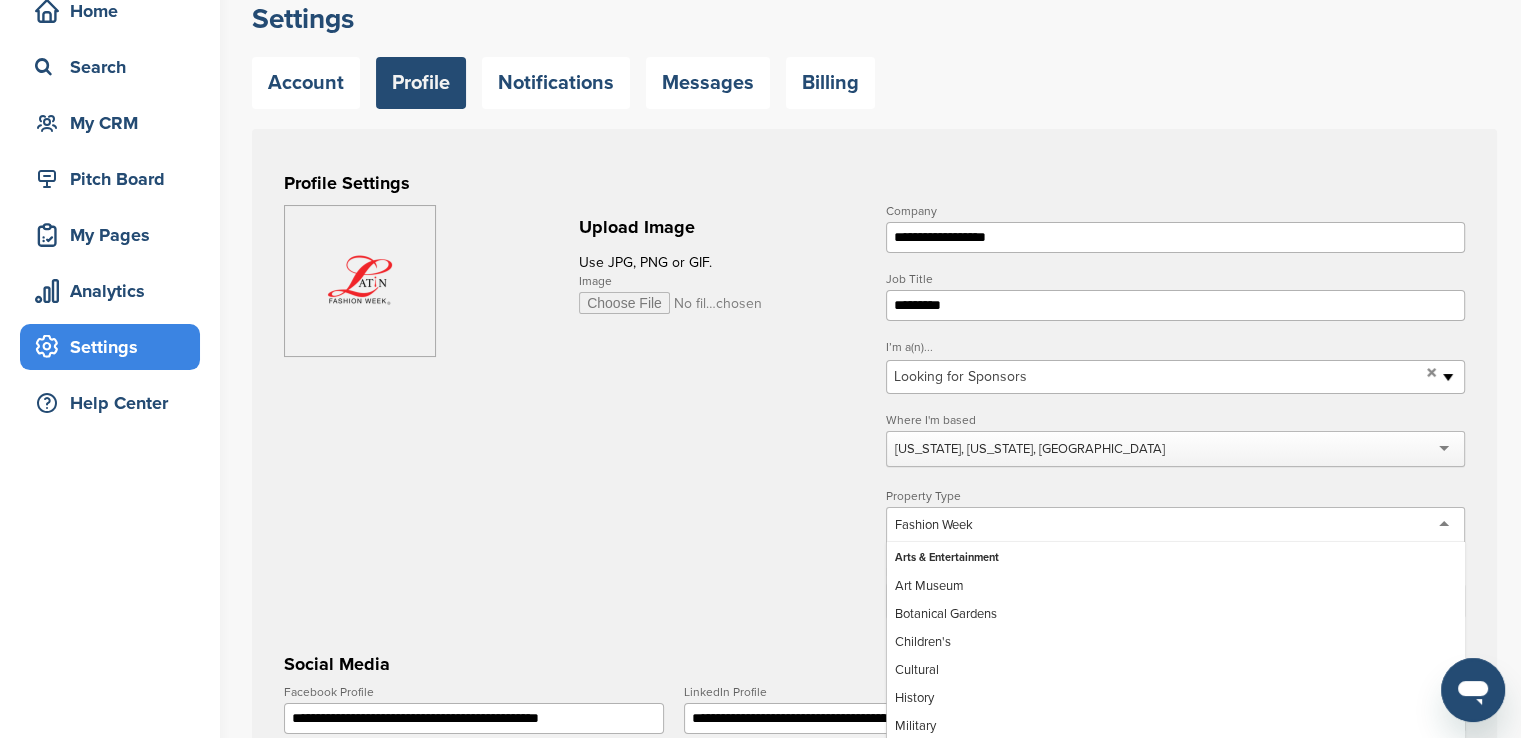click on "Fashion Week" at bounding box center (1175, 525) 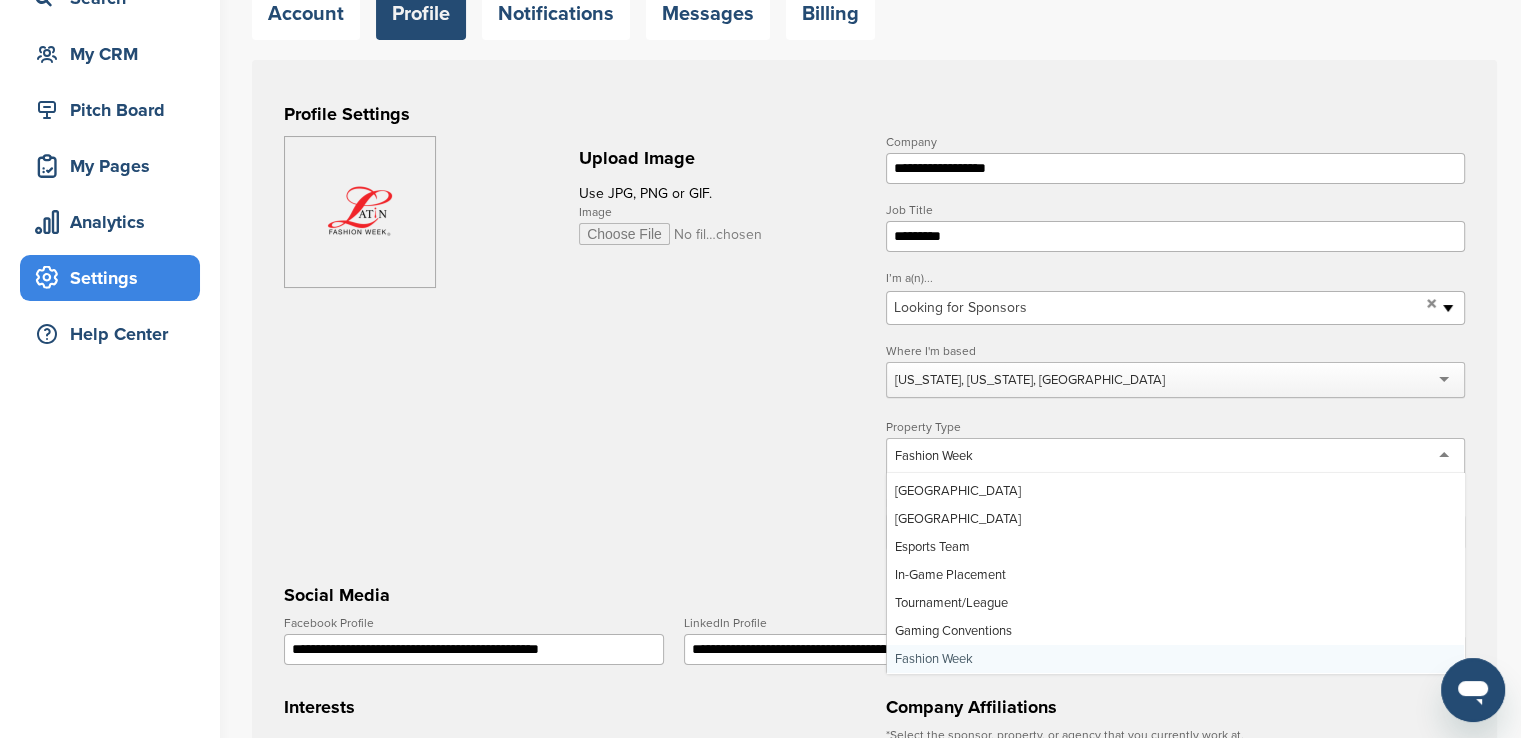 scroll, scrollTop: 200, scrollLeft: 0, axis: vertical 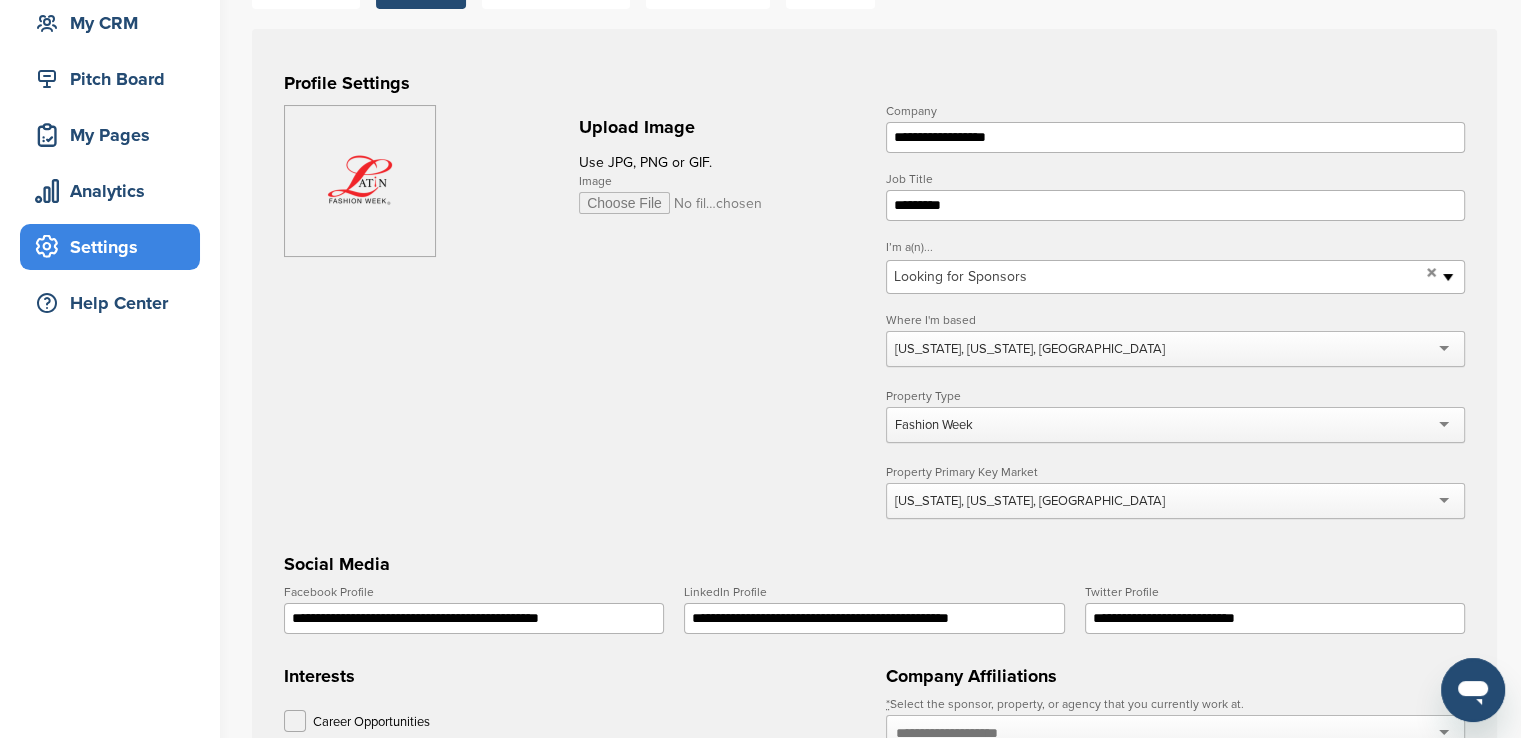 drag, startPoint x: 1001, startPoint y: 429, endPoint x: 642, endPoint y: 445, distance: 359.35638 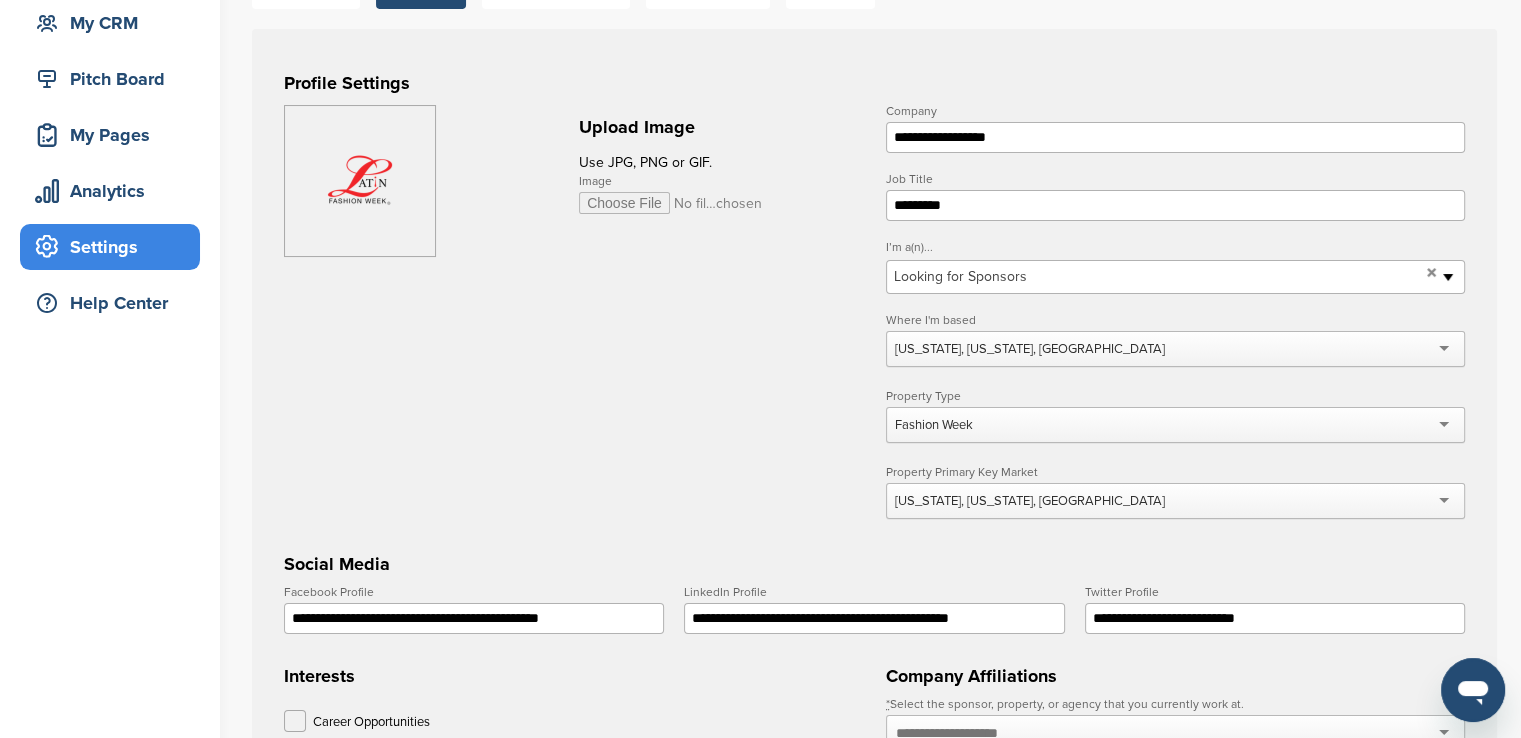 click on "**********" at bounding box center [874, 607] 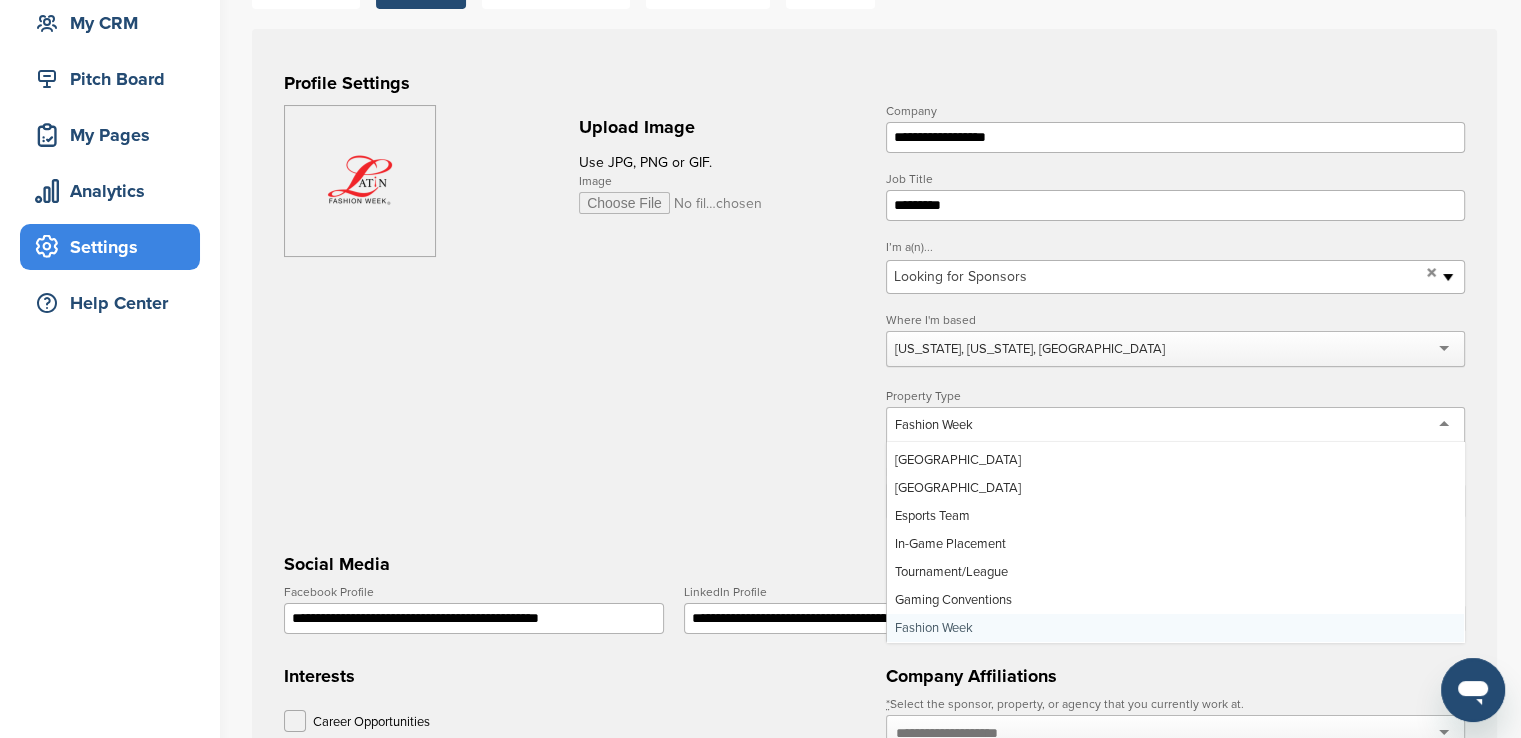 click on "Fashion Week" at bounding box center (1175, 425) 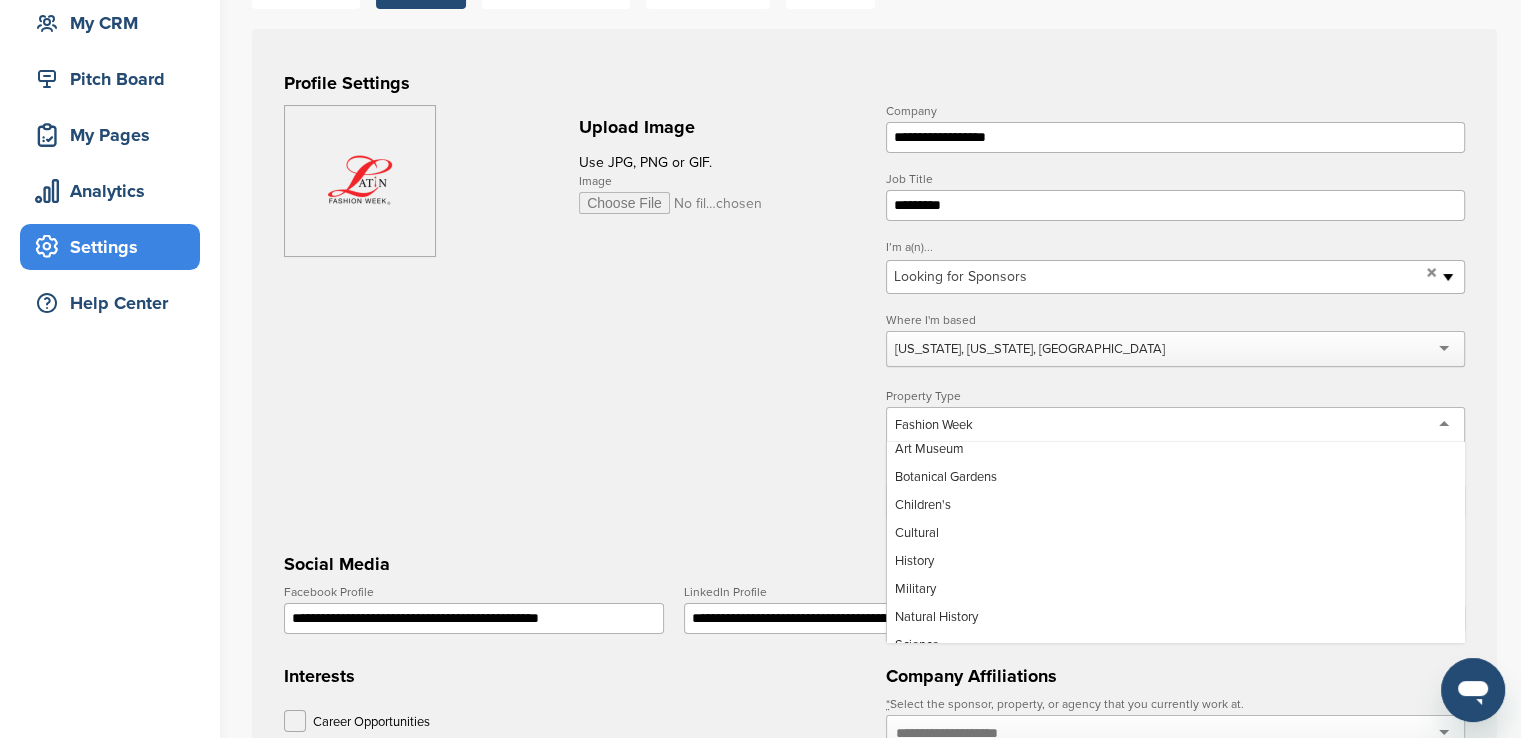 scroll, scrollTop: 0, scrollLeft: 0, axis: both 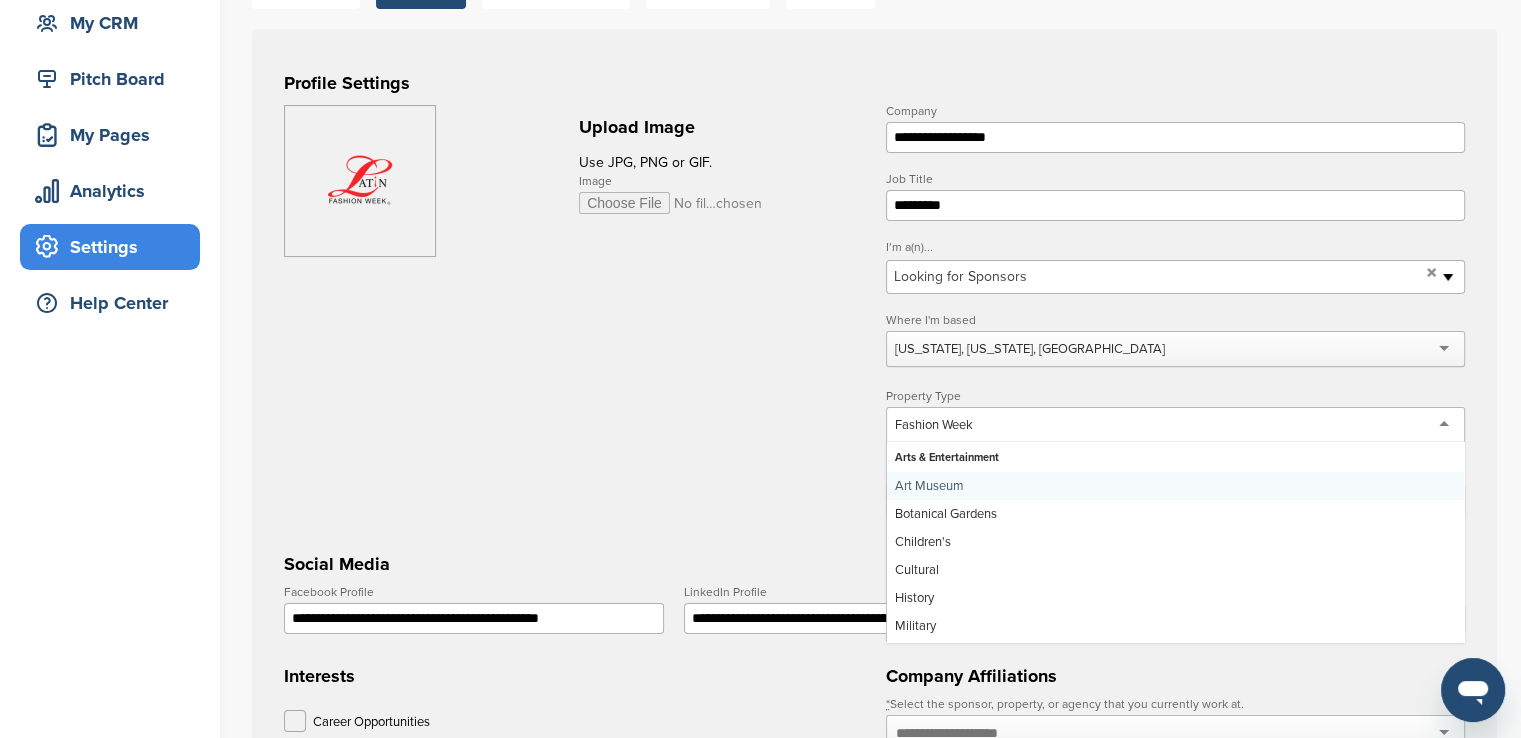 click on "**********" at bounding box center [1175, 323] 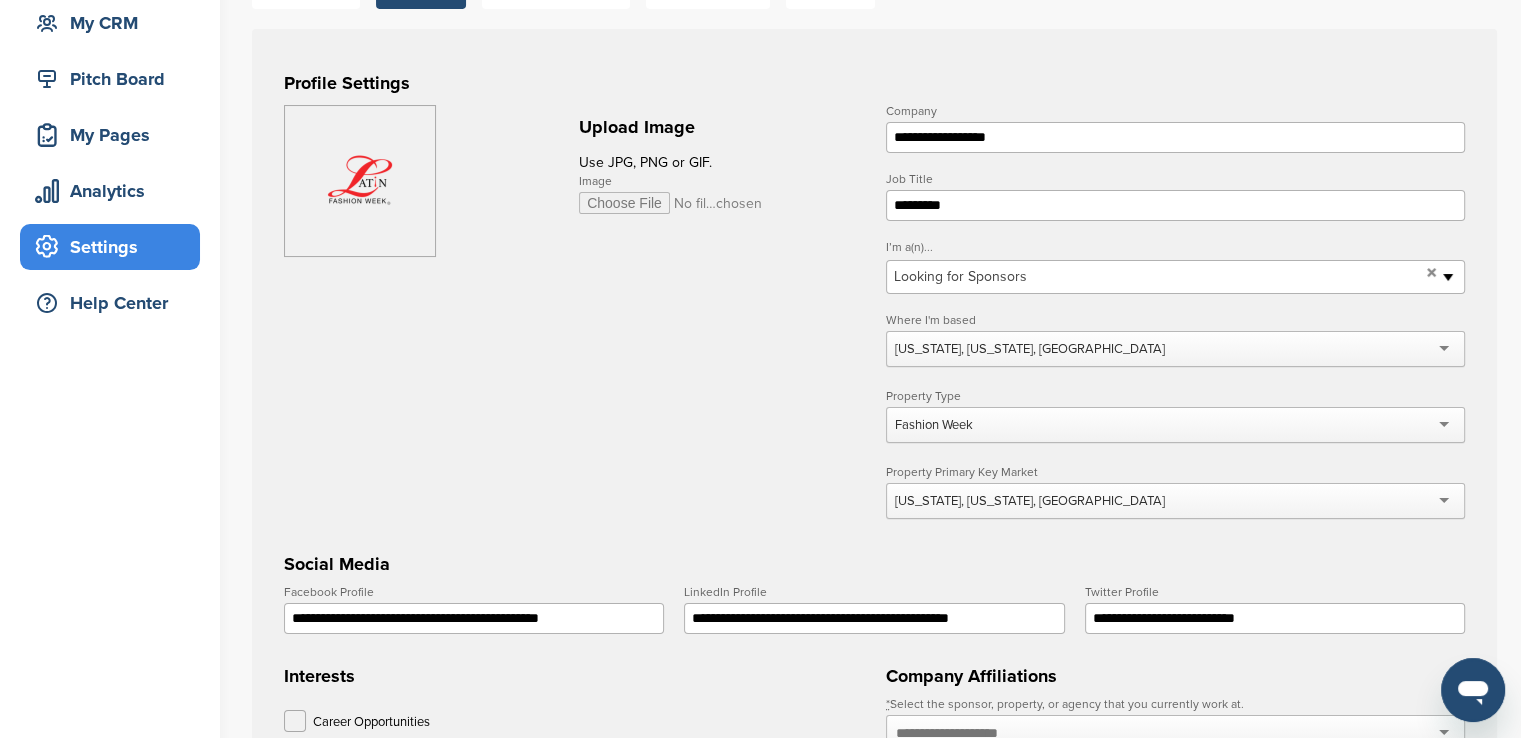 scroll, scrollTop: 389, scrollLeft: 0, axis: vertical 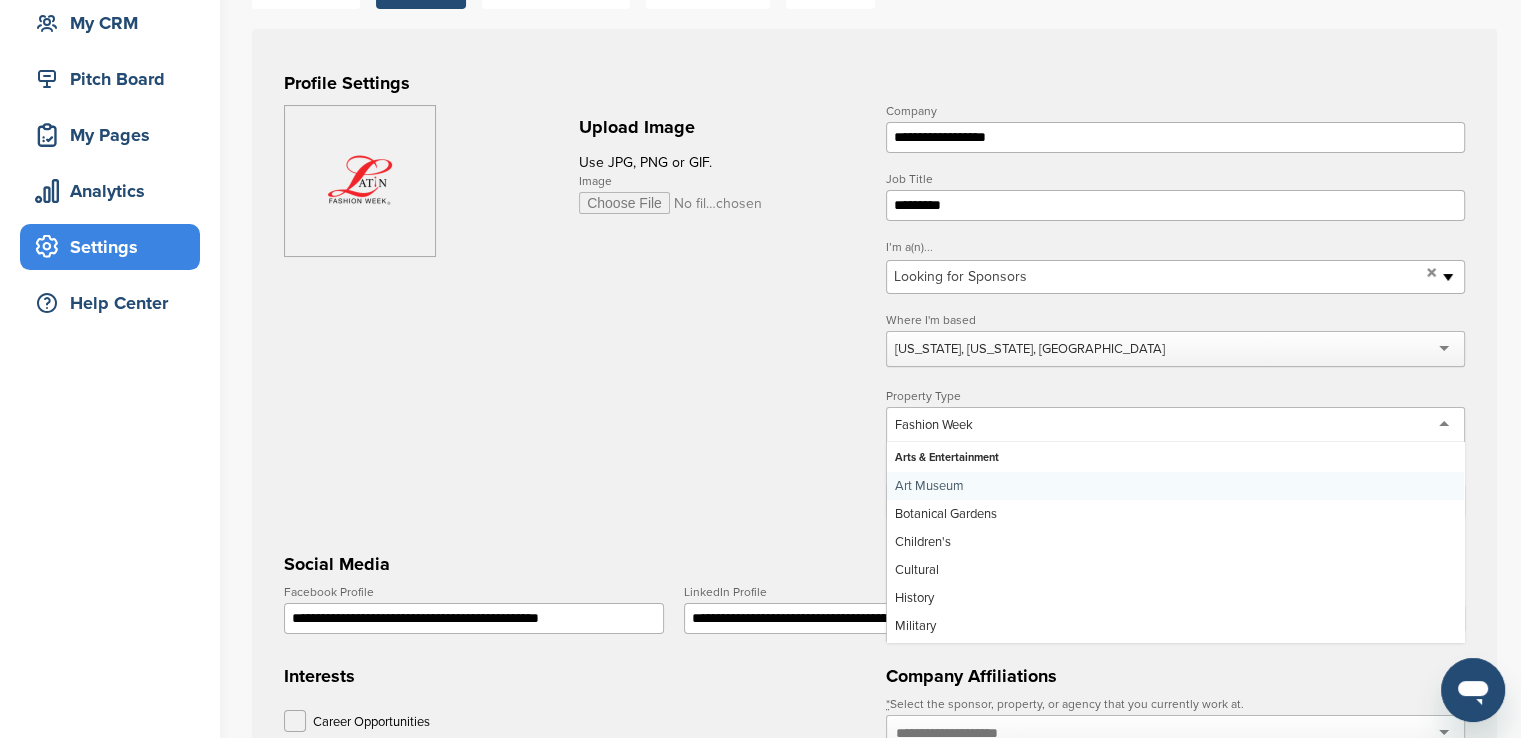 click on "**********" at bounding box center [1175, 323] 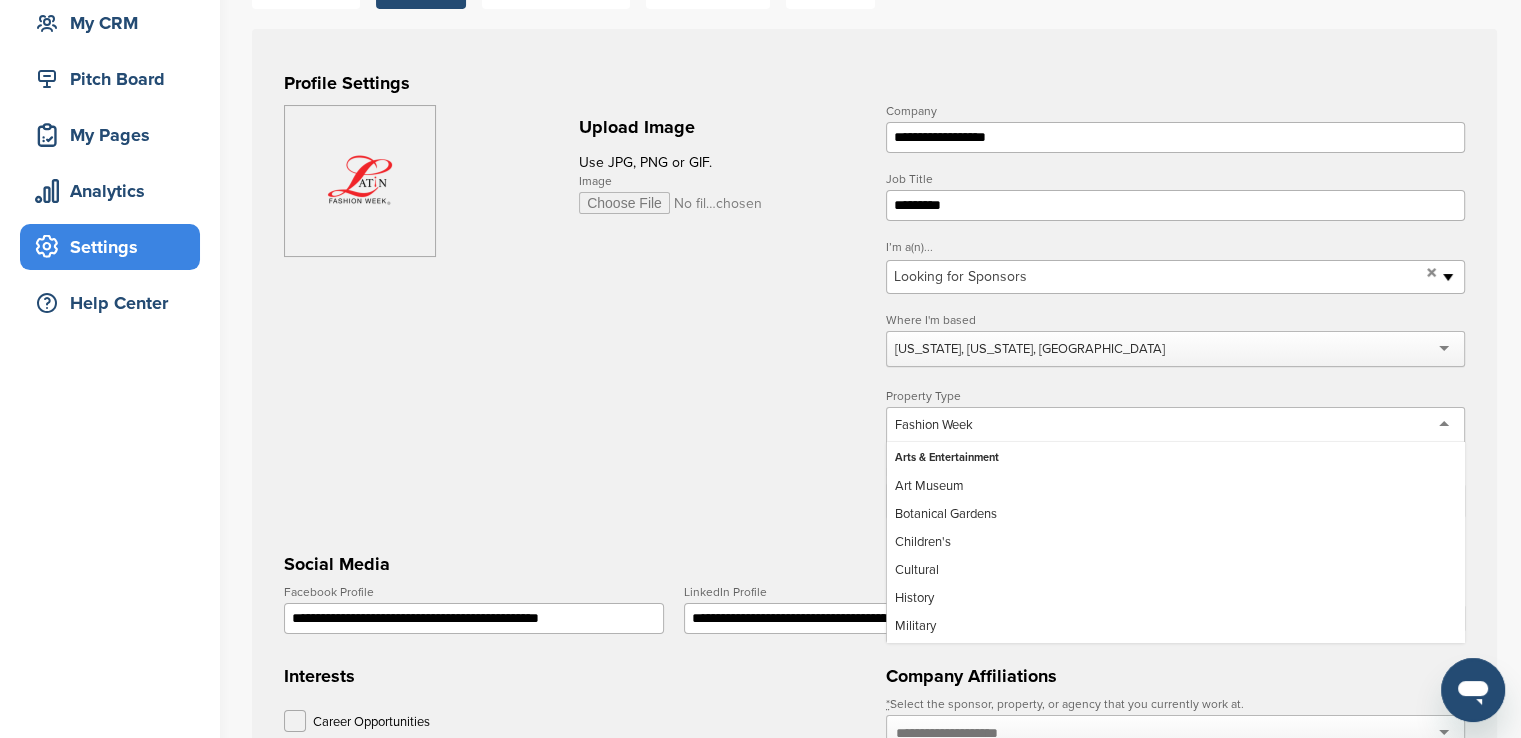 click on "Fashion Week" at bounding box center [1175, 425] 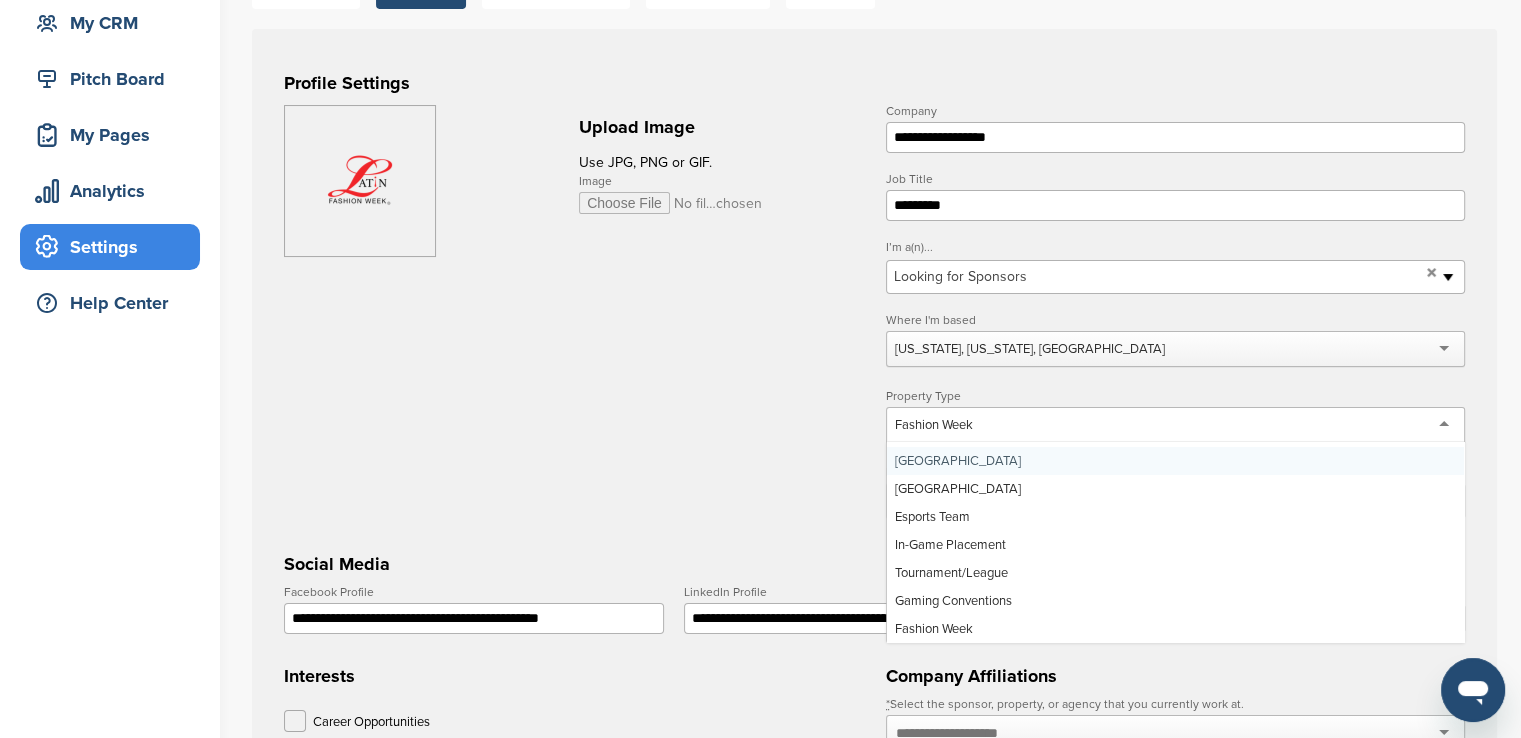 scroll, scrollTop: 0, scrollLeft: 0, axis: both 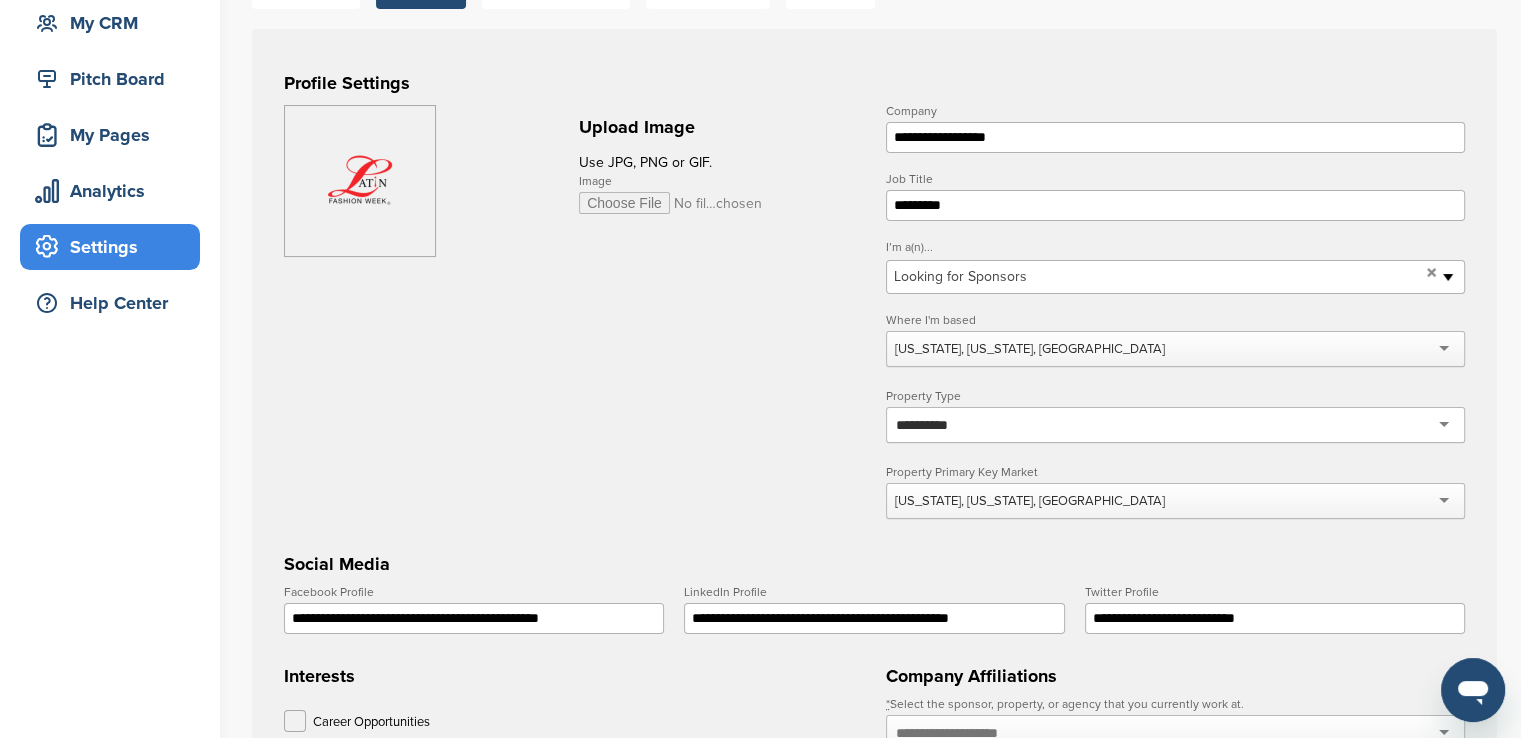 click on "**********" at bounding box center [1175, 425] 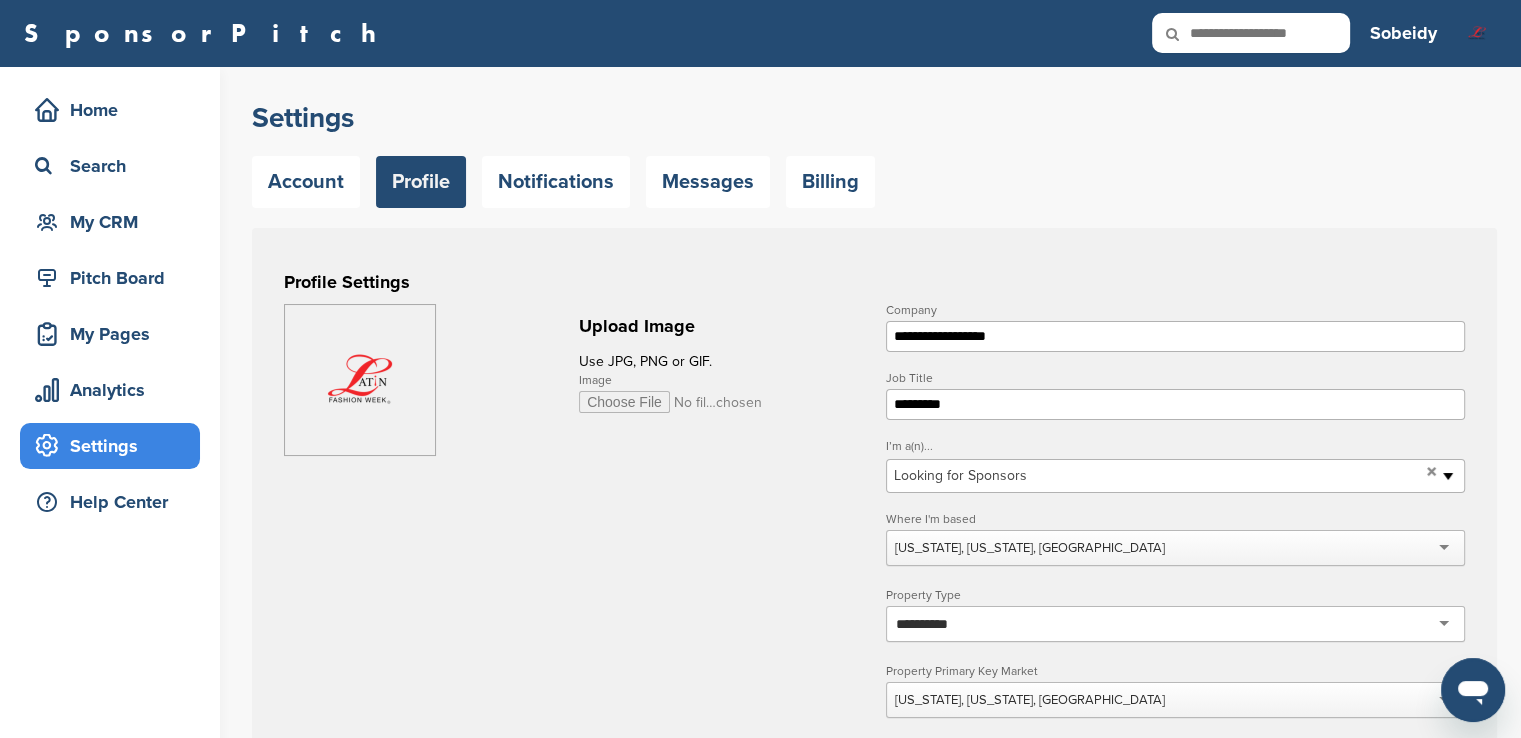 scroll, scrollTop: 0, scrollLeft: 0, axis: both 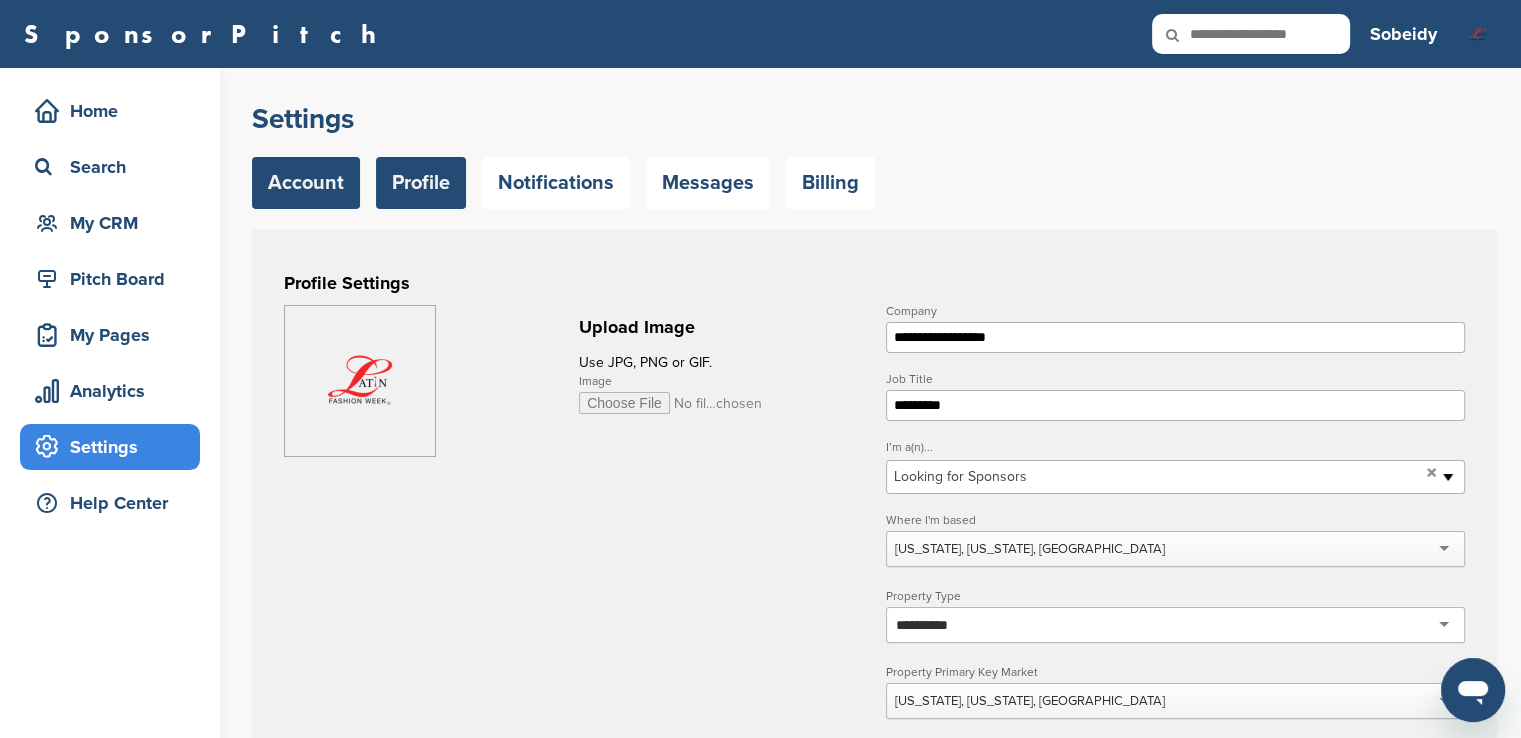 type on "**********" 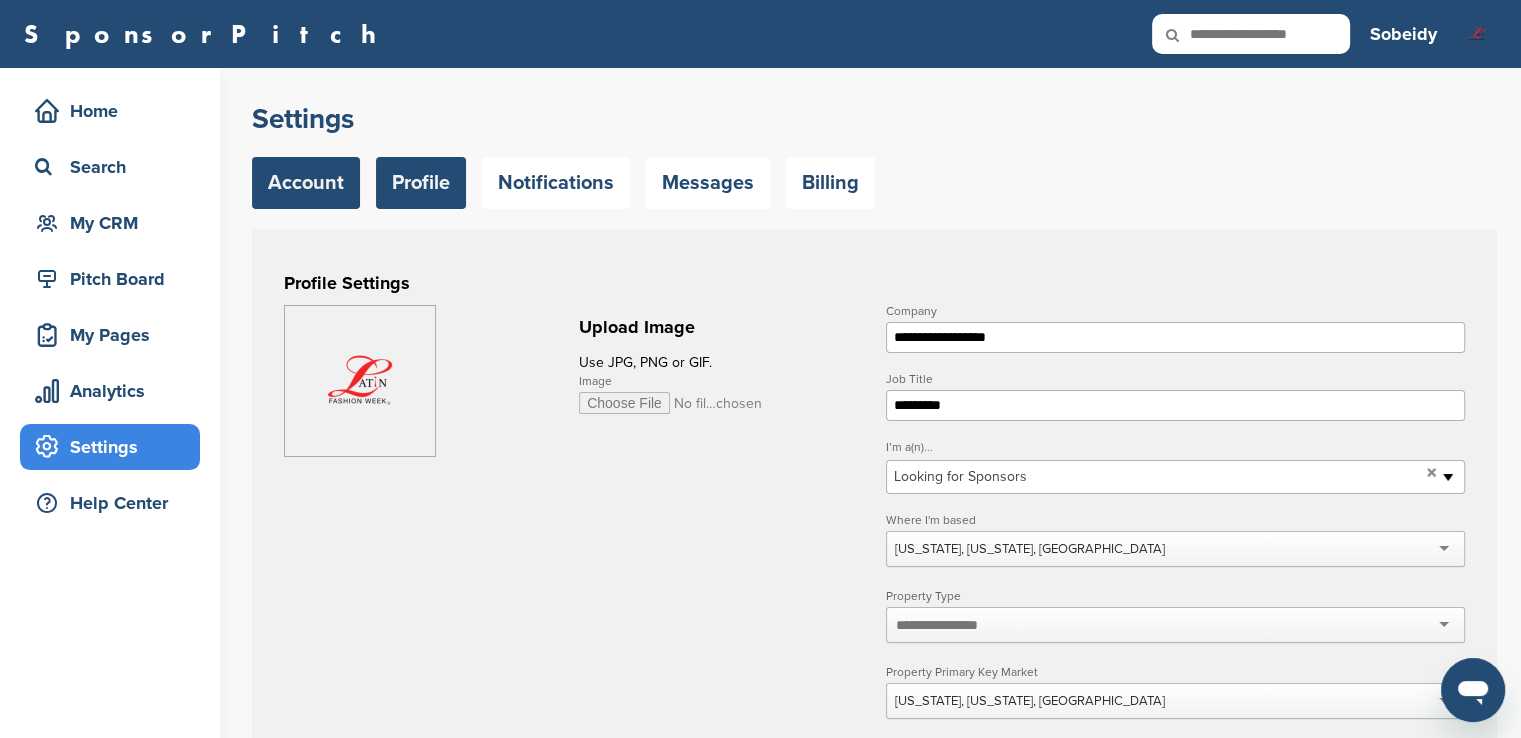 click on "Account" at bounding box center (306, 183) 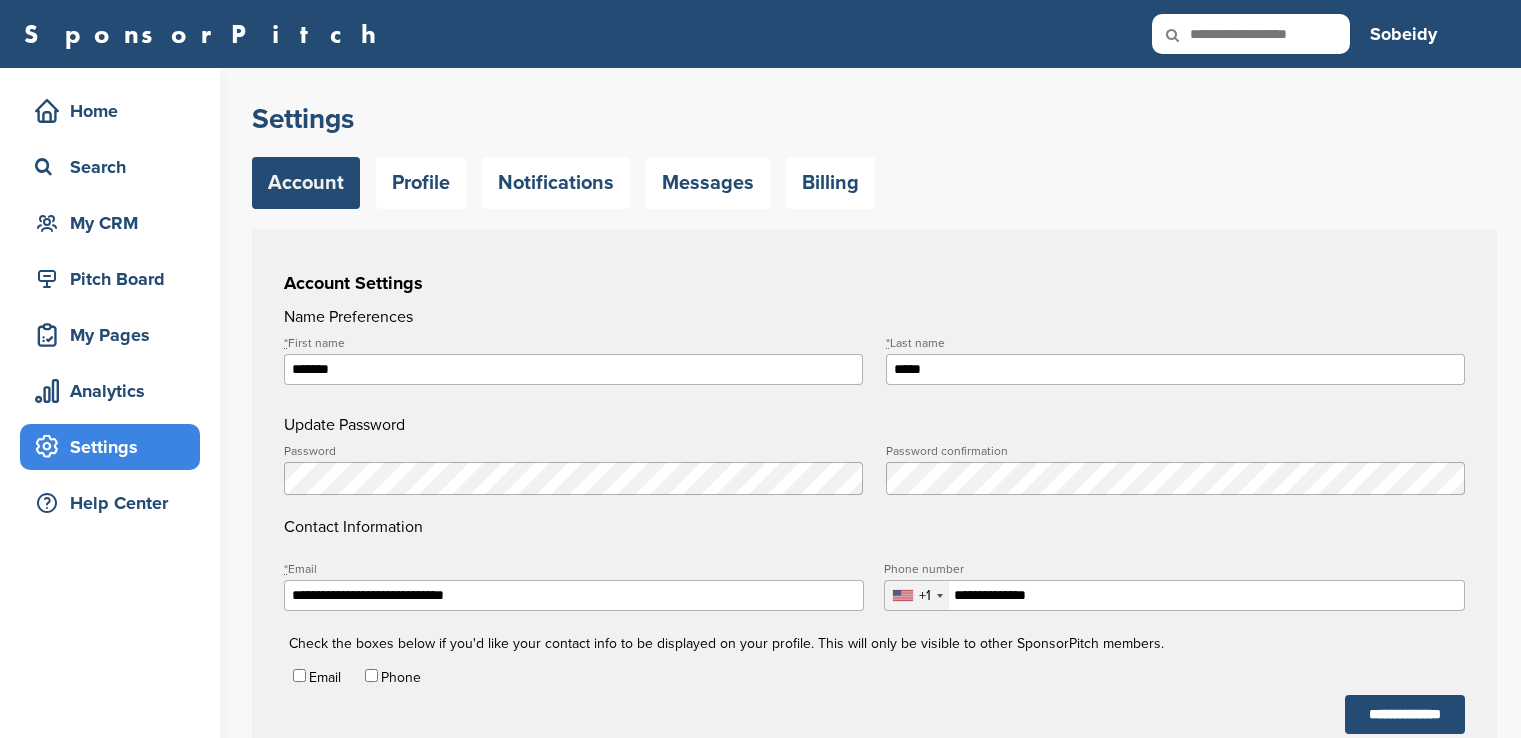 scroll, scrollTop: 0, scrollLeft: 0, axis: both 